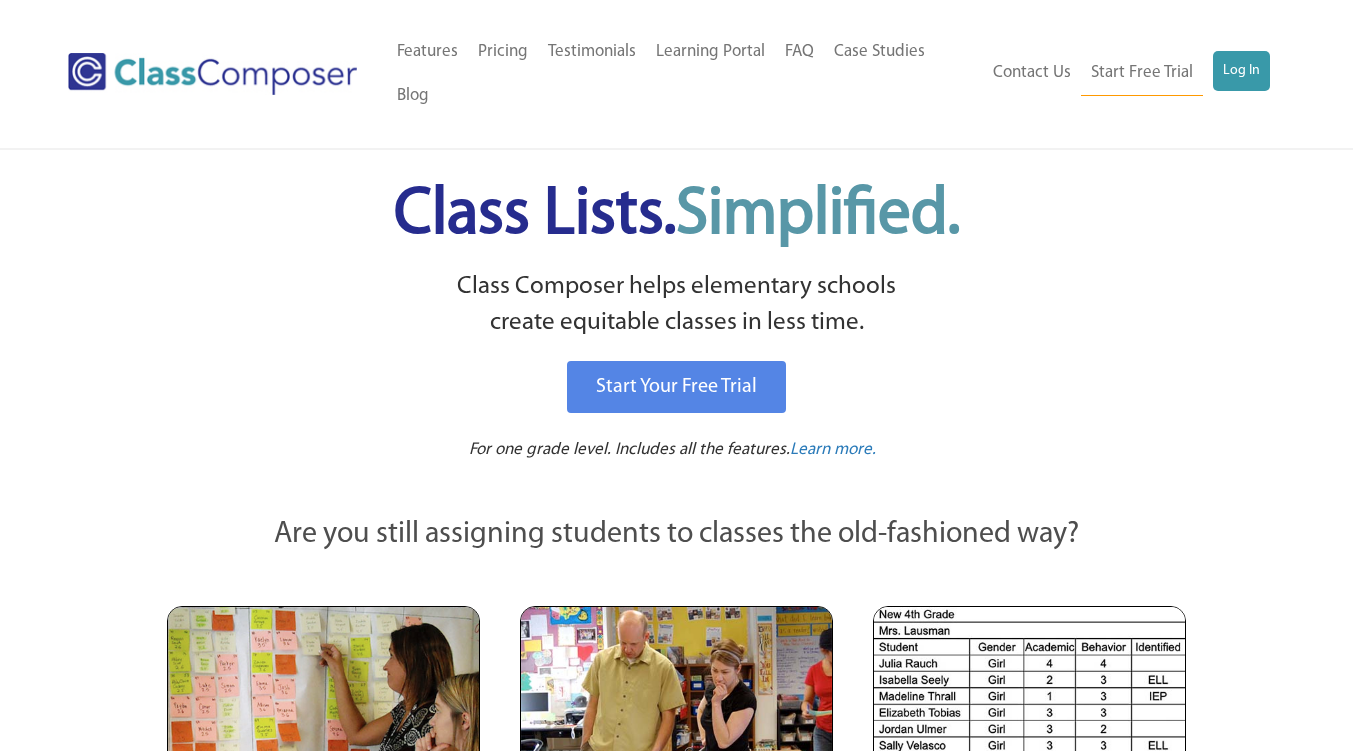 scroll, scrollTop: 0, scrollLeft: 0, axis: both 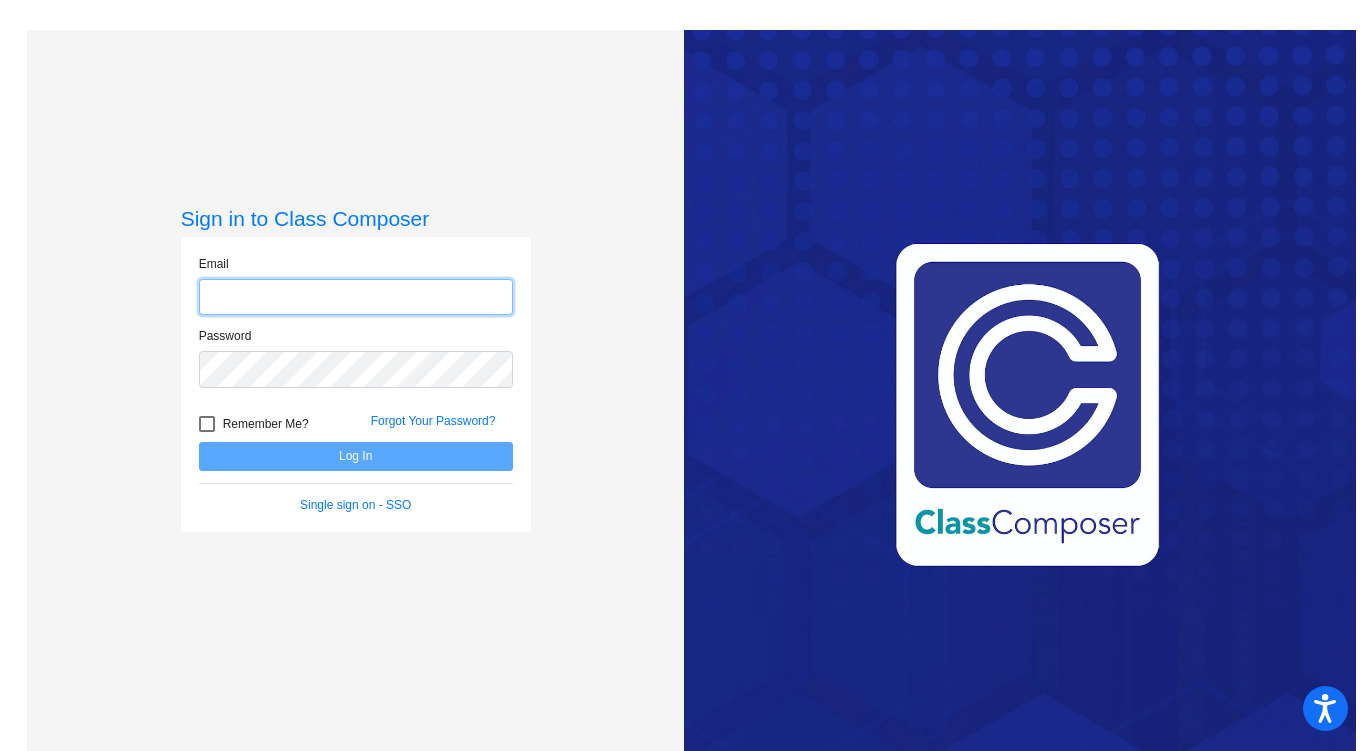 type on "tramon@sdisd.us" 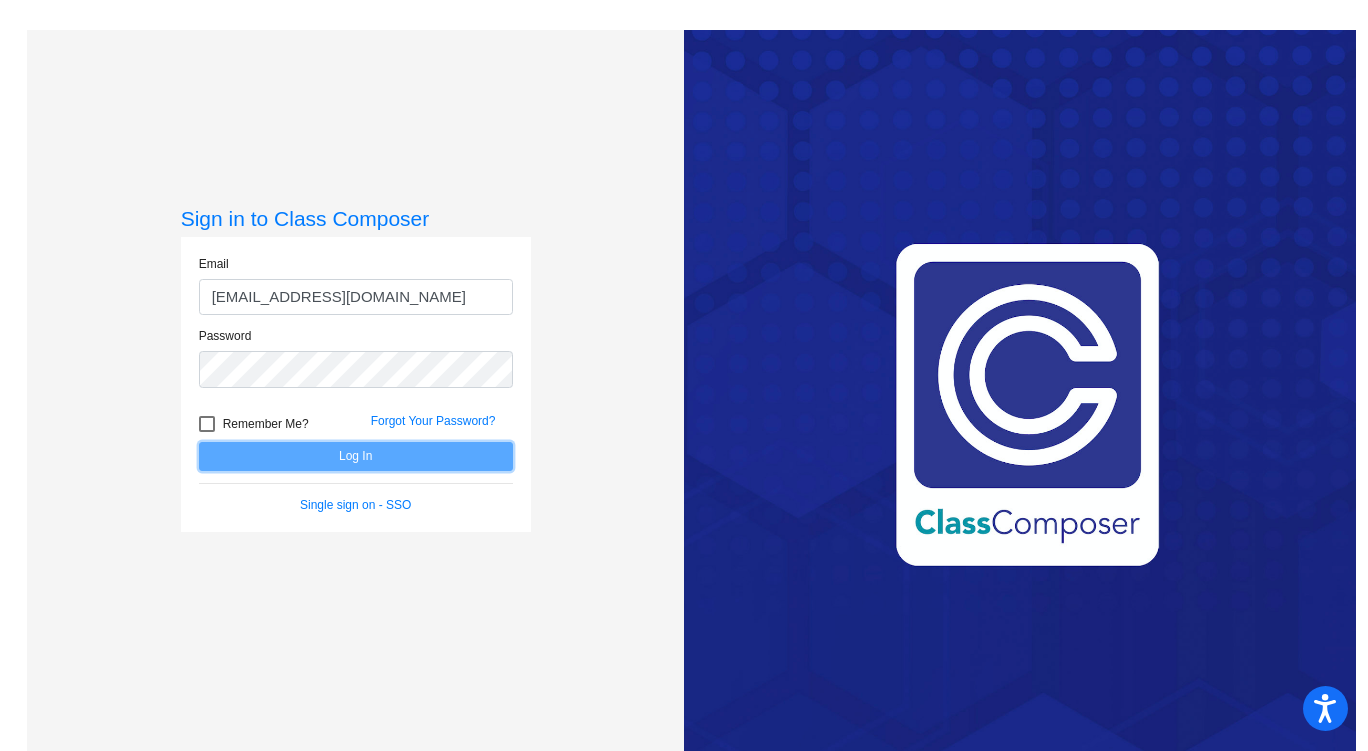 click on "Log In" 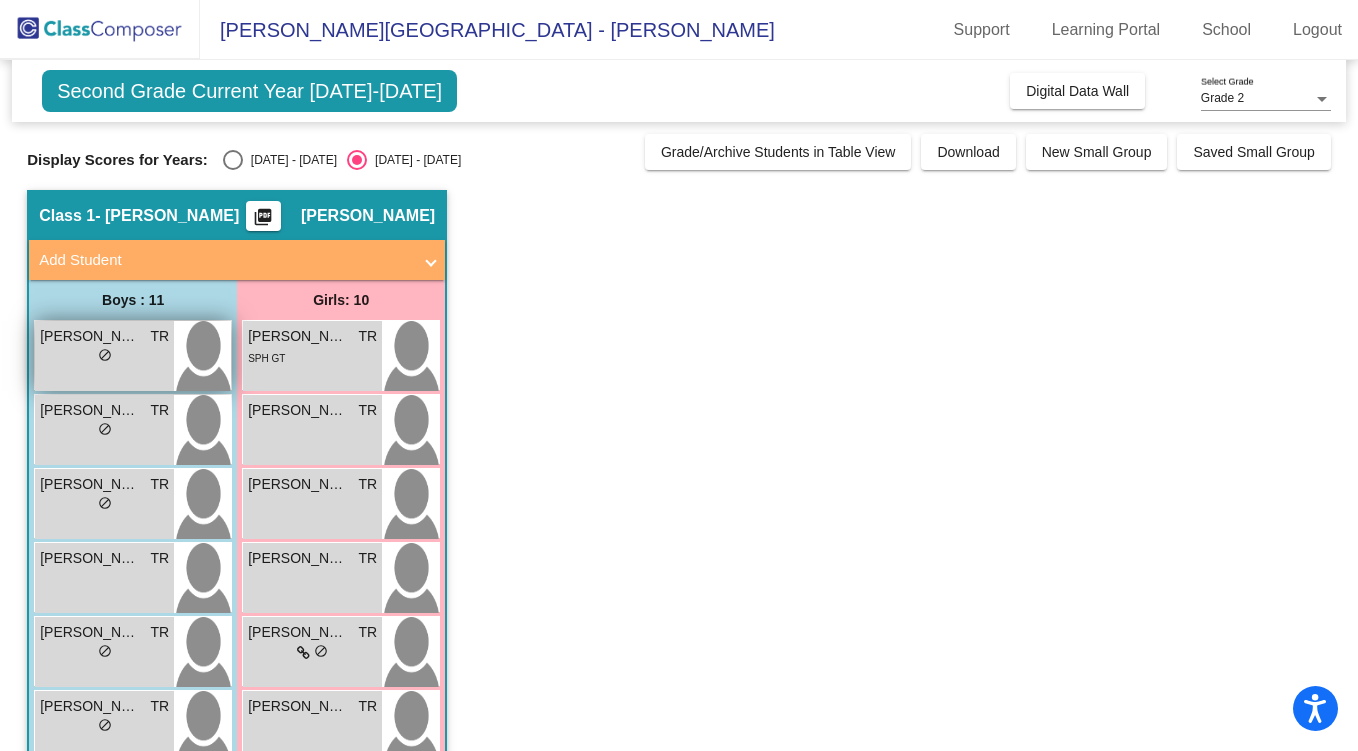 click on "Ashton Garcia TR lock do_not_disturb_alt" at bounding box center [104, 356] 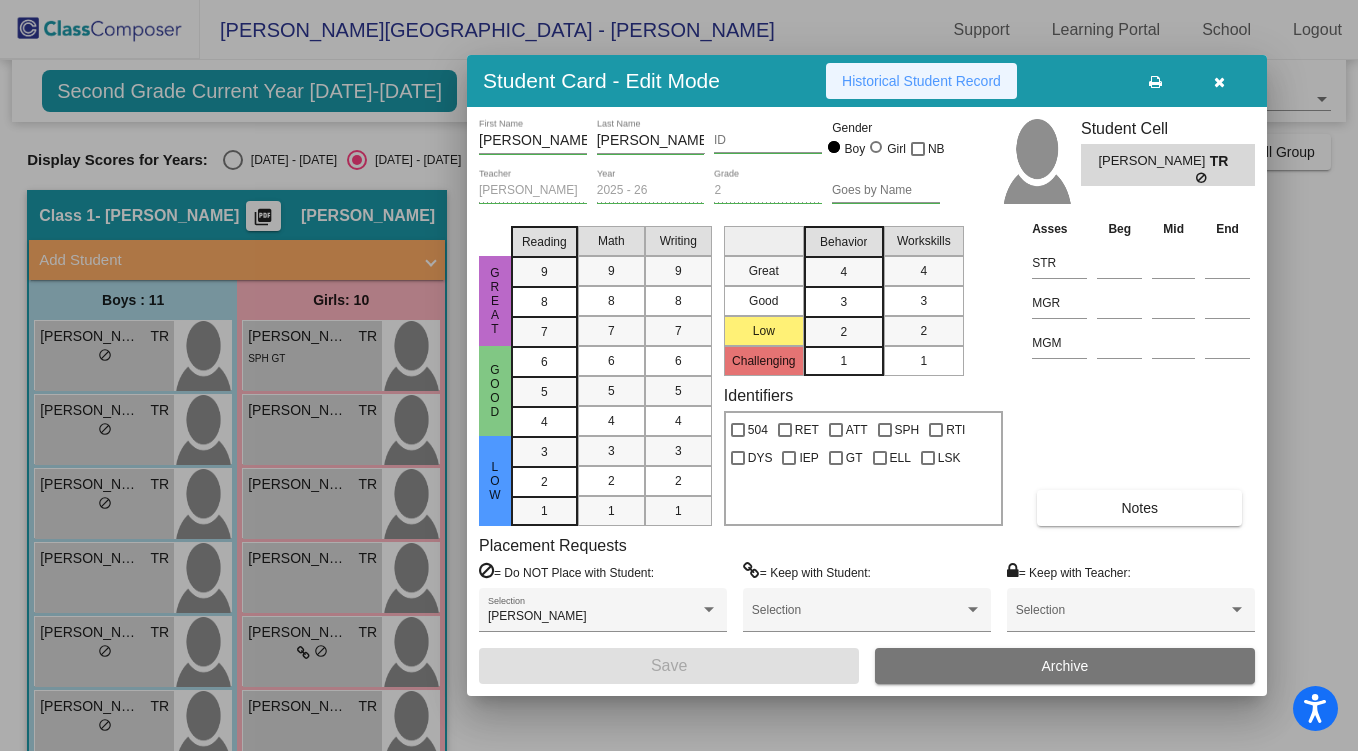click on "Historical Student Record" at bounding box center (921, 81) 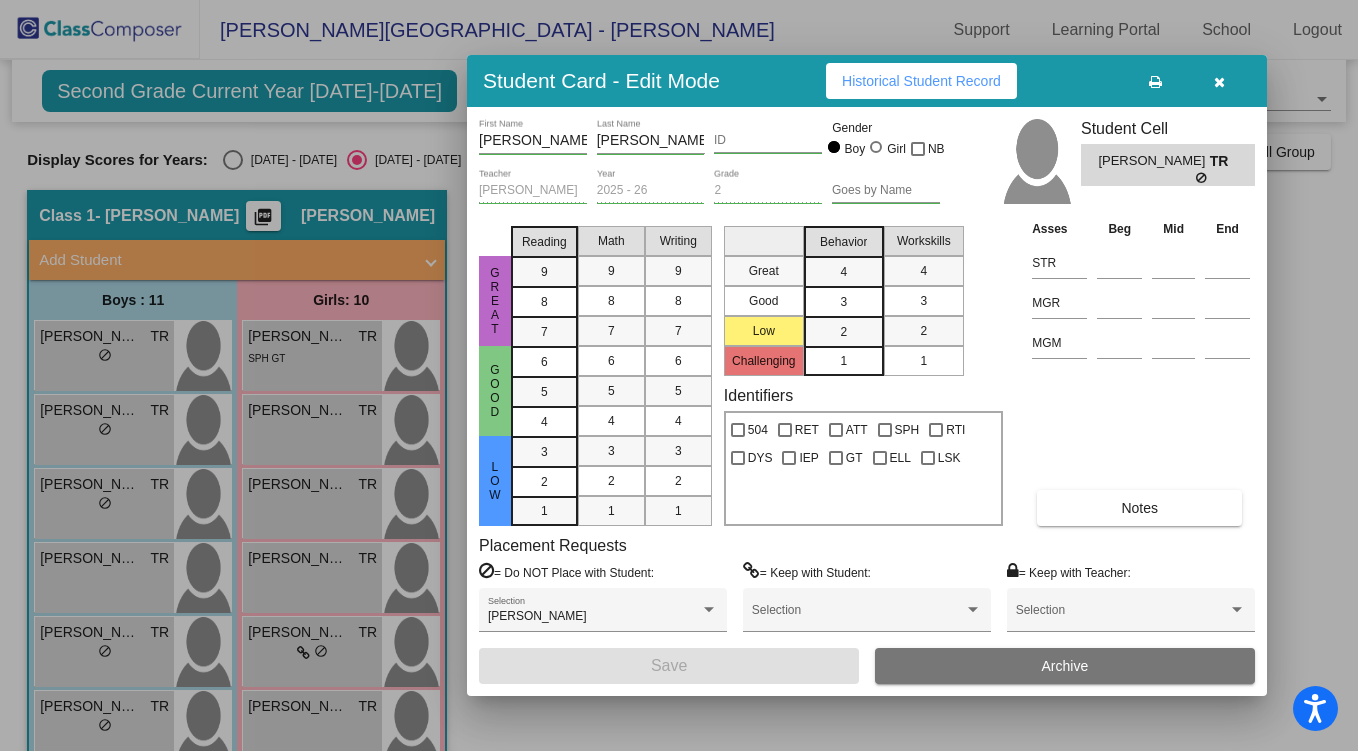 scroll, scrollTop: 0, scrollLeft: 0, axis: both 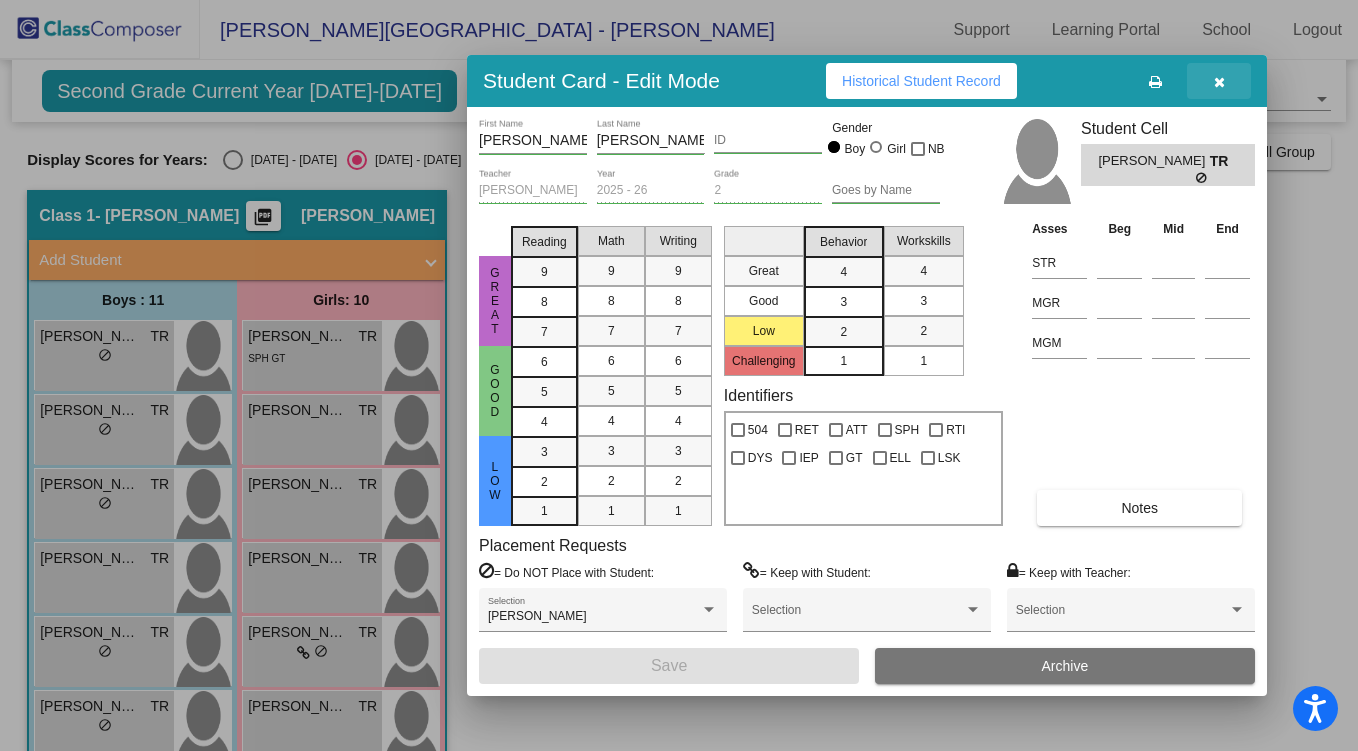 click at bounding box center (1219, 81) 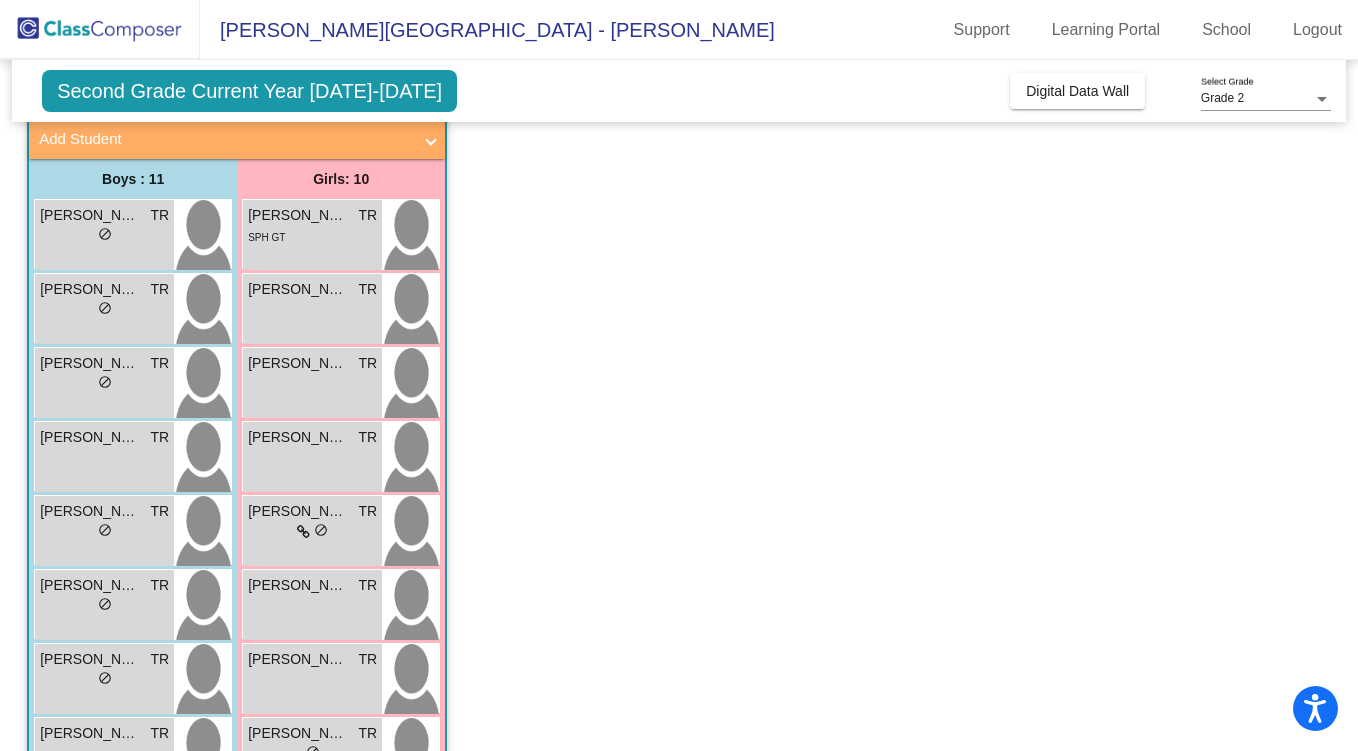 scroll, scrollTop: 0, scrollLeft: 0, axis: both 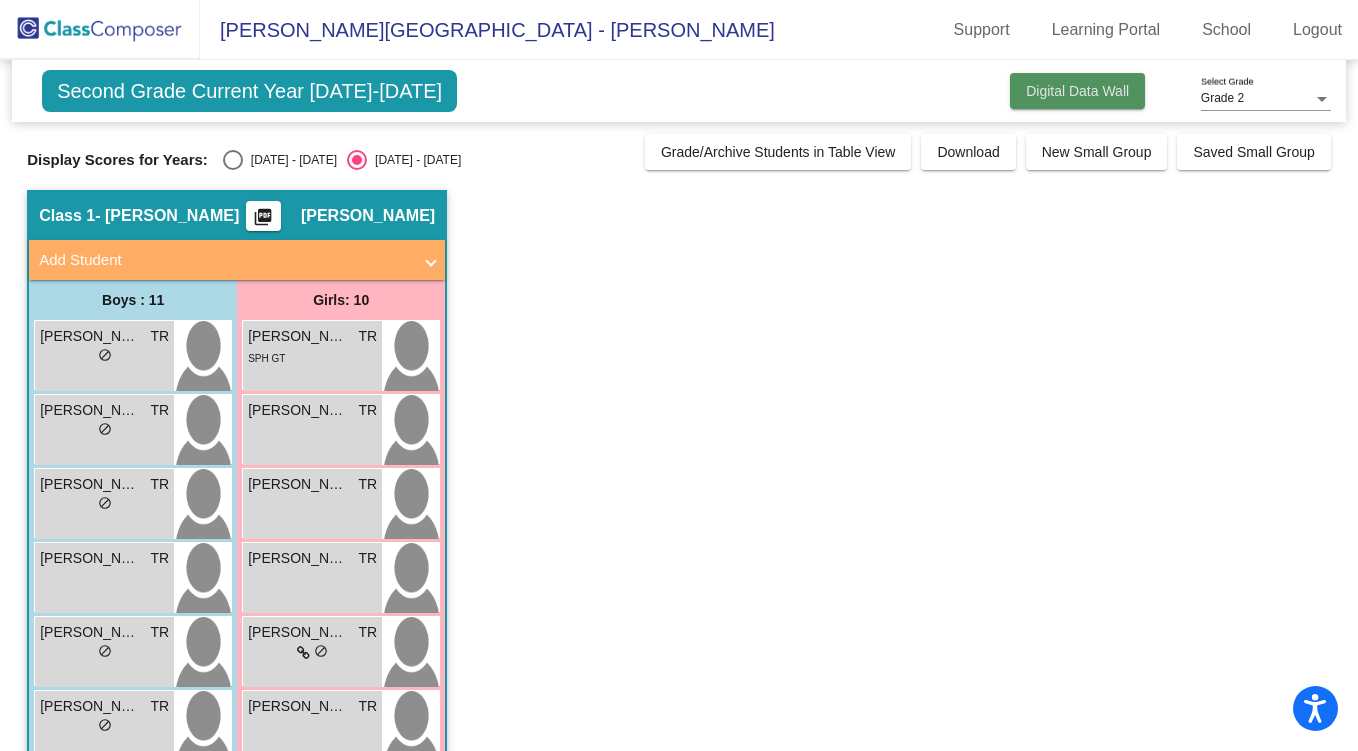 click on "Digital Data Wall" 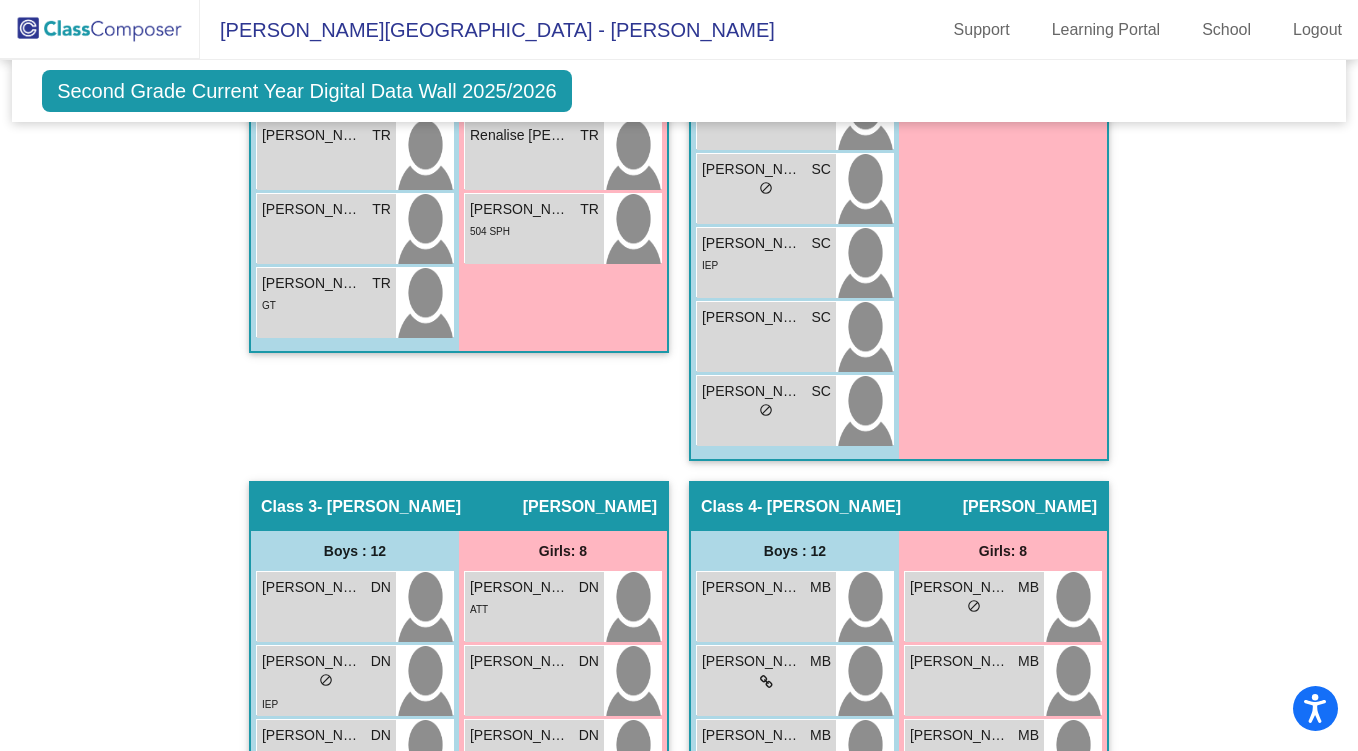 scroll, scrollTop: 1135, scrollLeft: 0, axis: vertical 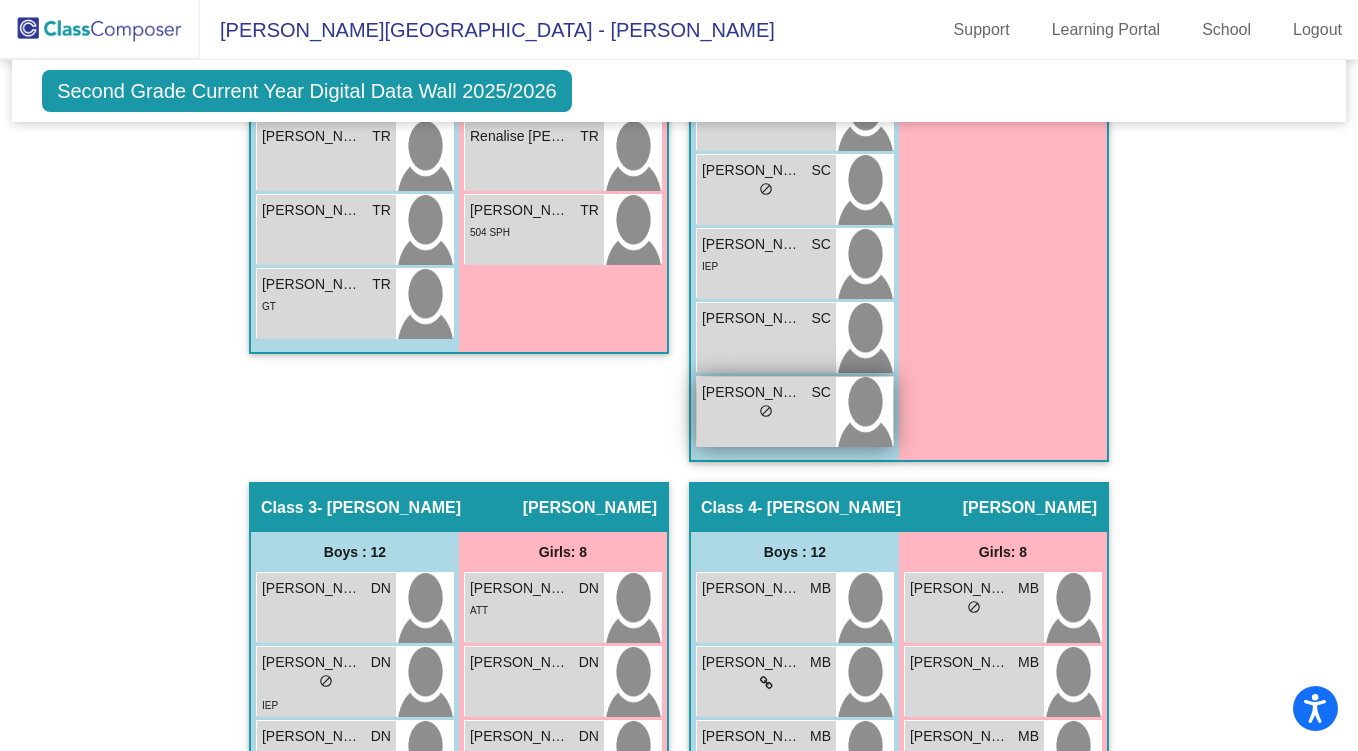 click on "Zachary Pizzini" at bounding box center [752, 392] 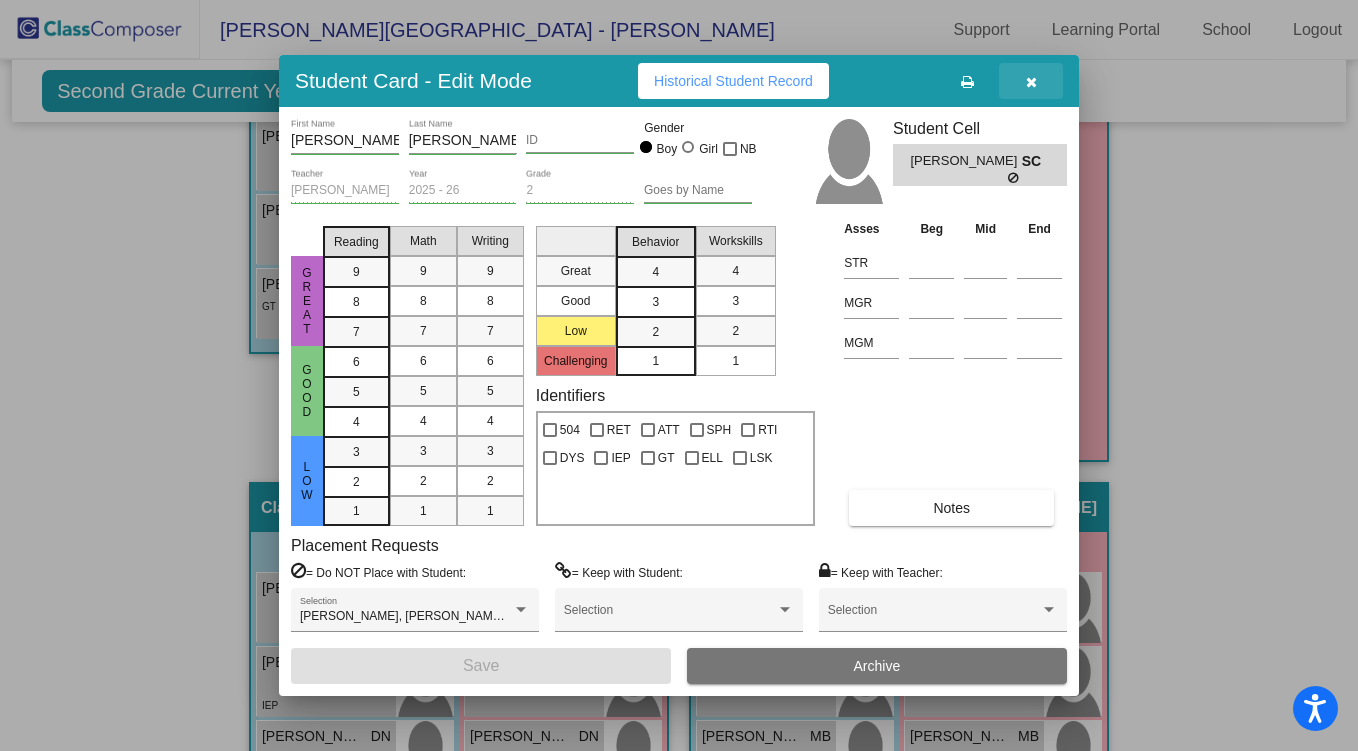 click at bounding box center (1031, 81) 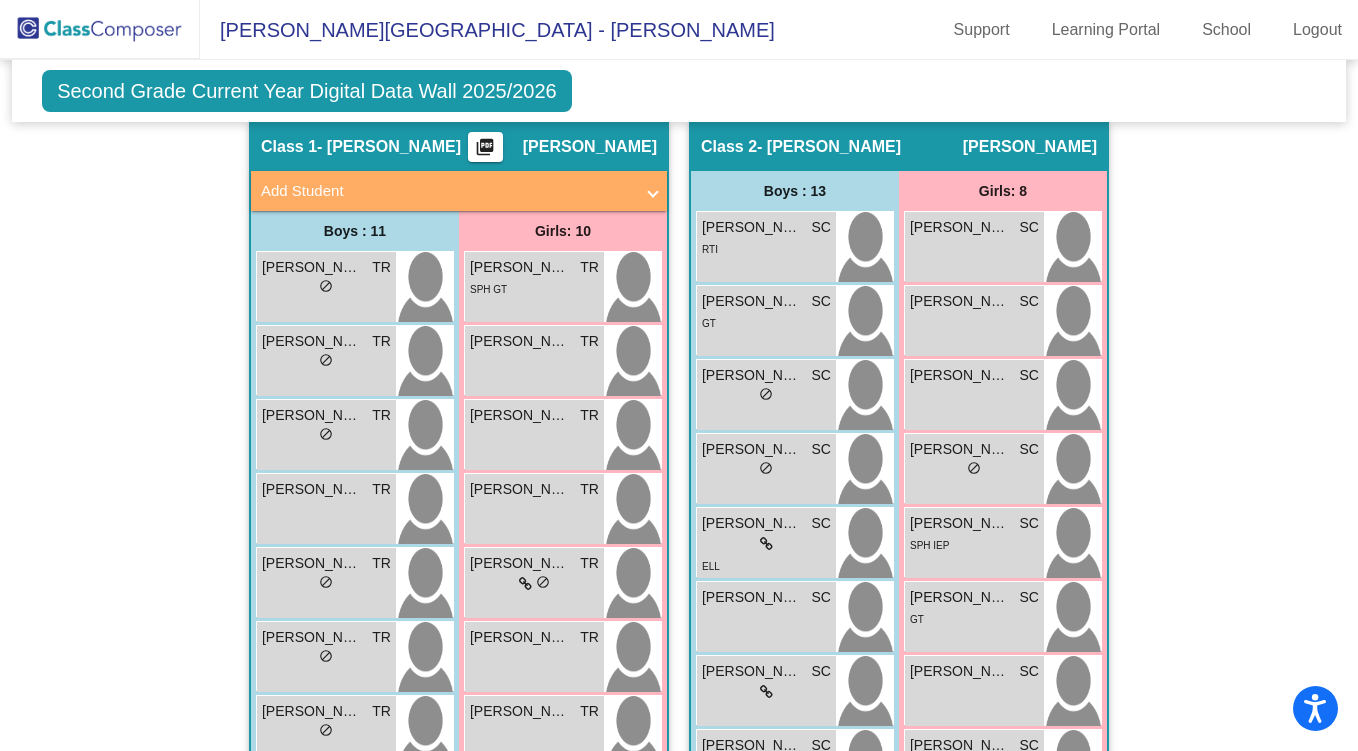 scroll, scrollTop: 413, scrollLeft: 0, axis: vertical 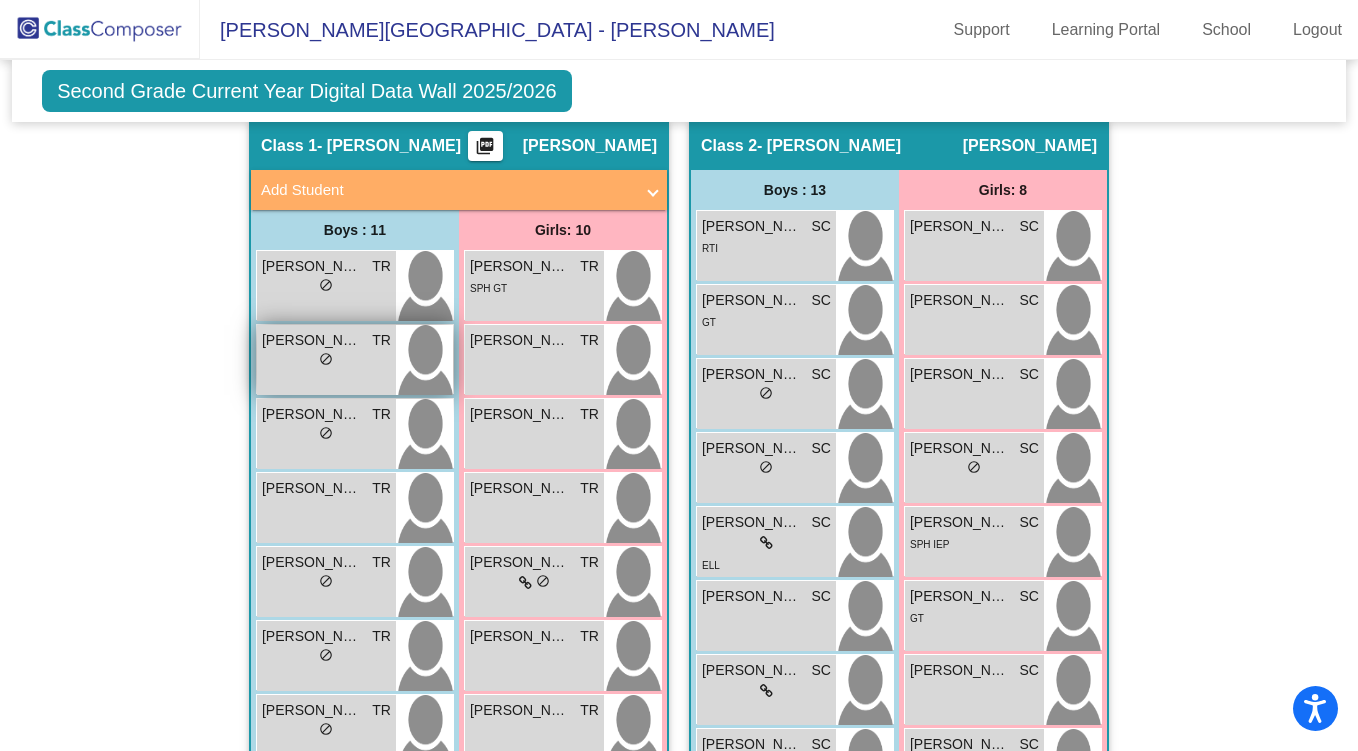 click on "lock do_not_disturb_alt" at bounding box center [326, 361] 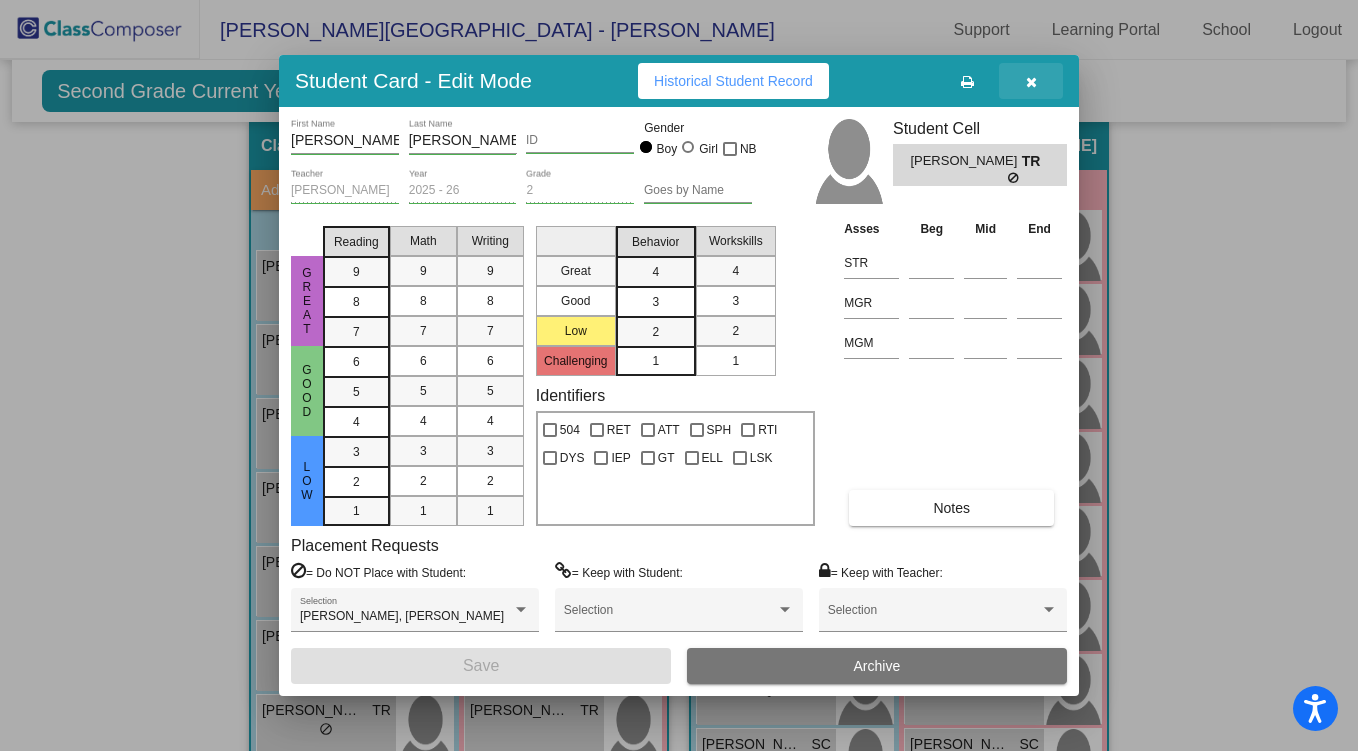 click at bounding box center [1031, 81] 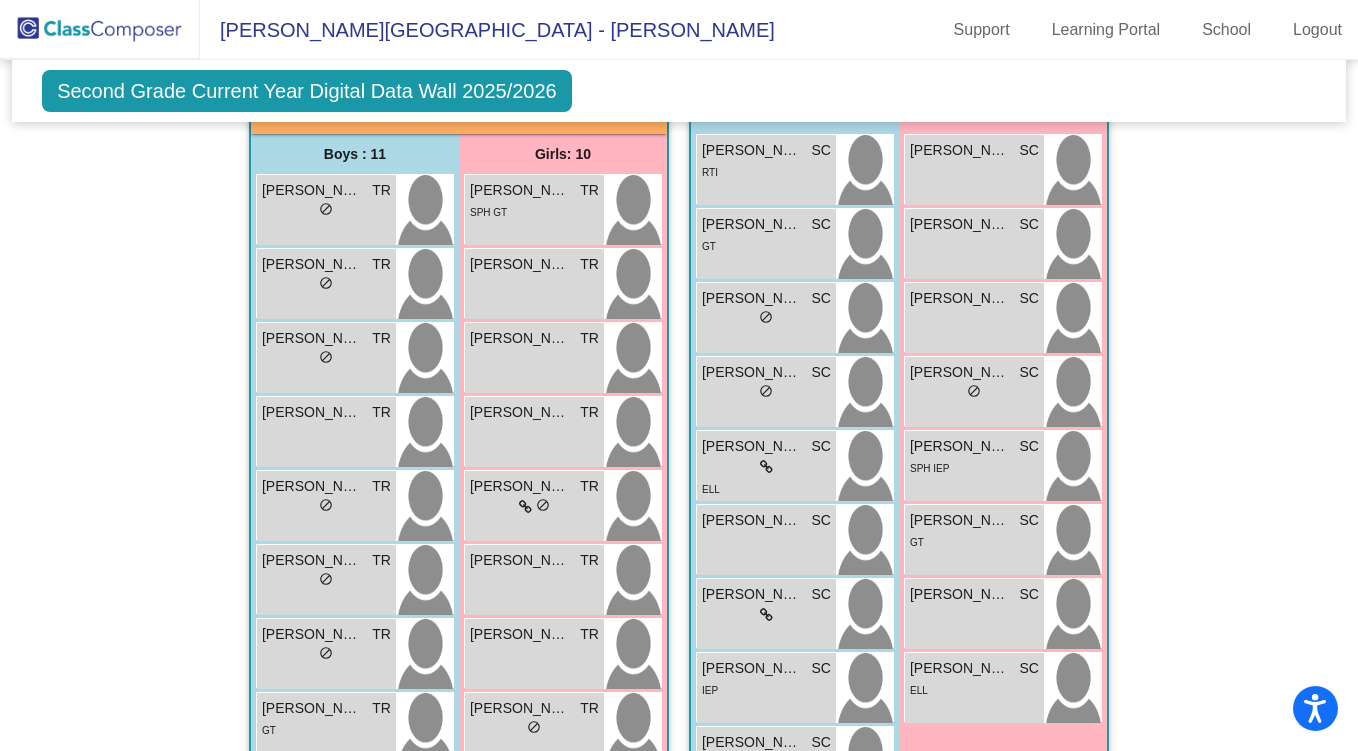 scroll, scrollTop: 494, scrollLeft: 0, axis: vertical 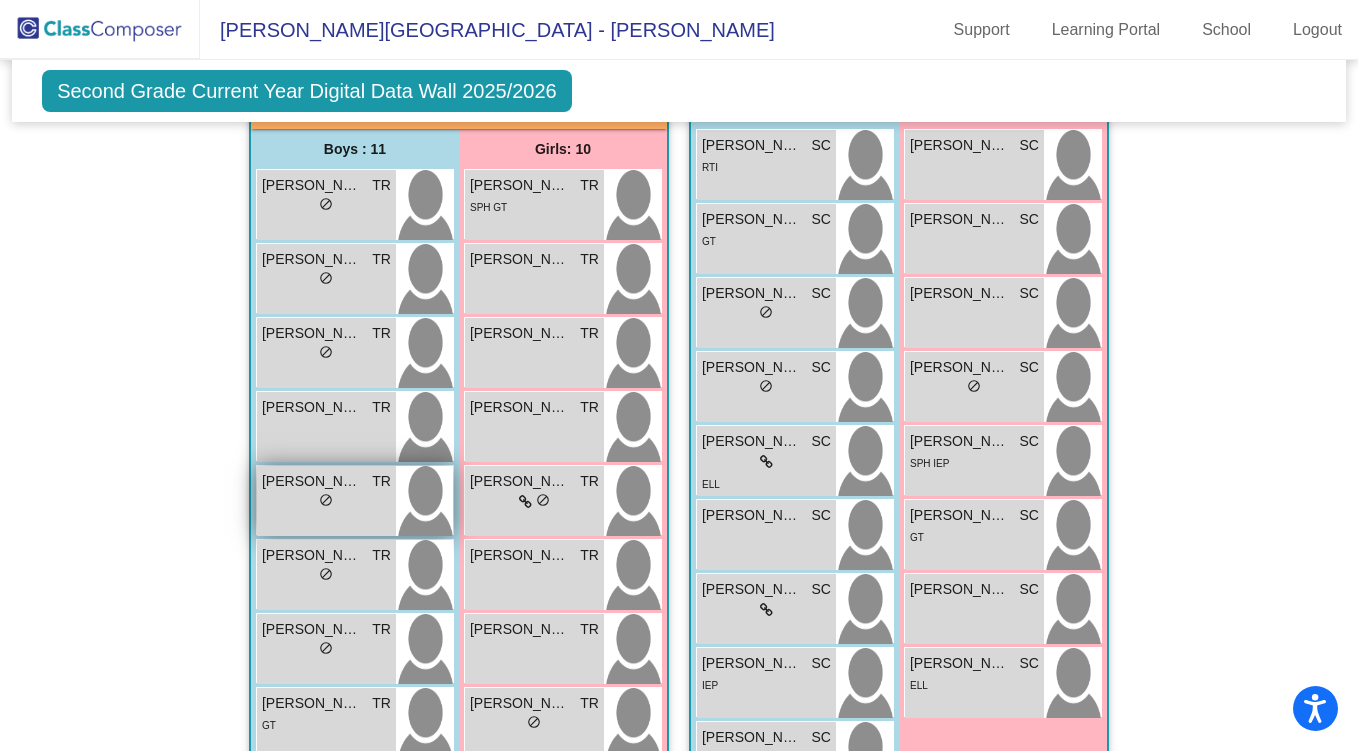 click on "lock do_not_disturb_alt" at bounding box center [326, 502] 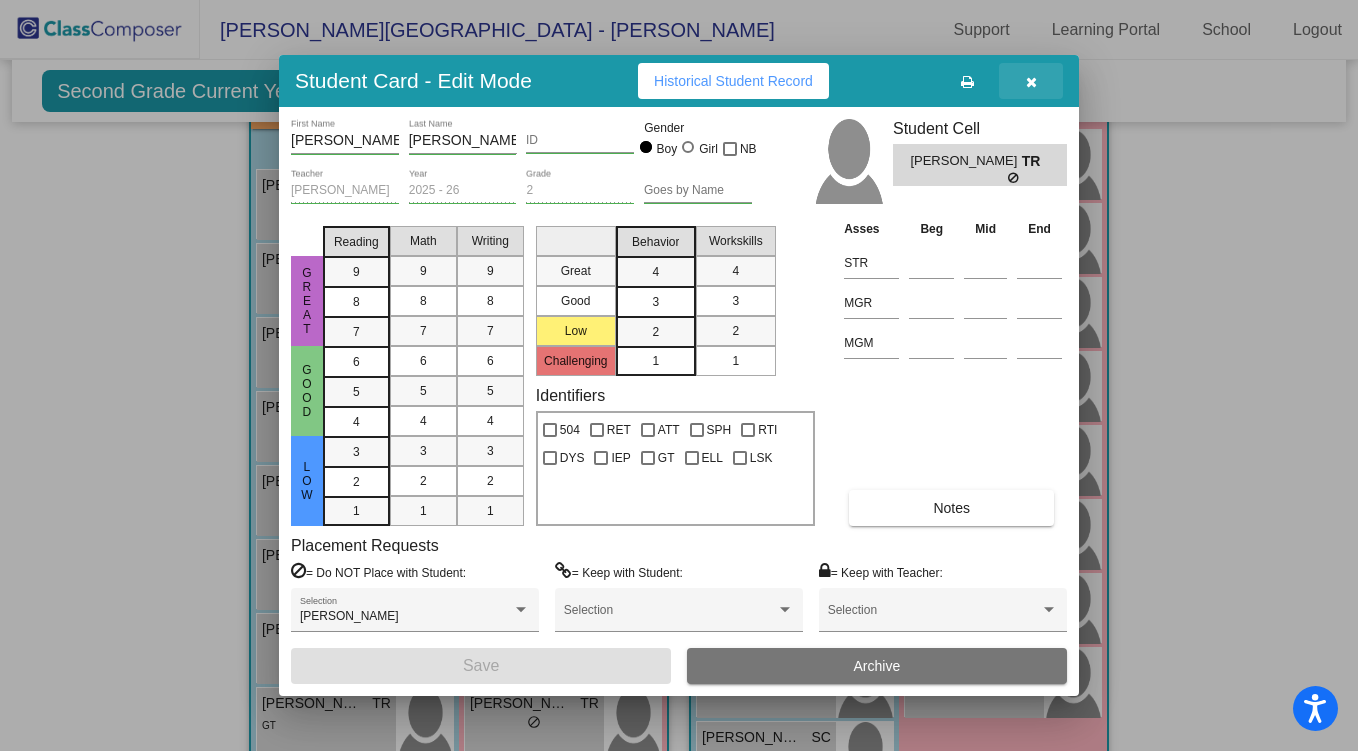 click at bounding box center (1031, 81) 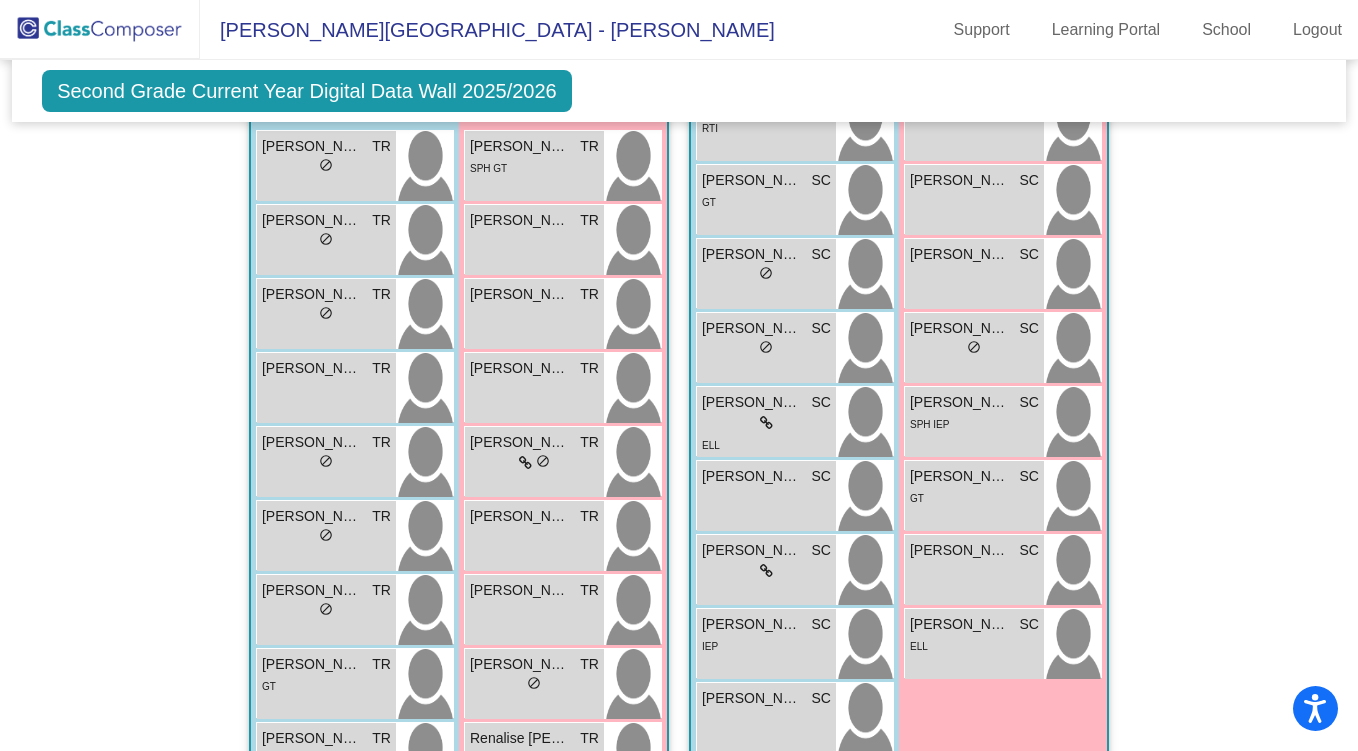 scroll, scrollTop: 538, scrollLeft: 0, axis: vertical 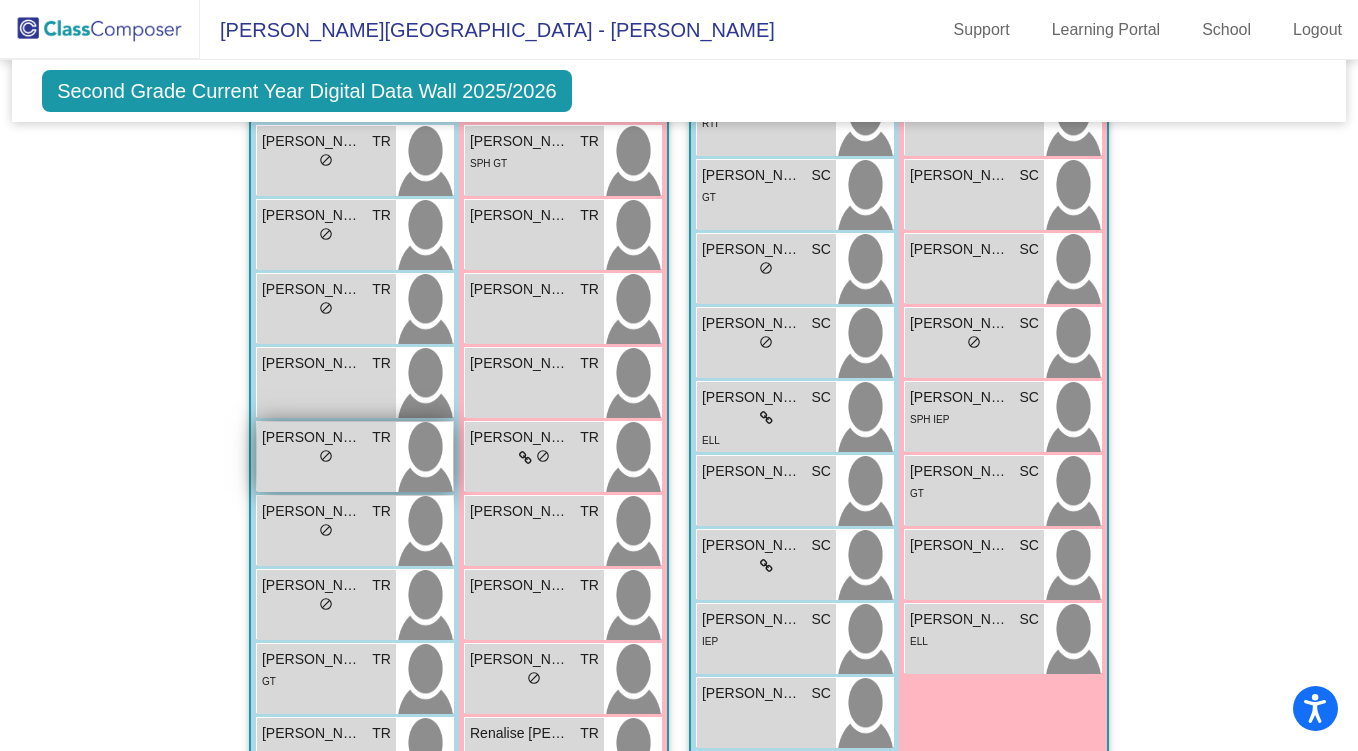 click on "Elijah Martinez" at bounding box center [312, 437] 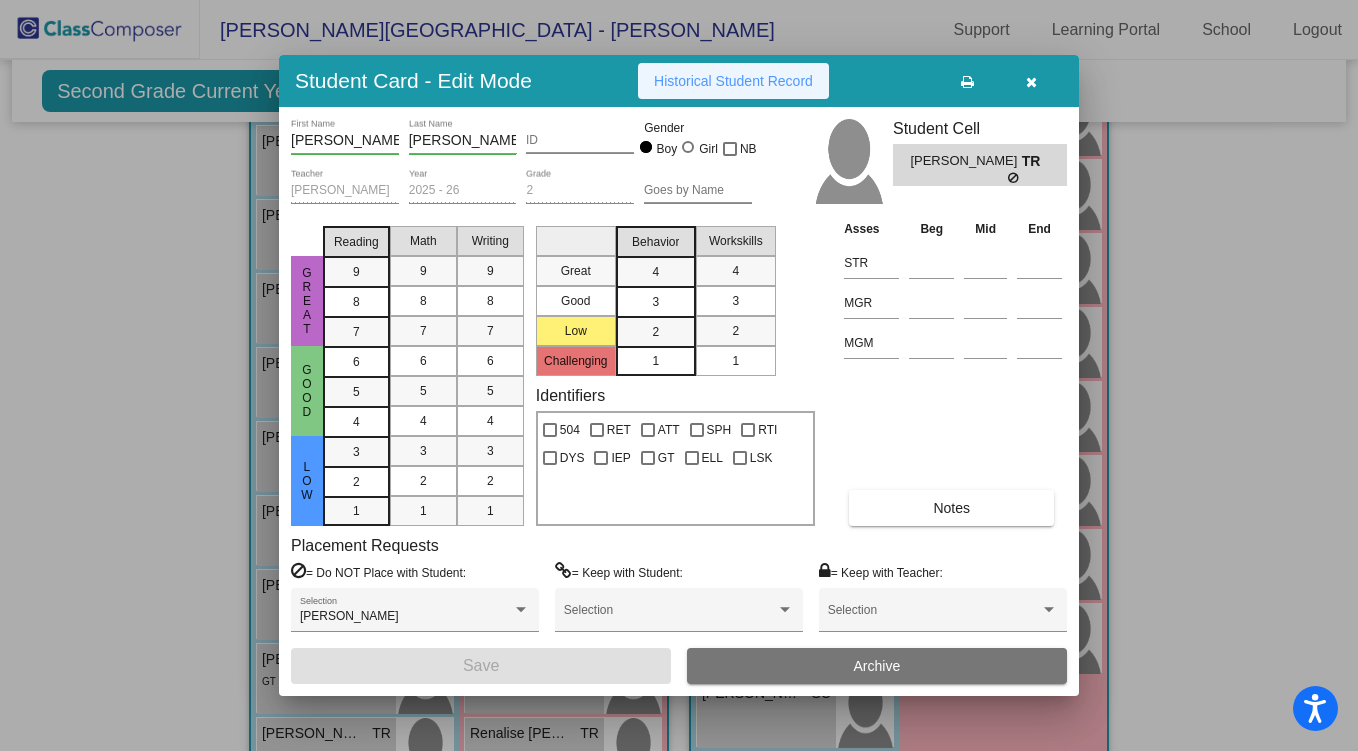 click on "Historical Student Record" at bounding box center (733, 81) 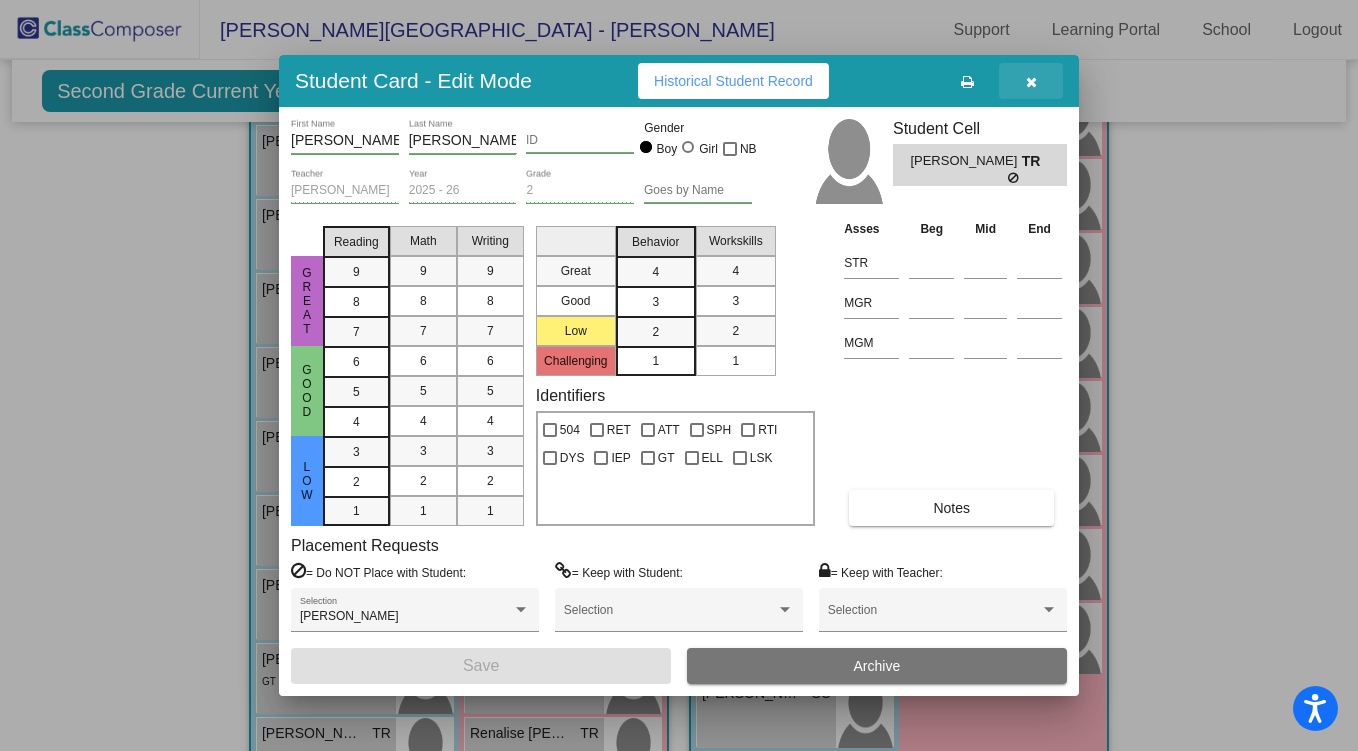 click at bounding box center (1031, 81) 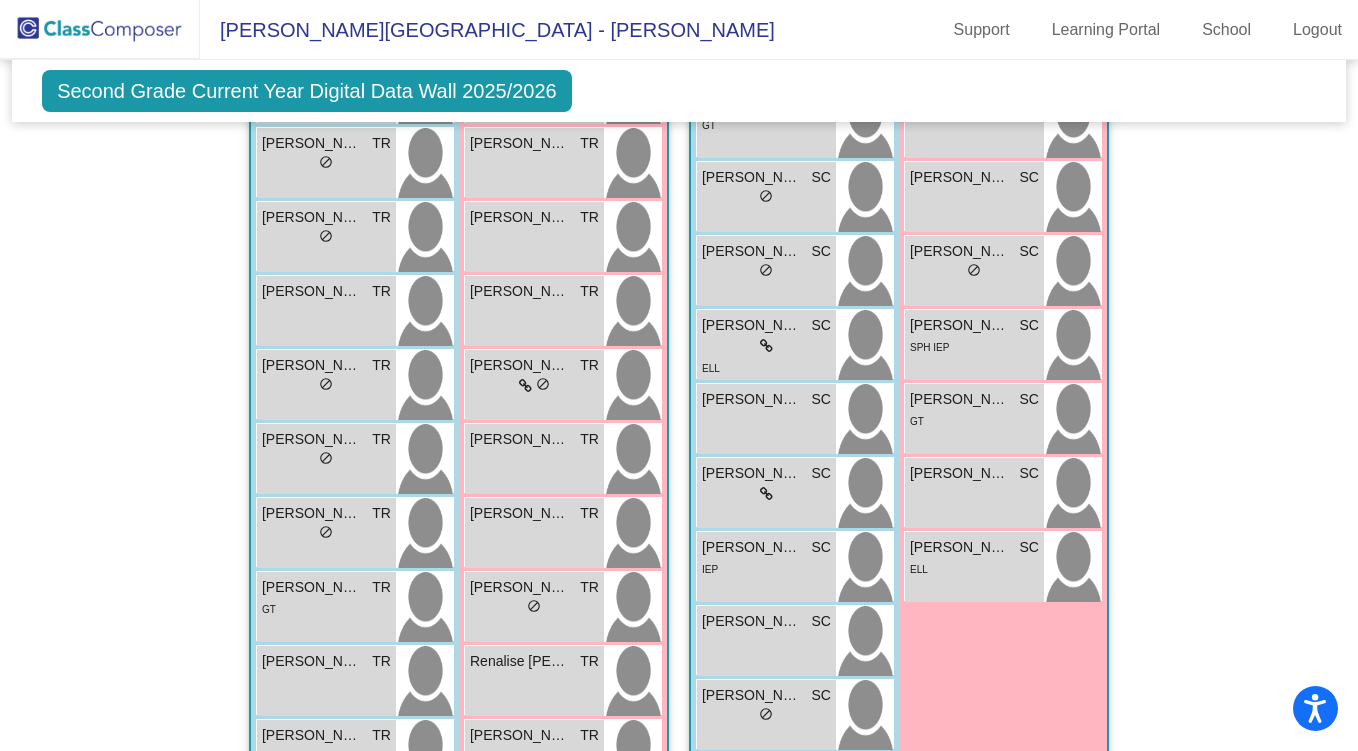 scroll, scrollTop: 611, scrollLeft: 0, axis: vertical 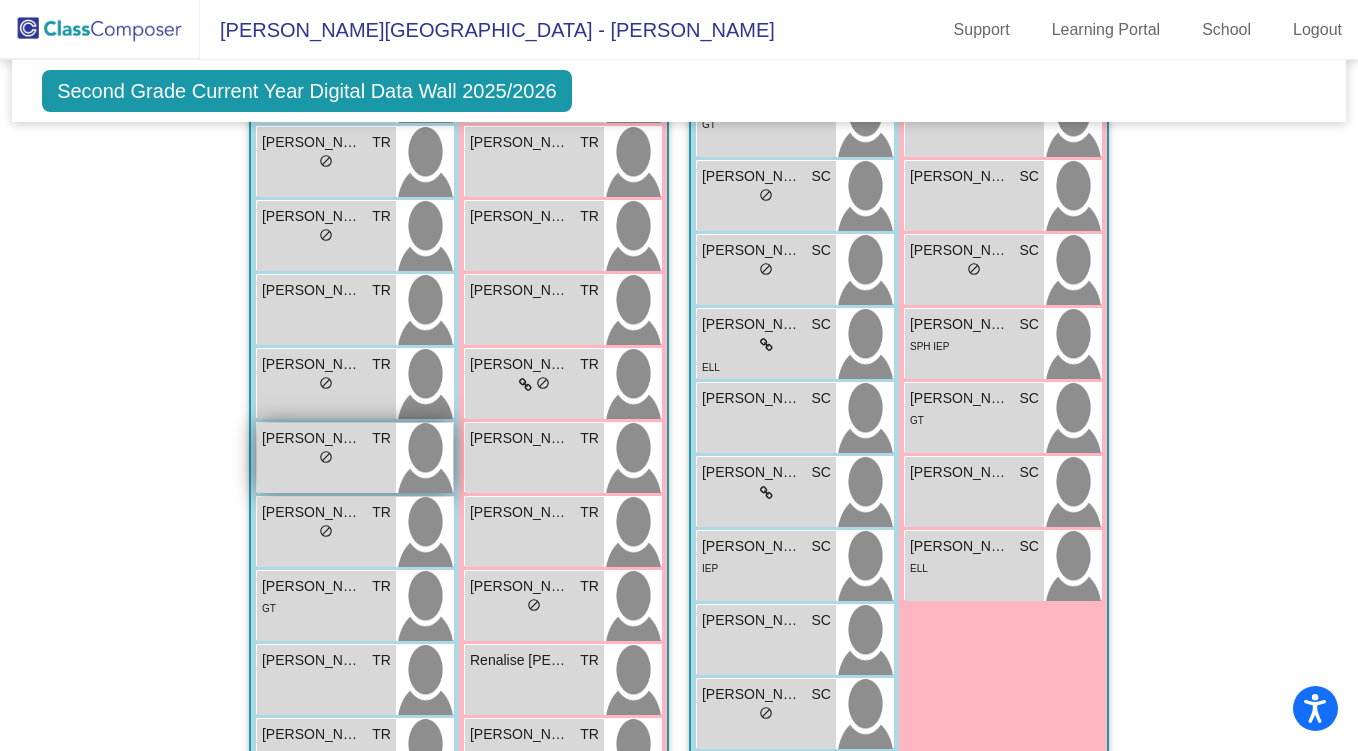 click on "lock do_not_disturb_alt" at bounding box center [326, 459] 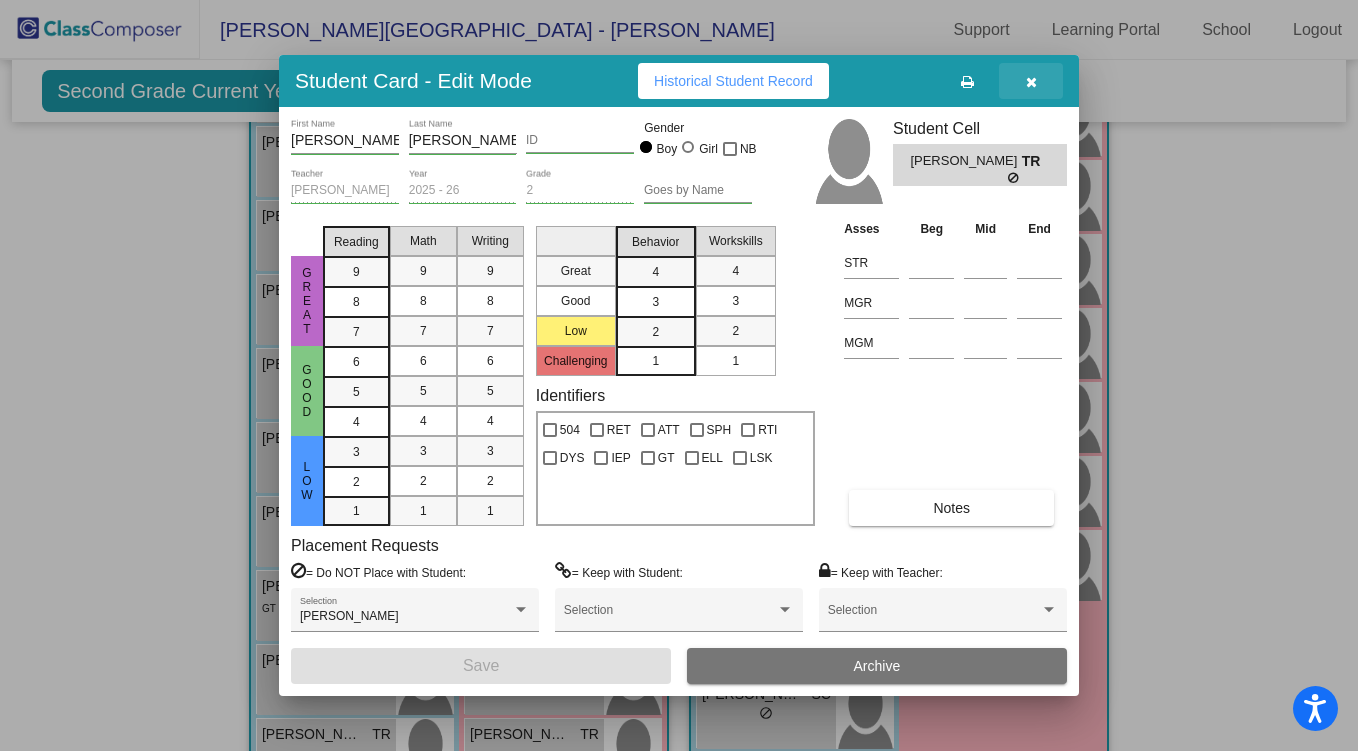 click at bounding box center (1031, 82) 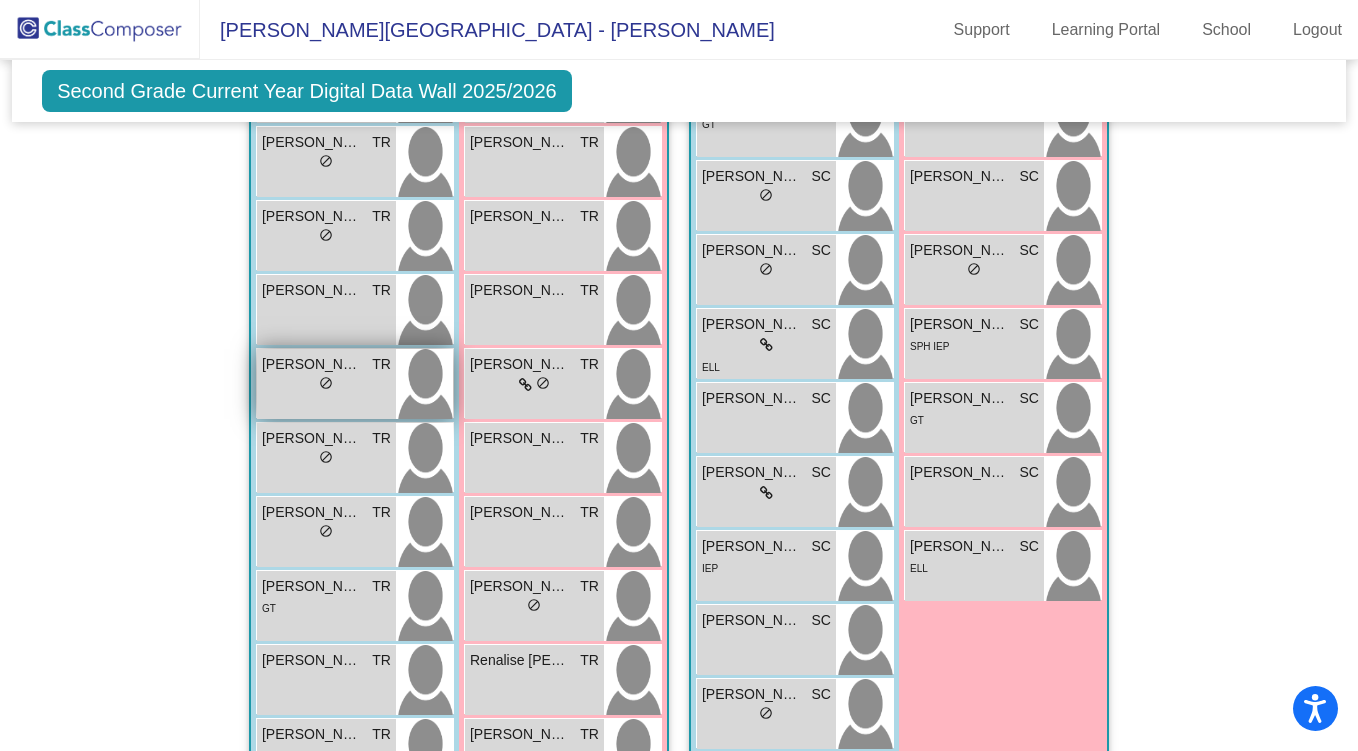 click on "lock do_not_disturb_alt" at bounding box center [326, 385] 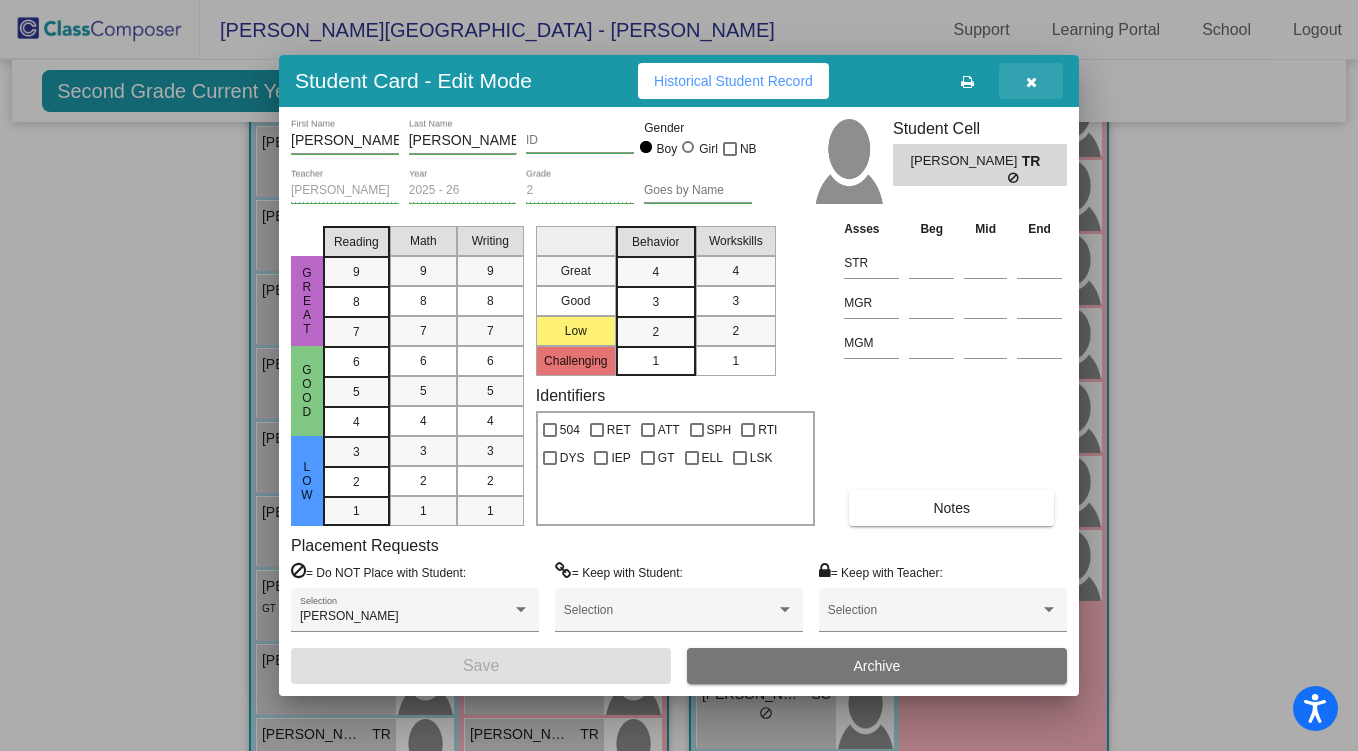 click at bounding box center [1031, 81] 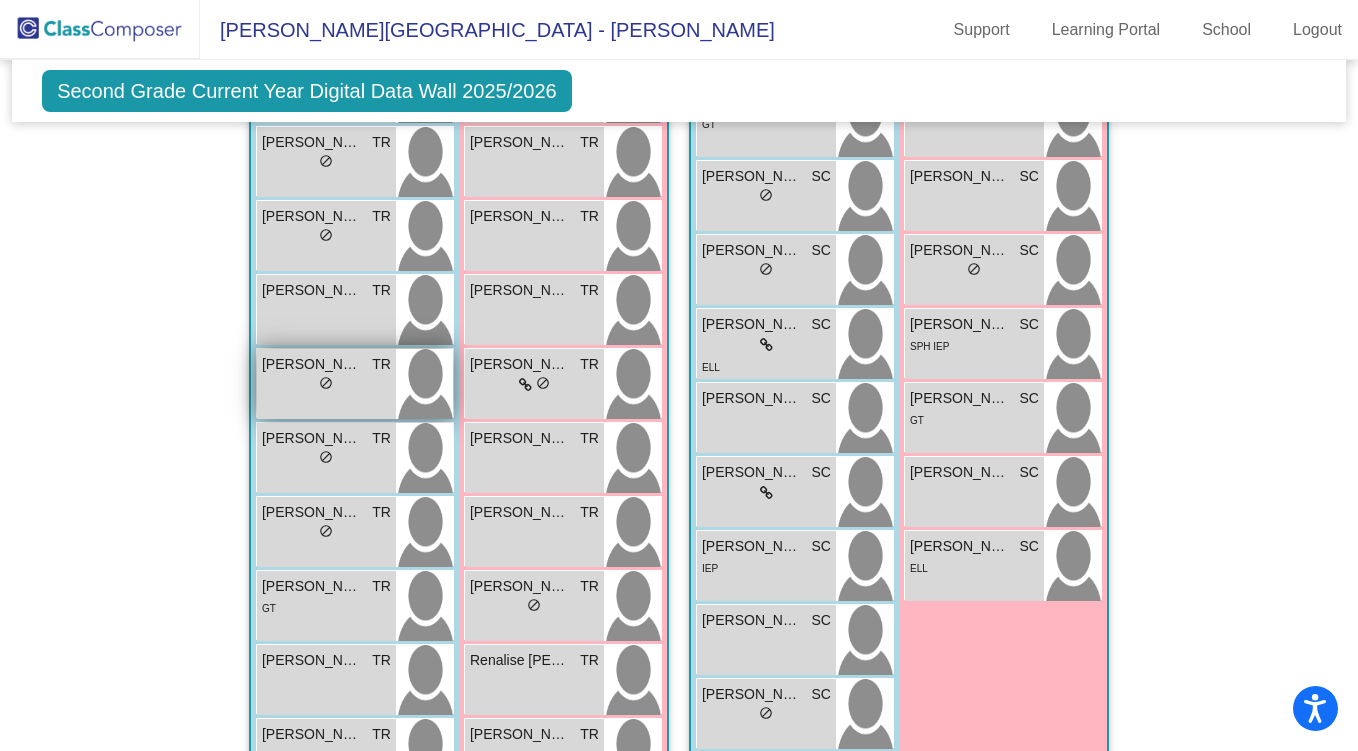 click on "lock do_not_disturb_alt" at bounding box center (326, 385) 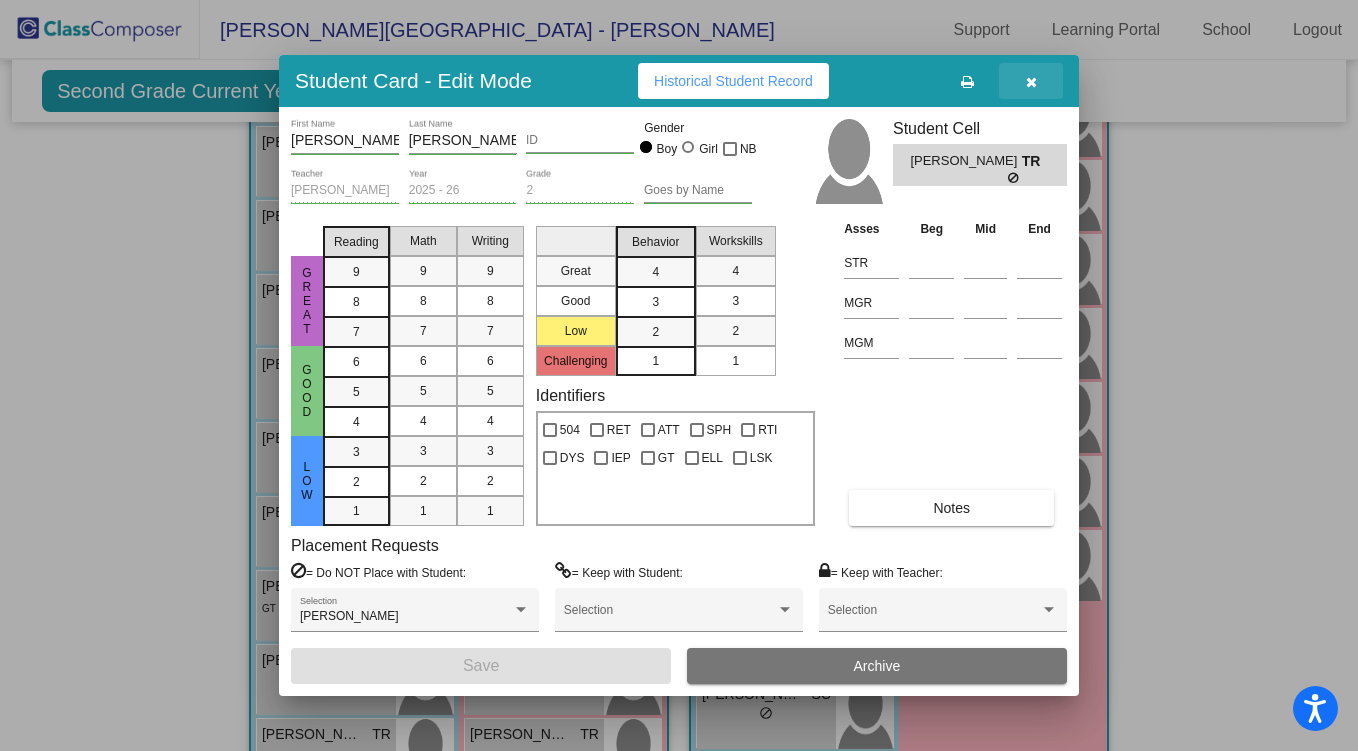 click at bounding box center [1031, 82] 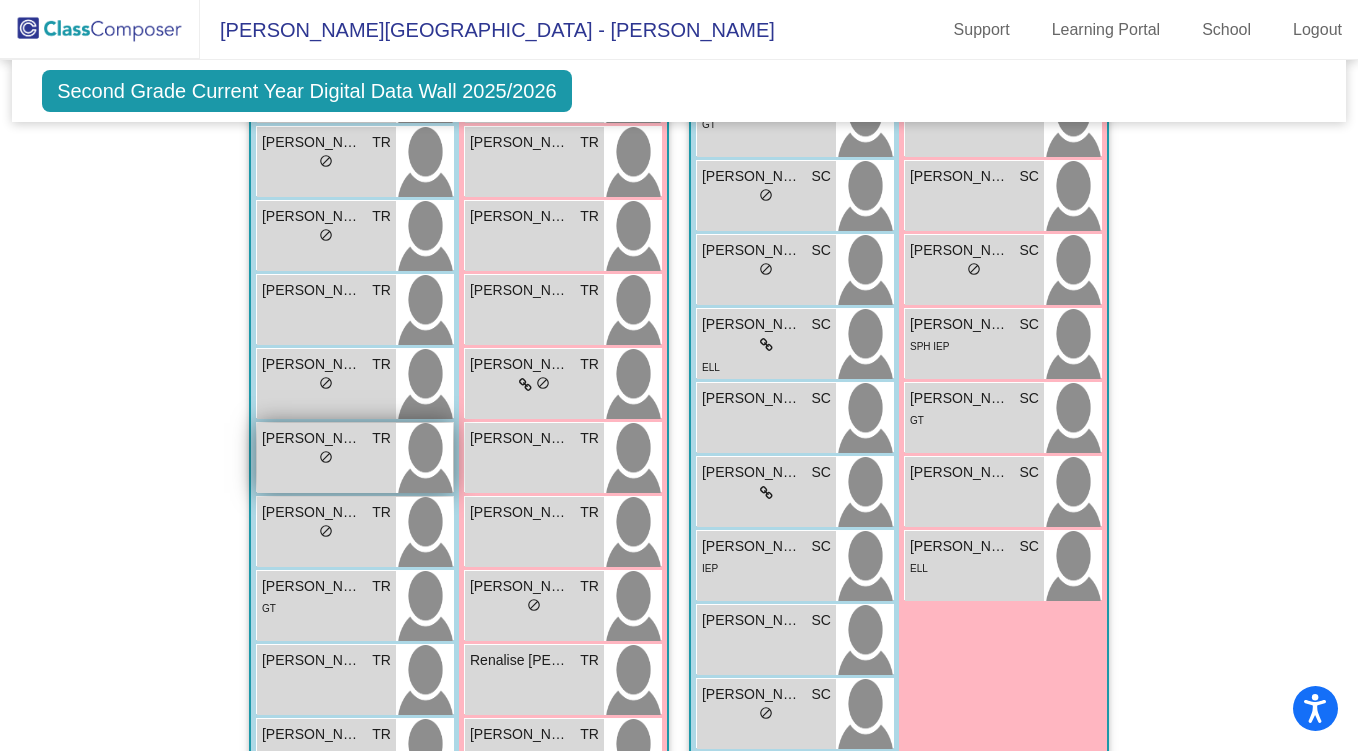 click on "lock do_not_disturb_alt" at bounding box center (326, 459) 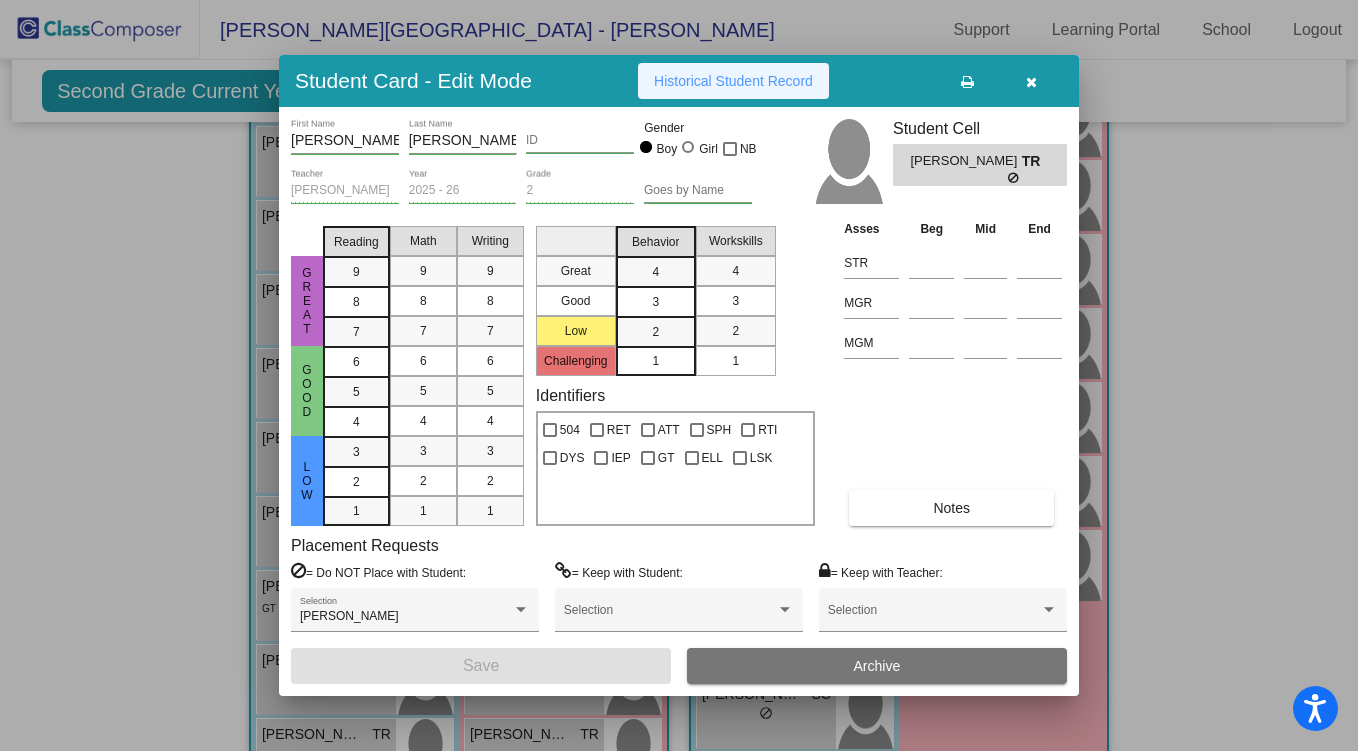 click on "Historical Student Record" at bounding box center (733, 81) 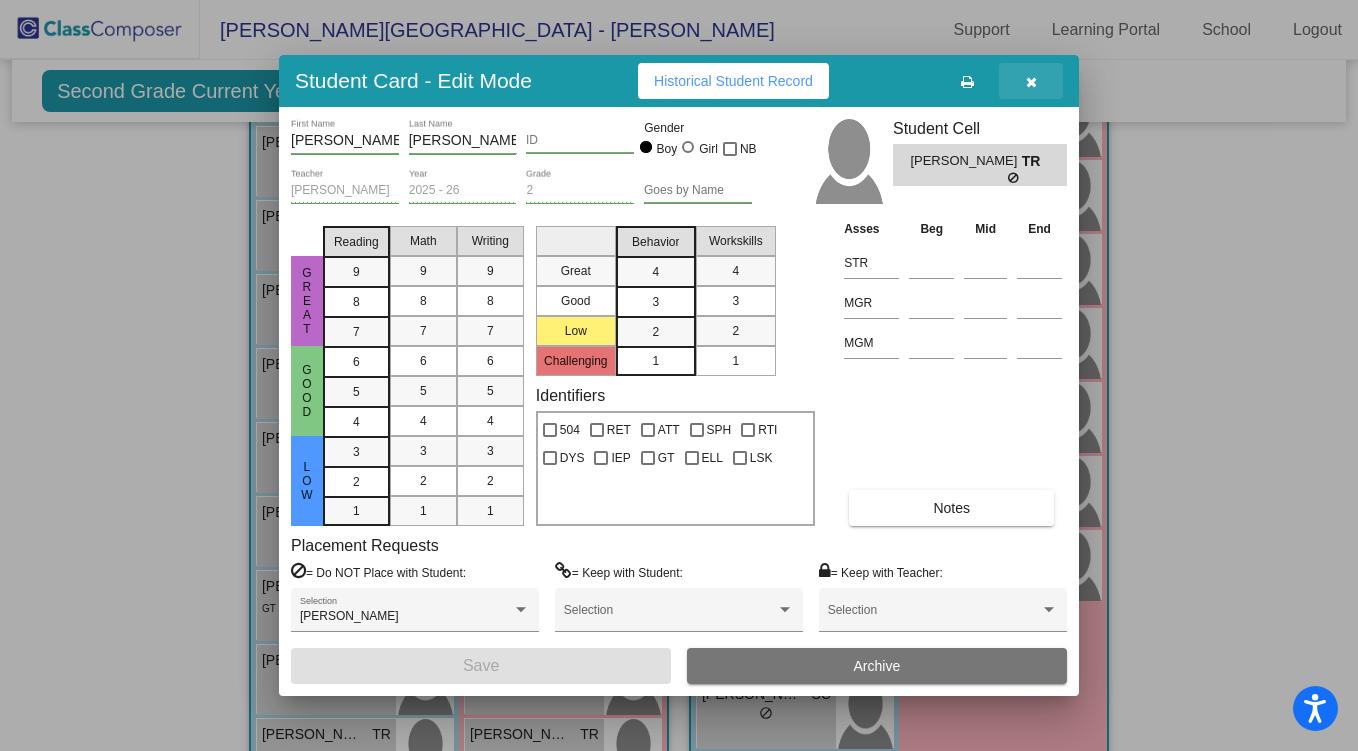 click at bounding box center (1031, 81) 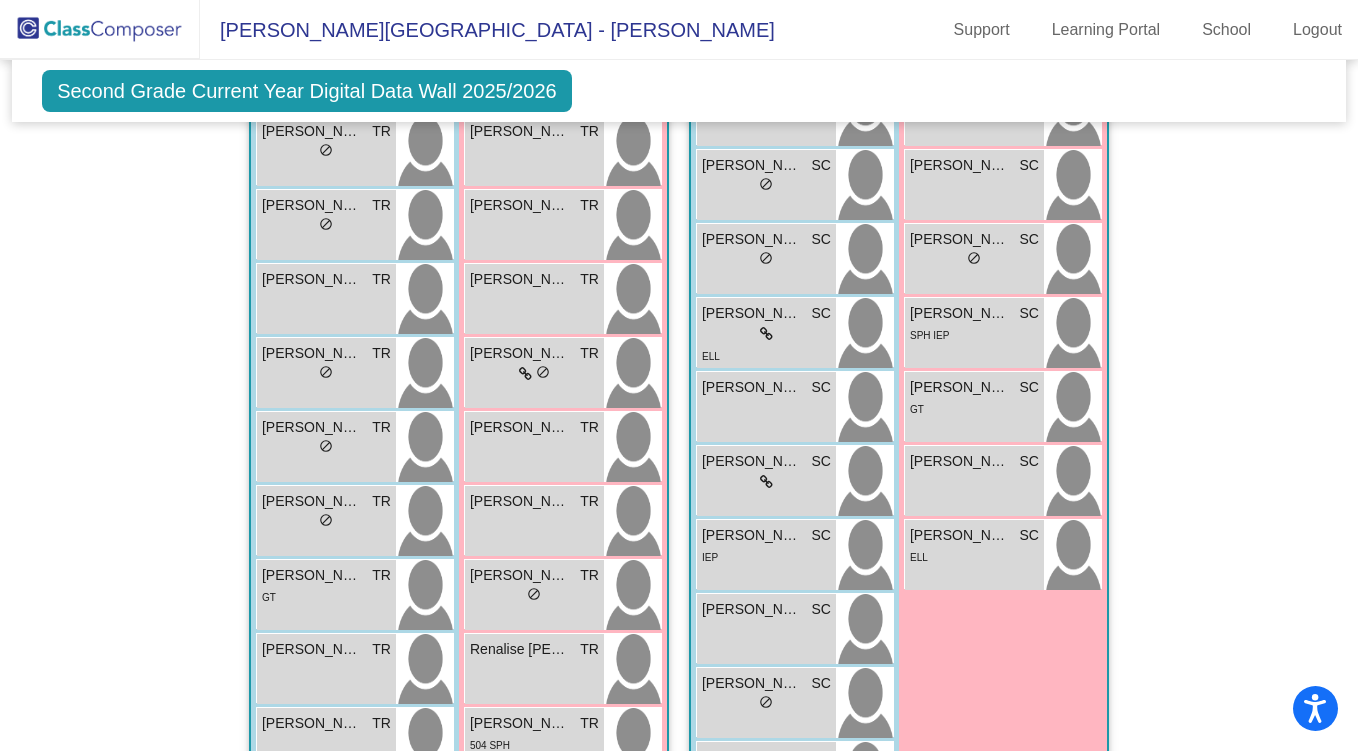 scroll, scrollTop: 623, scrollLeft: 0, axis: vertical 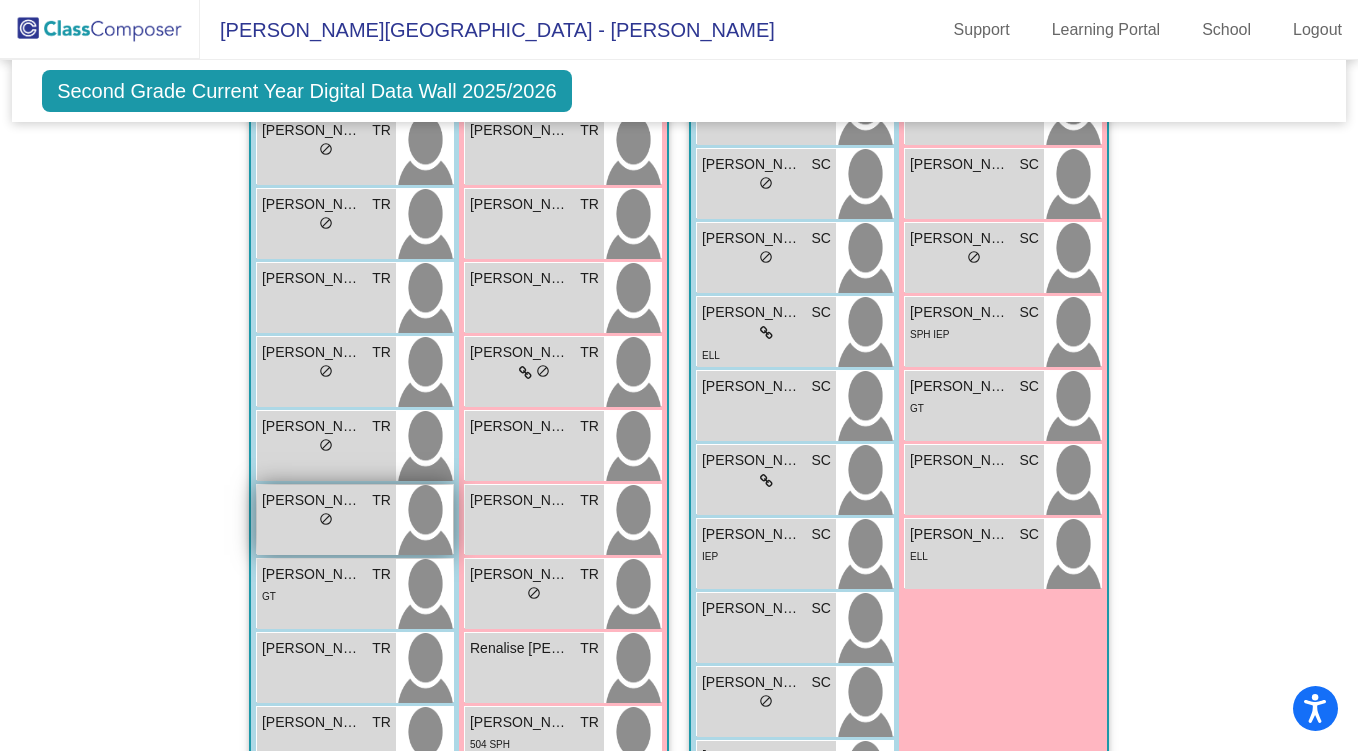 click on "lock do_not_disturb_alt" at bounding box center [326, 521] 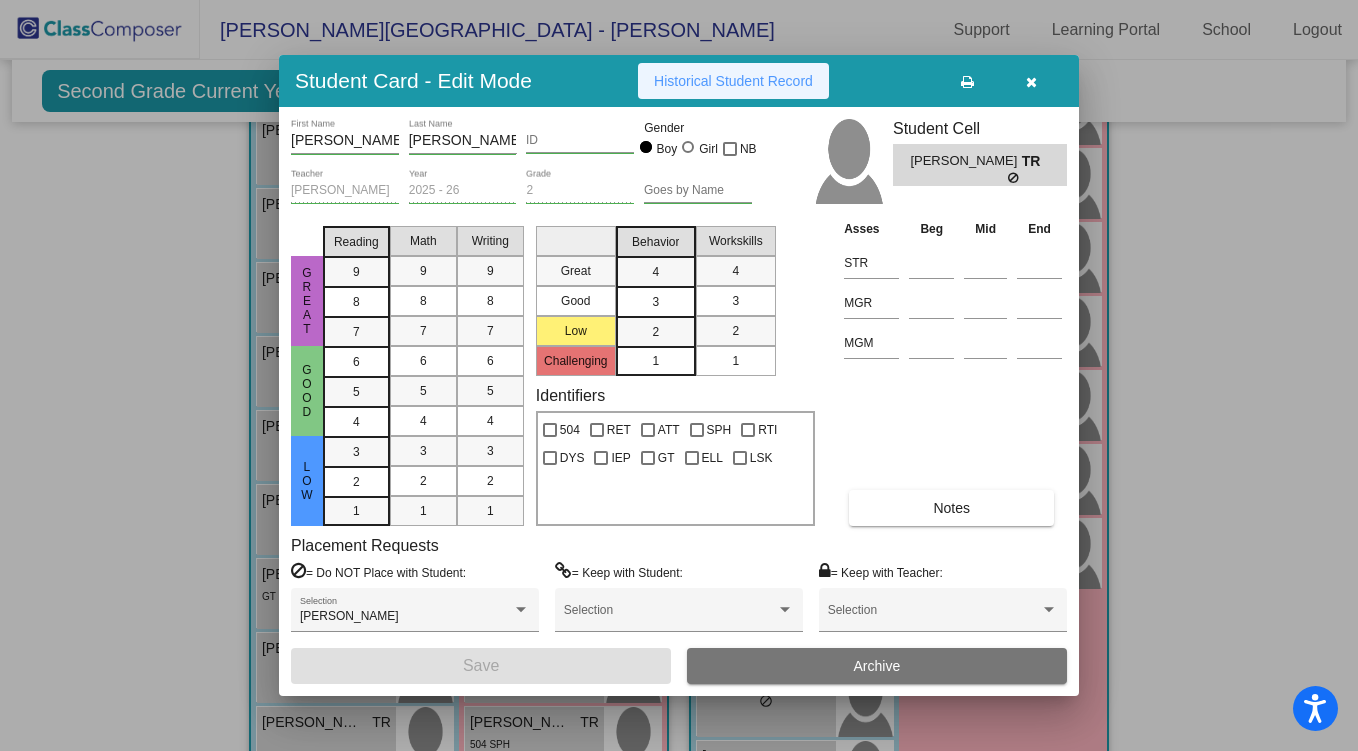 click on "Historical Student Record" at bounding box center (733, 81) 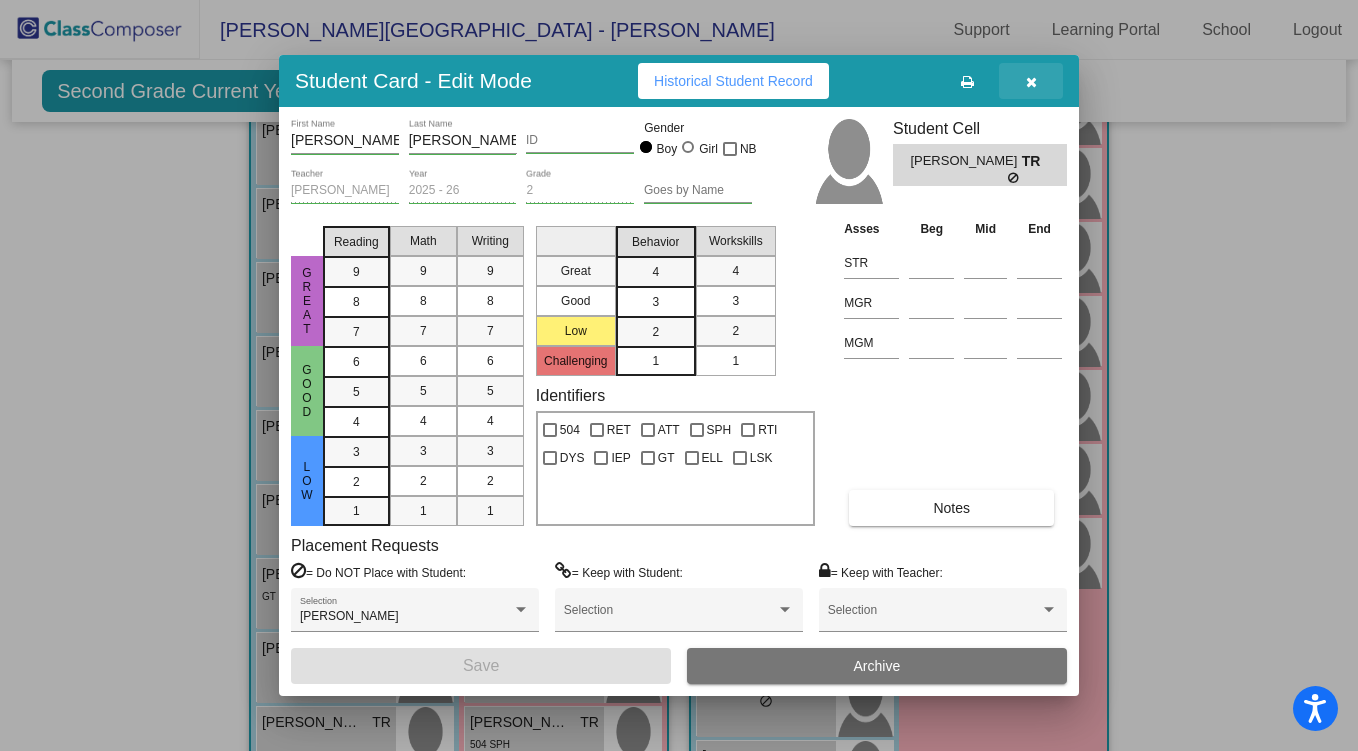 click at bounding box center [1031, 81] 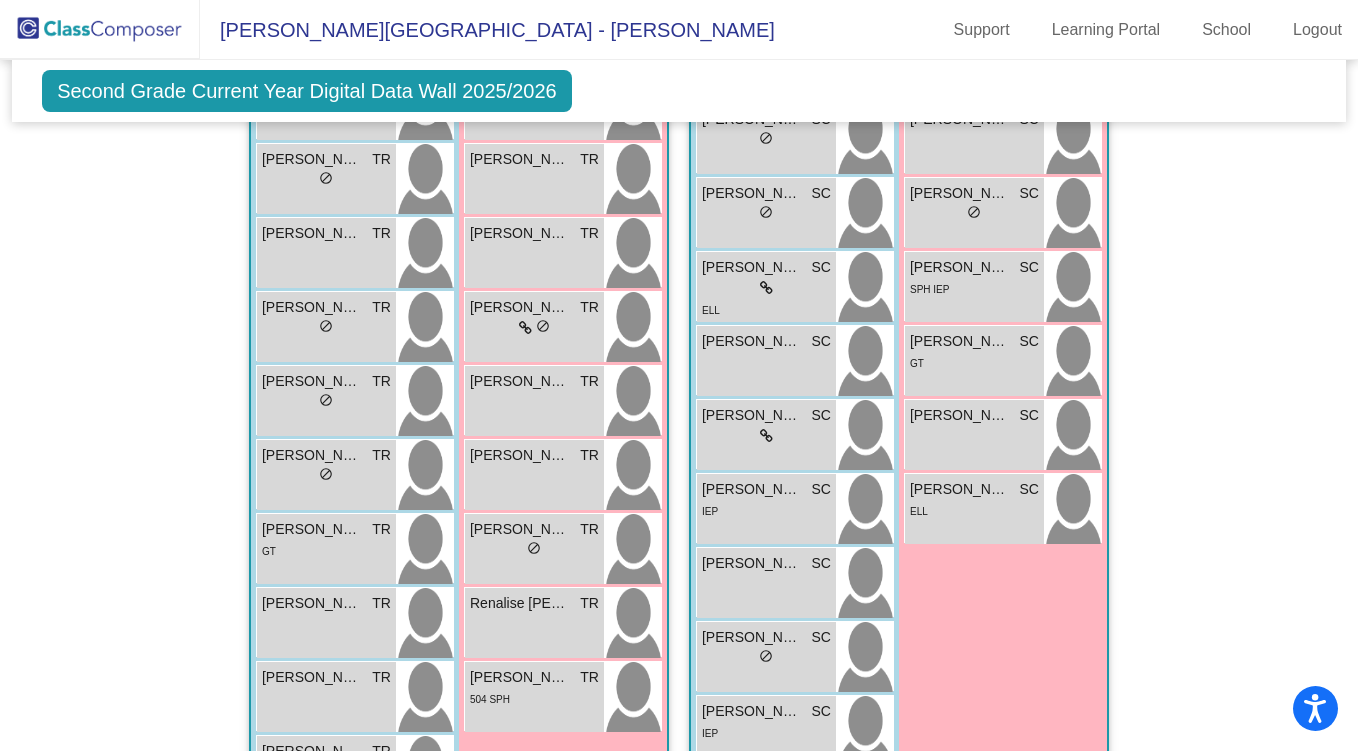 scroll, scrollTop: 746, scrollLeft: 0, axis: vertical 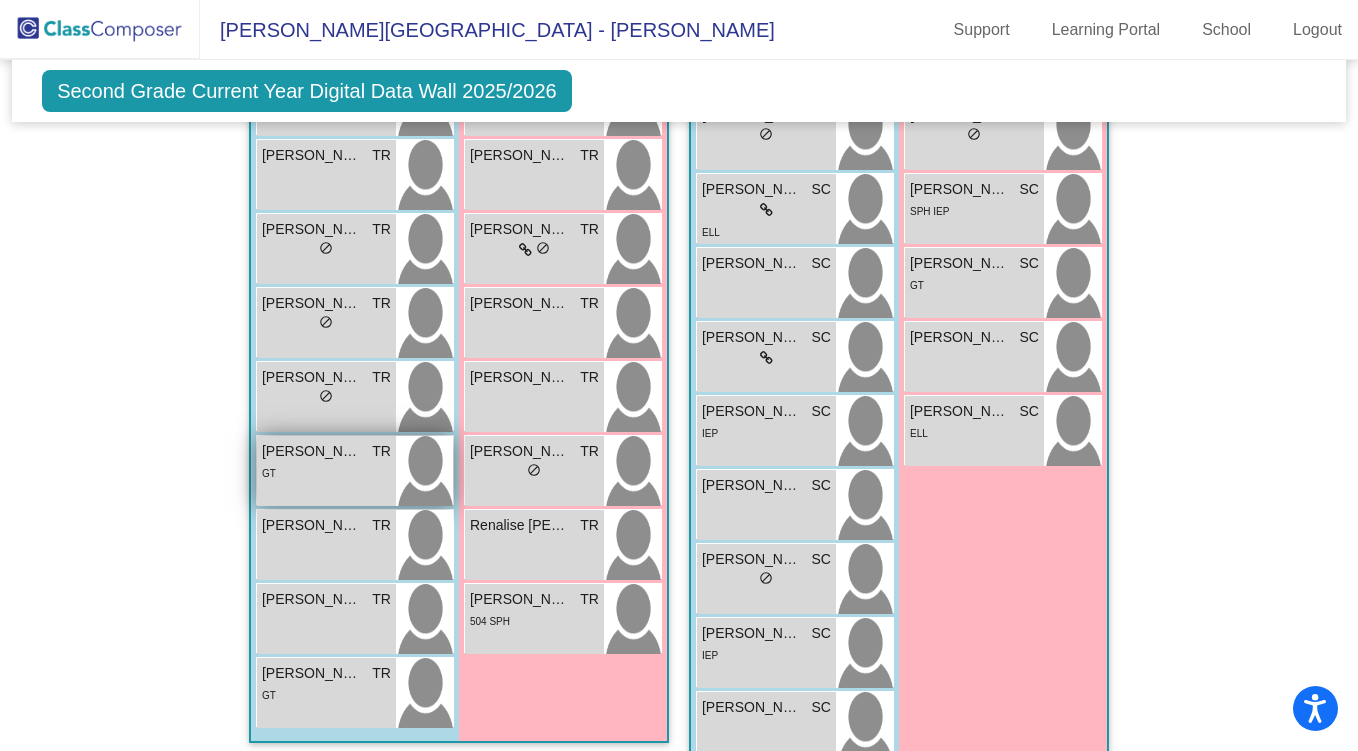 click on "Jameson Garcia TR lock do_not_disturb_alt GT" at bounding box center (326, 471) 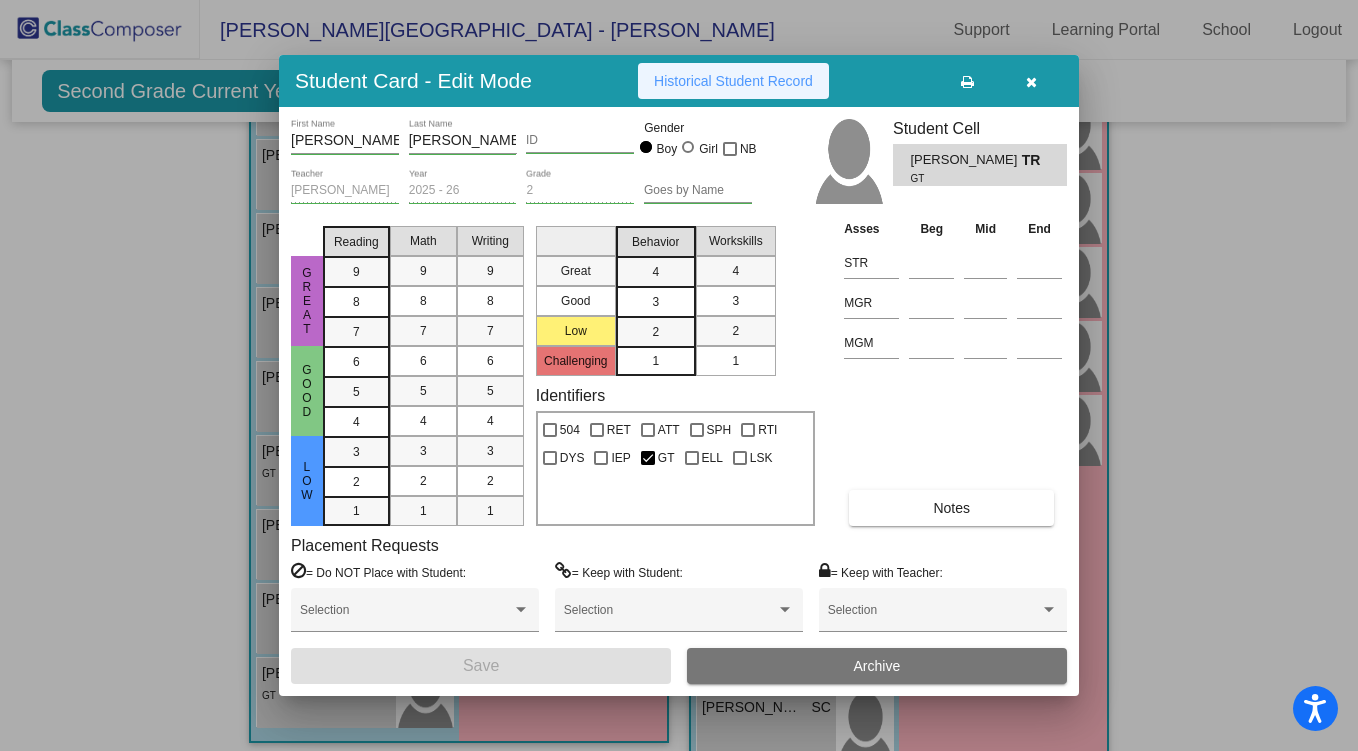 click on "Historical Student Record" at bounding box center [733, 81] 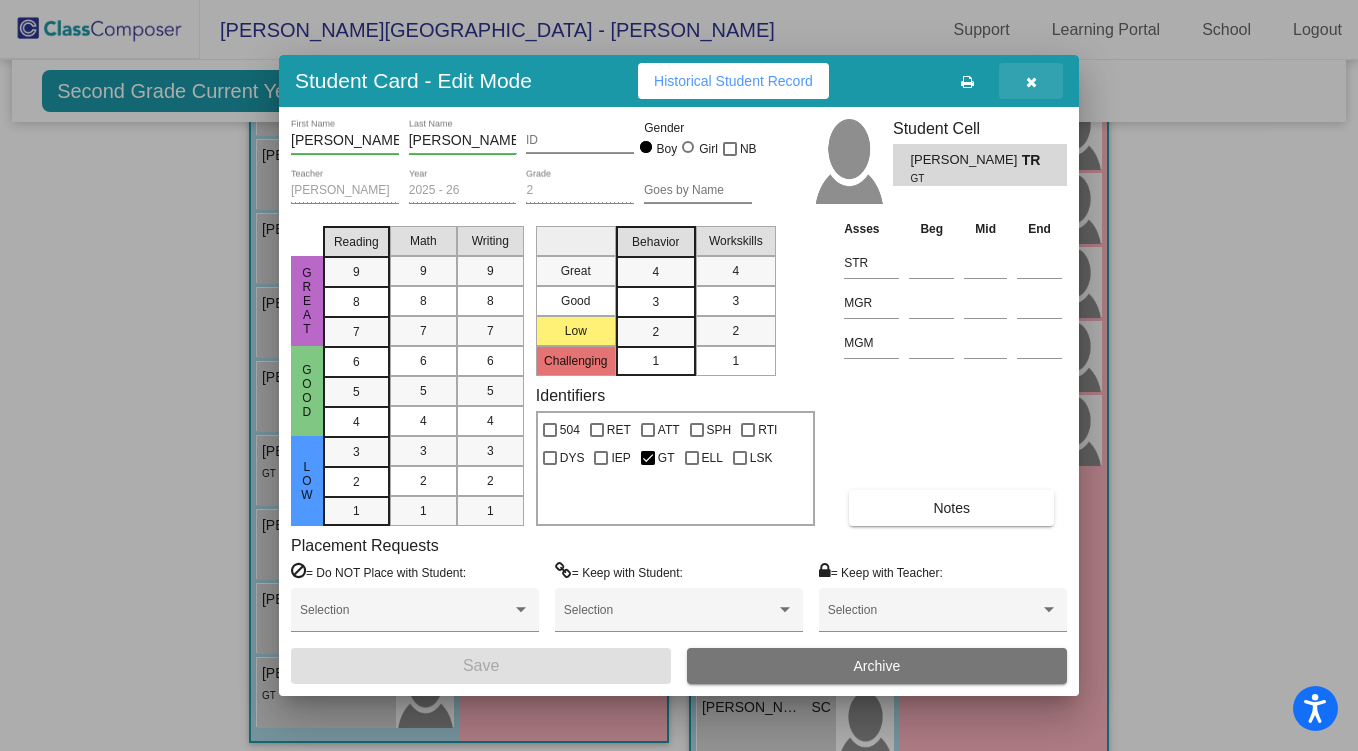 click at bounding box center (1031, 82) 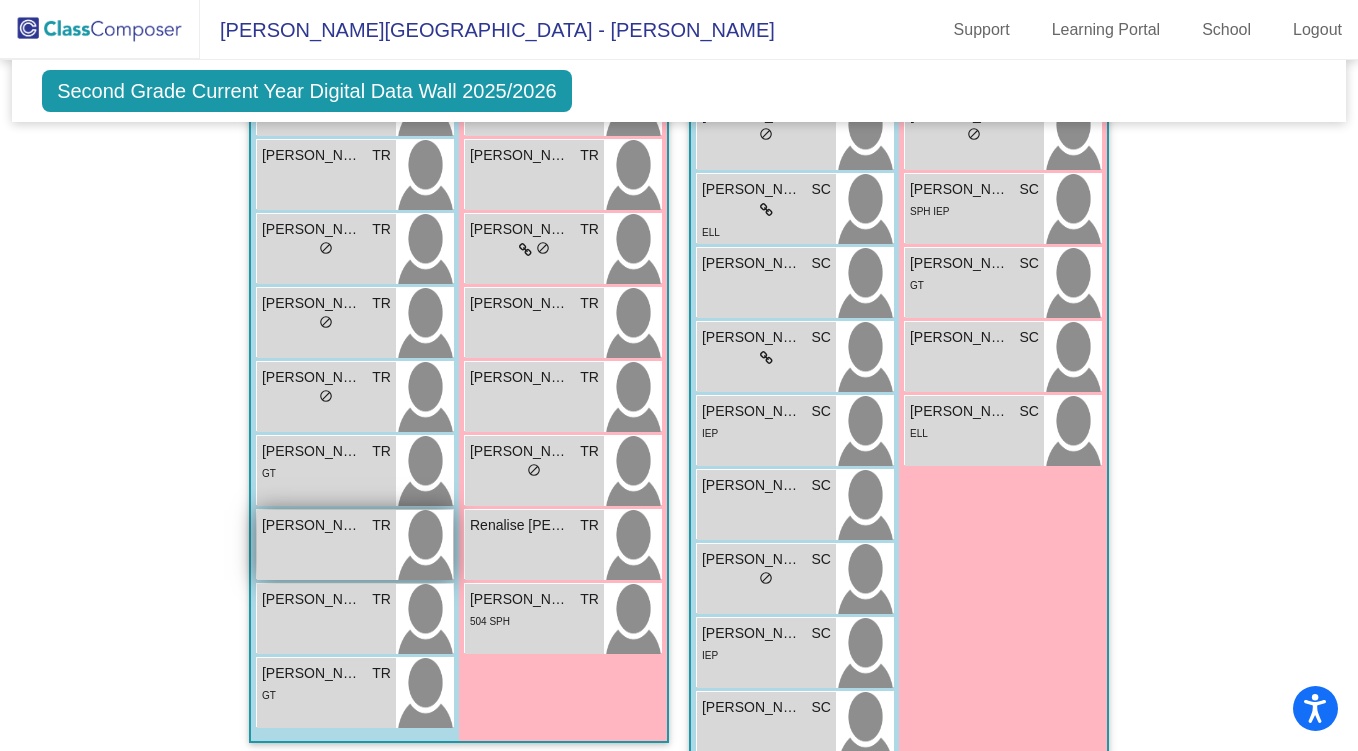click on "Liam Annex" at bounding box center [312, 525] 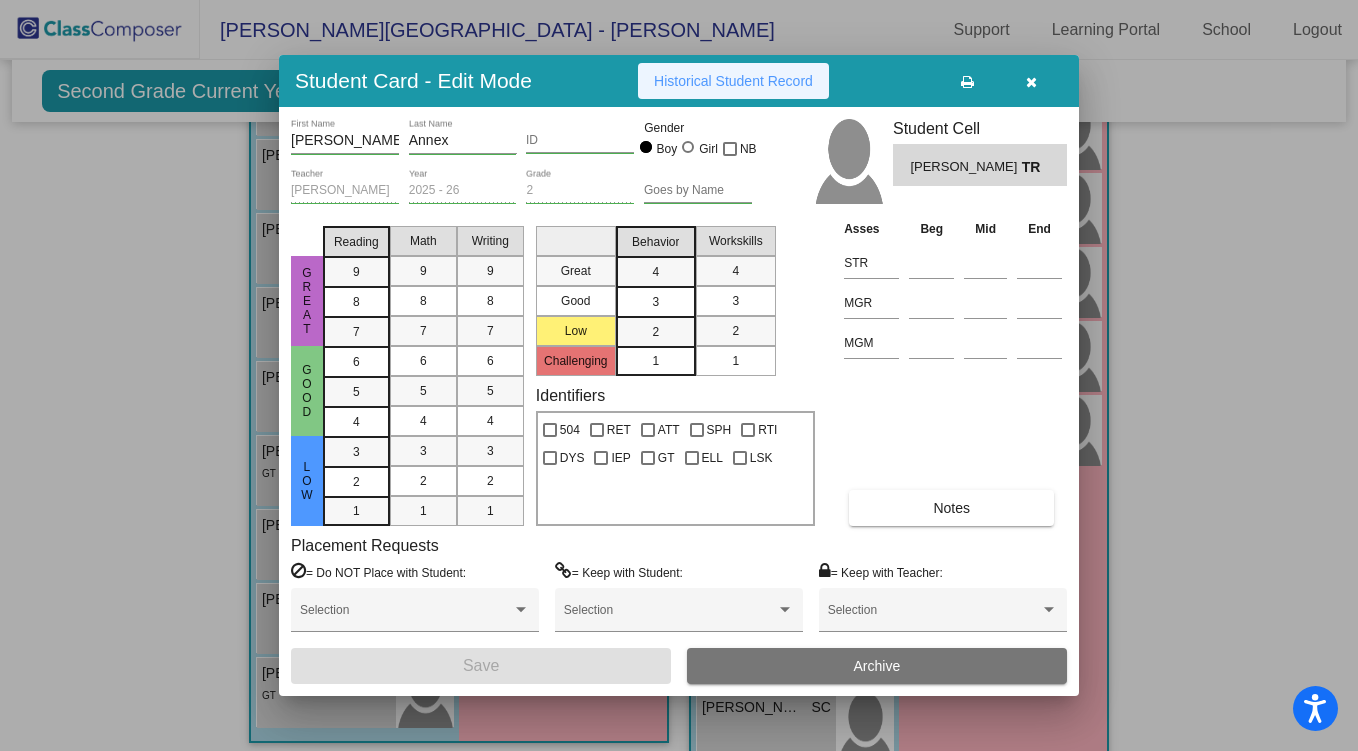 click on "Historical Student Record" at bounding box center [733, 81] 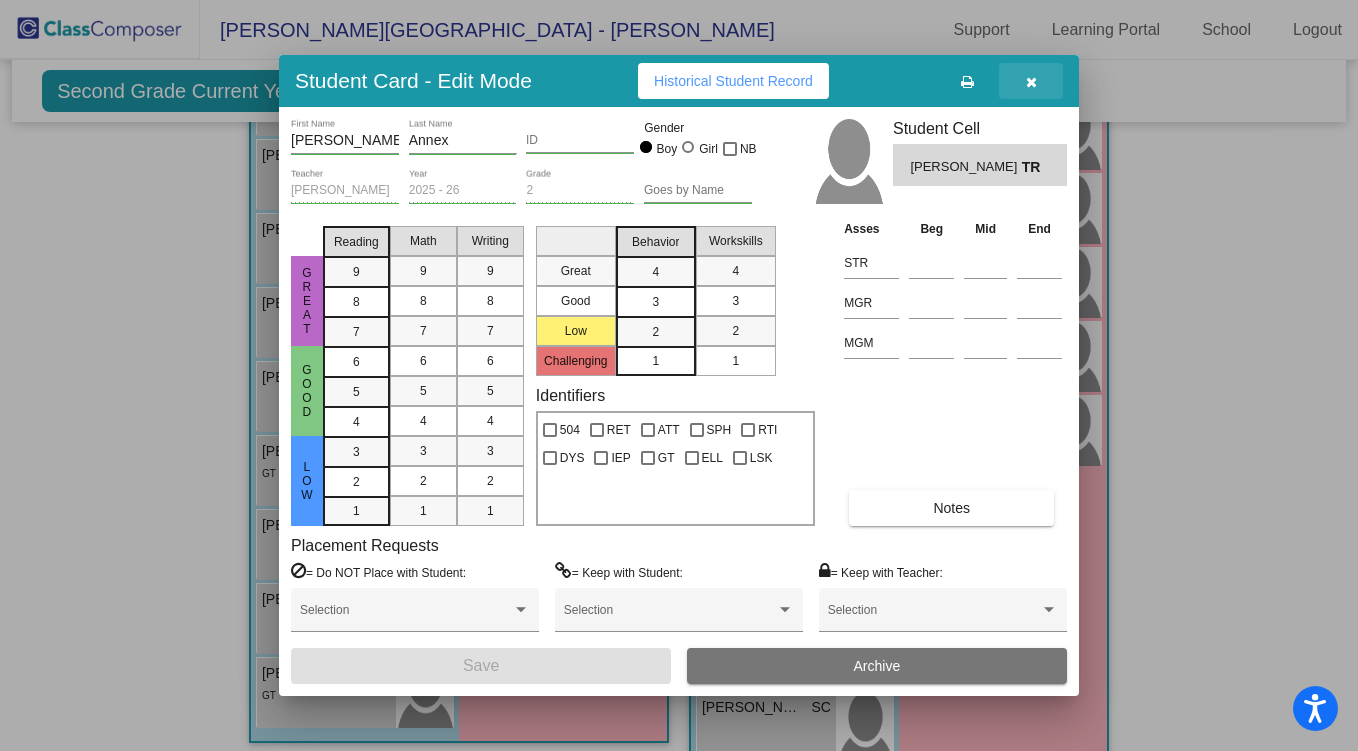 click at bounding box center (1031, 81) 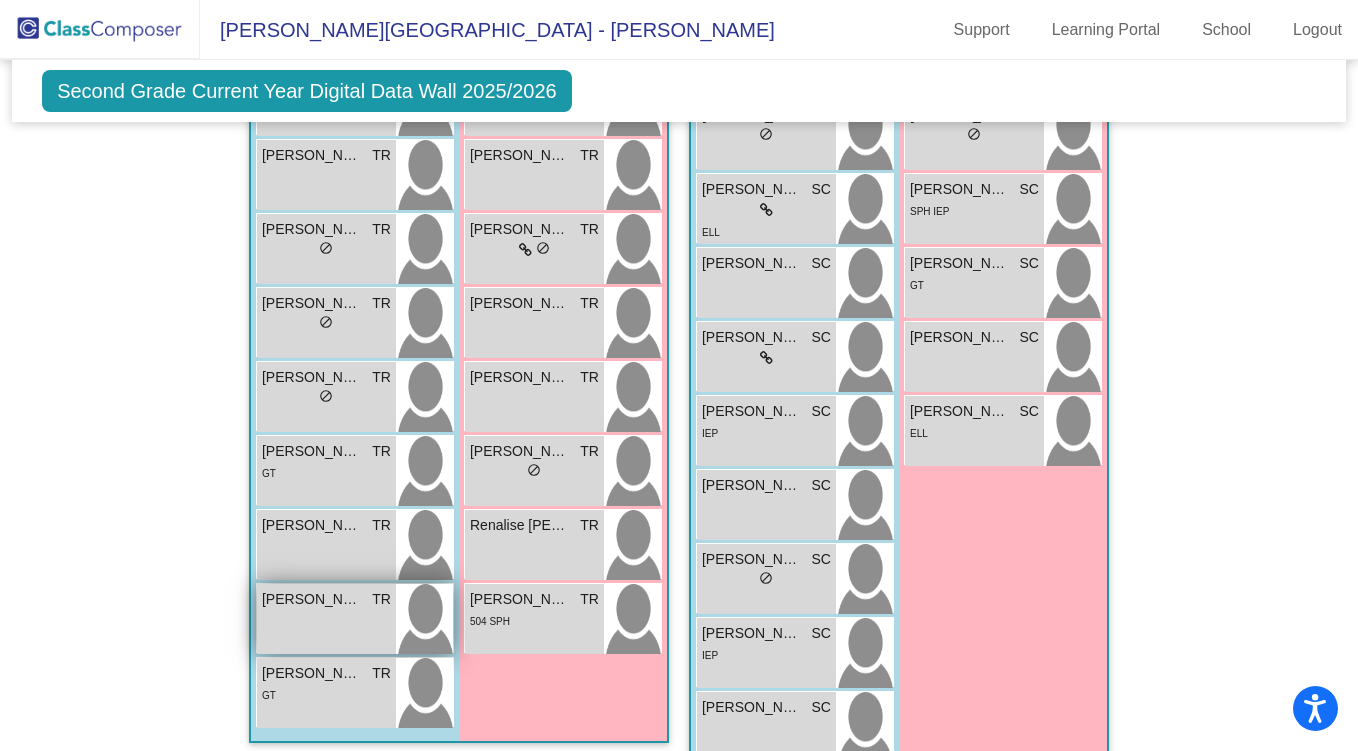 click on "Nathan Bazan TR" at bounding box center (326, 599) 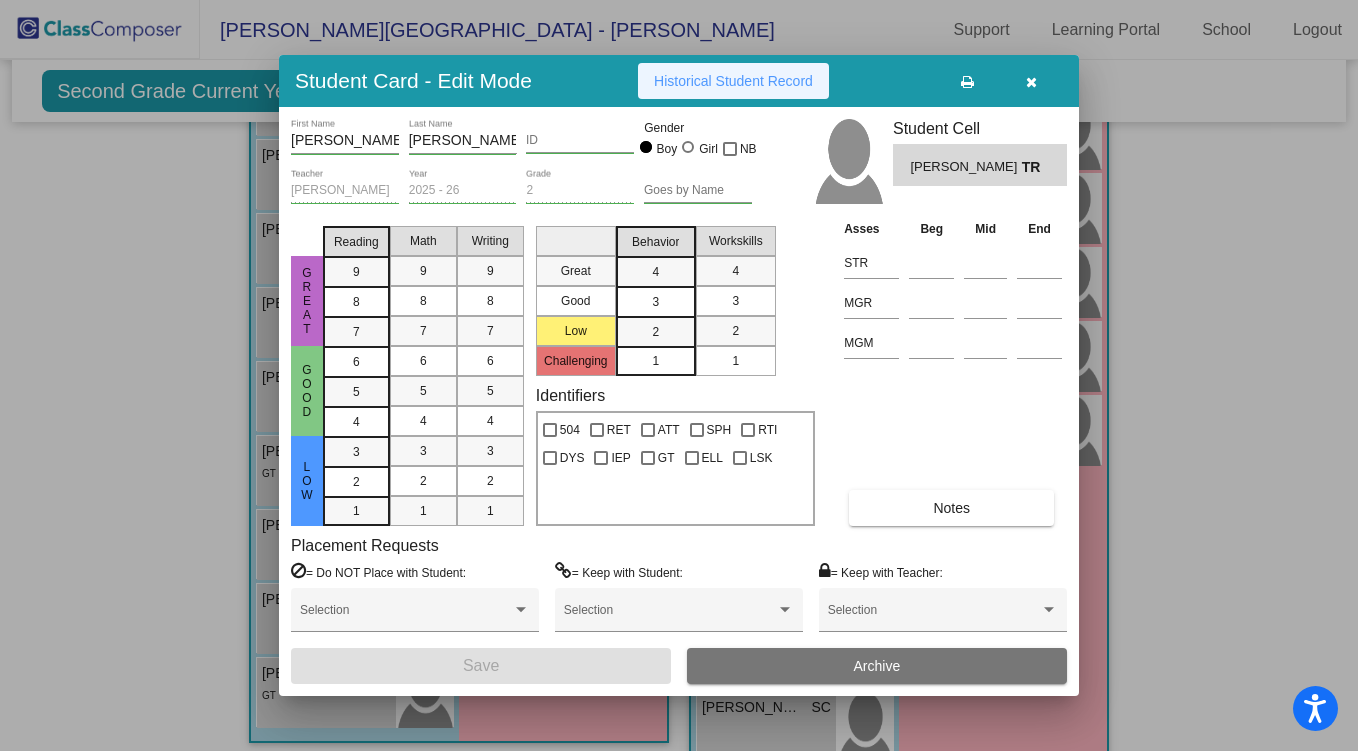 click on "Historical Student Record" at bounding box center (733, 81) 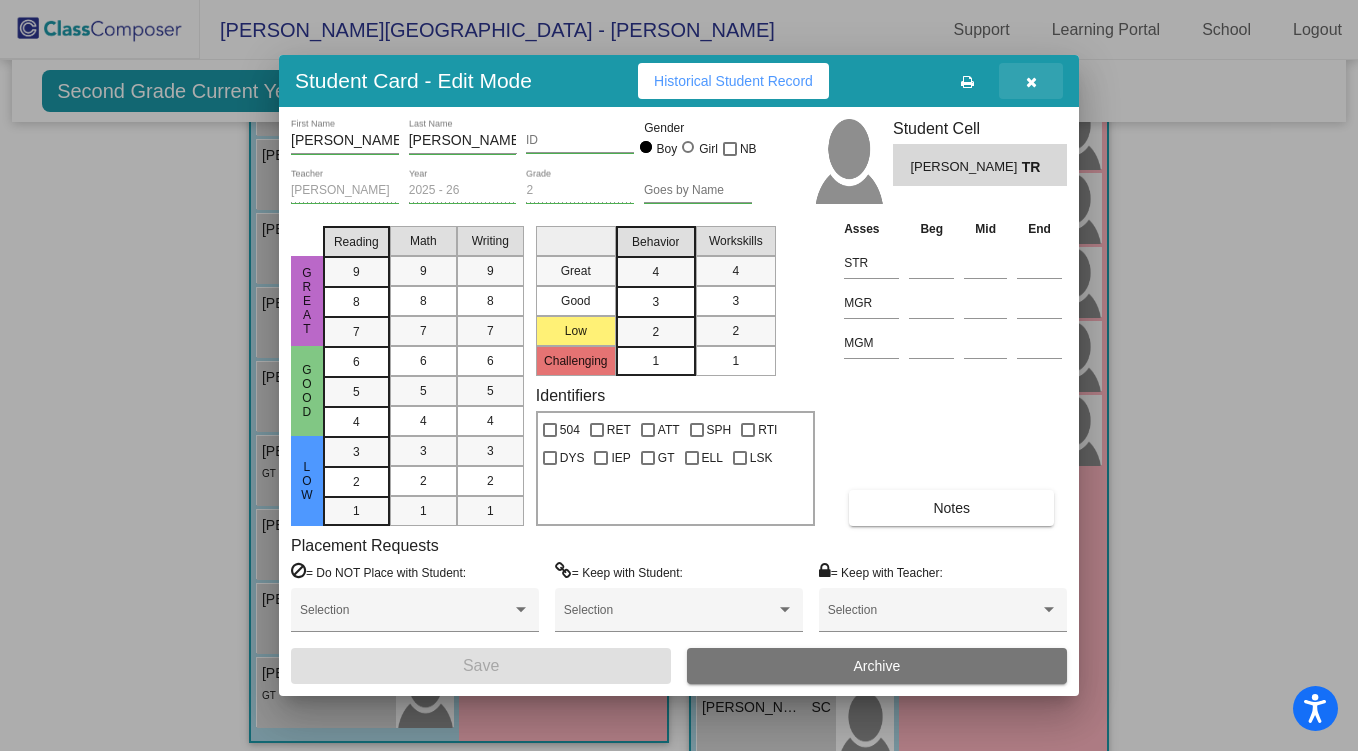click at bounding box center (1031, 81) 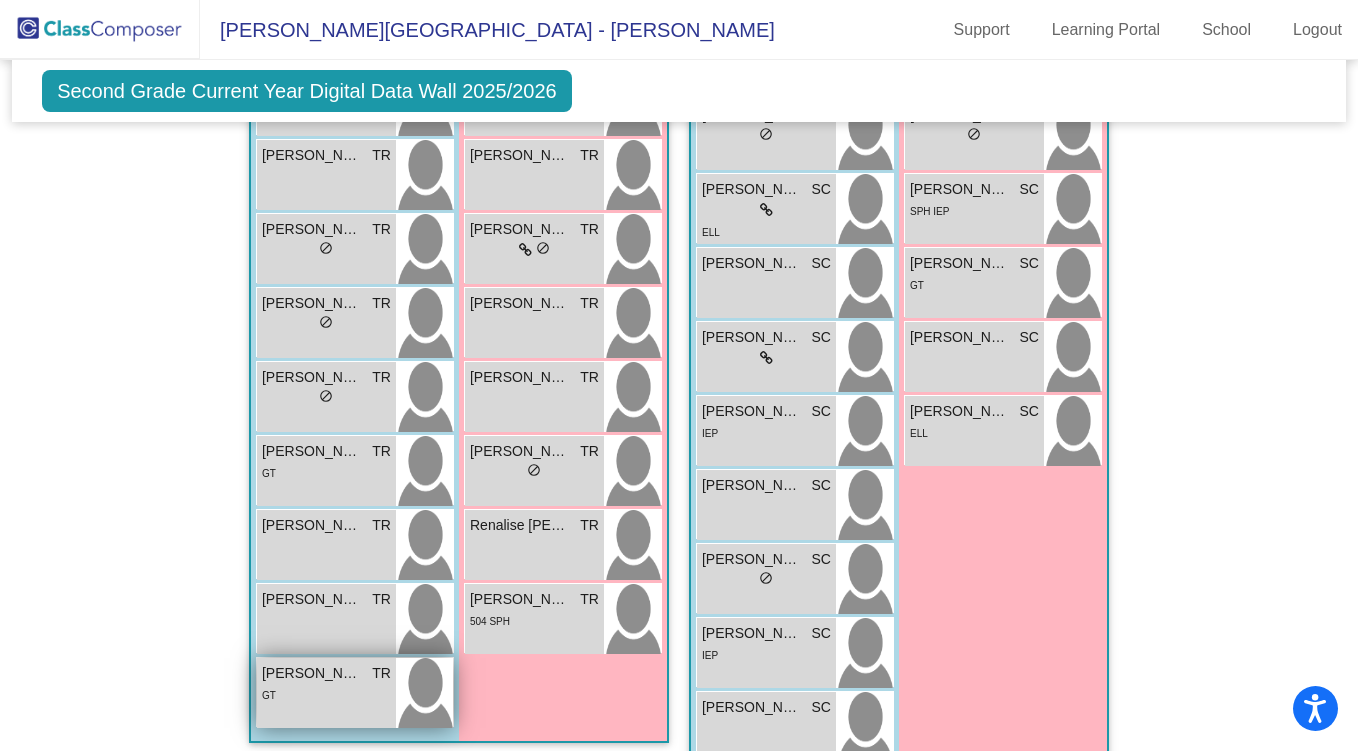 click on "GT" at bounding box center (326, 694) 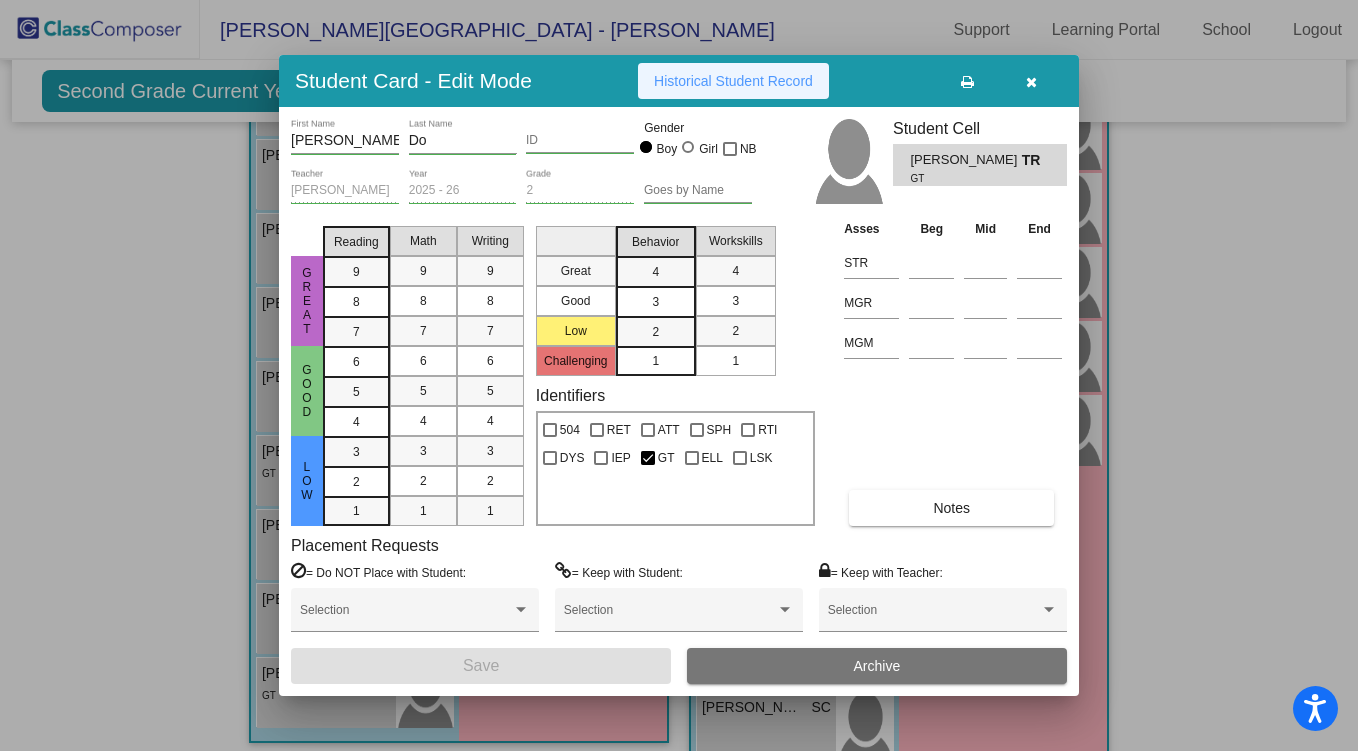click on "Historical Student Record" at bounding box center [733, 81] 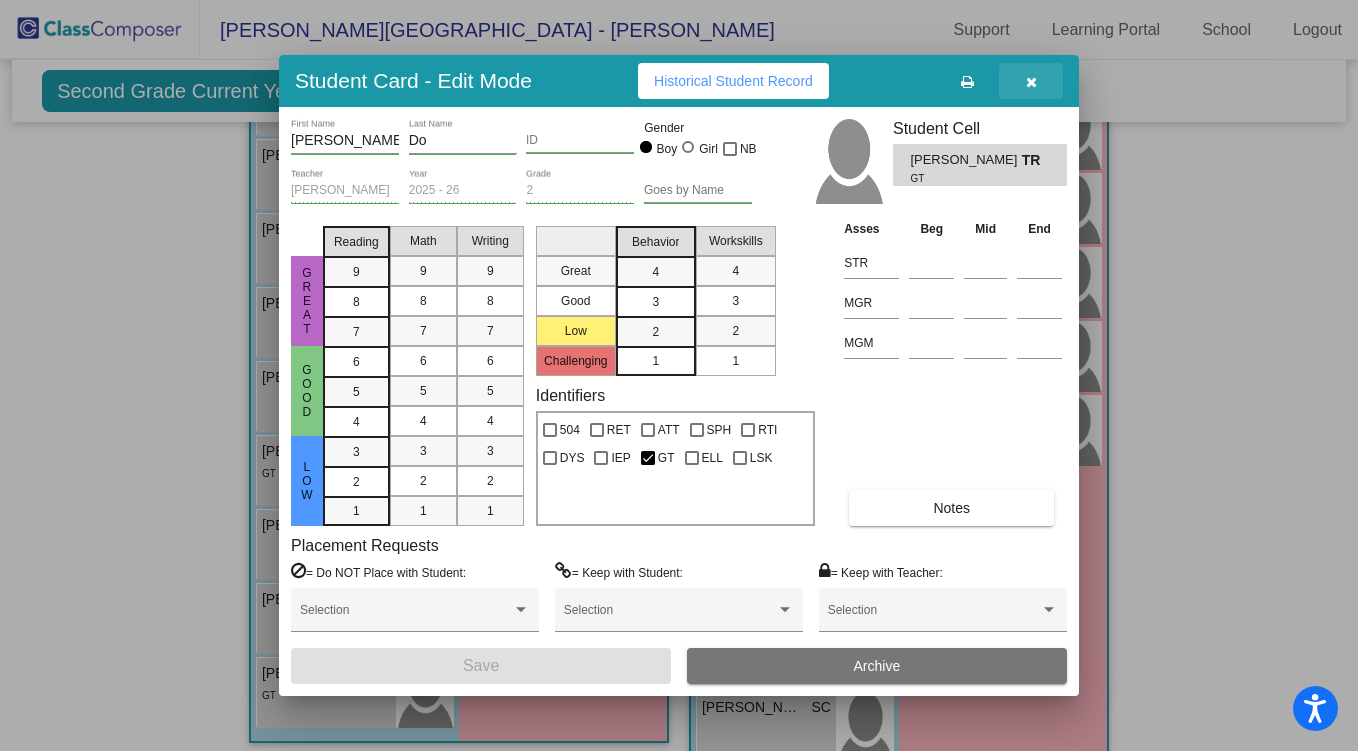 click at bounding box center [1031, 82] 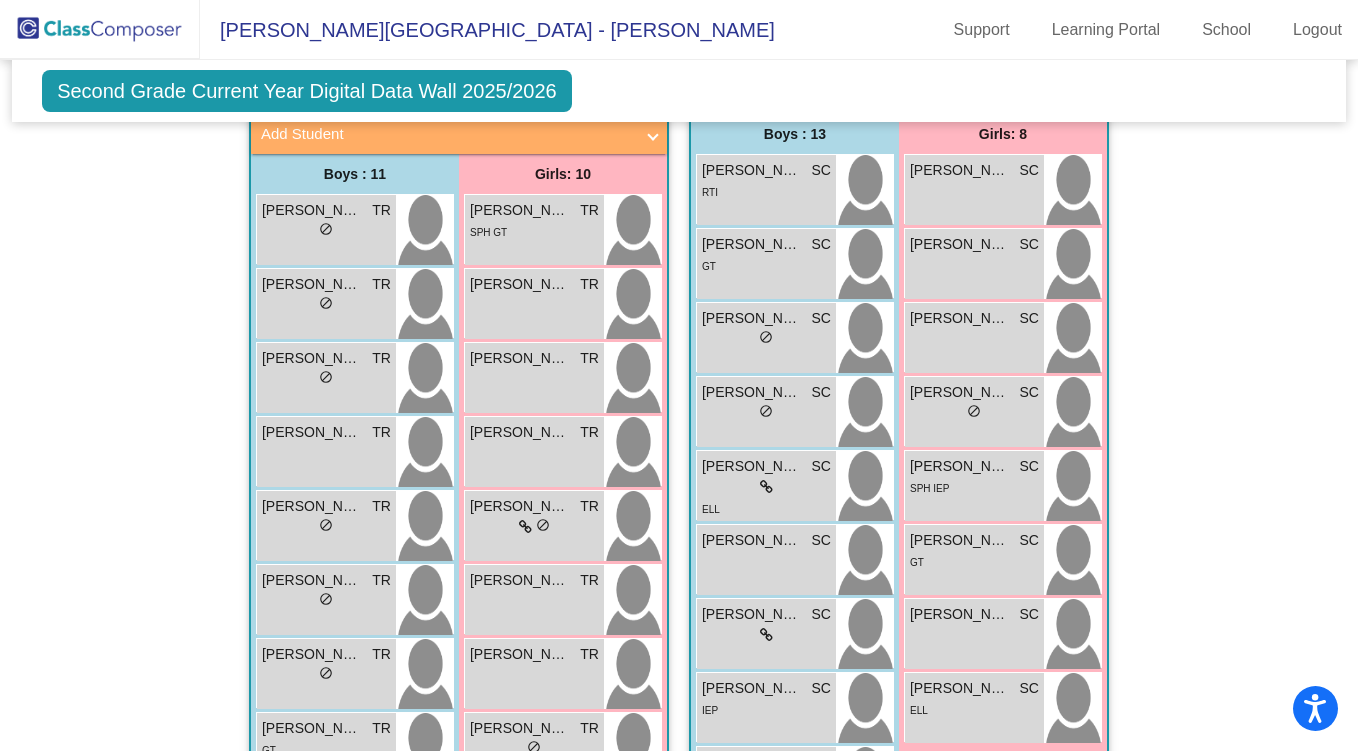 scroll, scrollTop: 465, scrollLeft: 0, axis: vertical 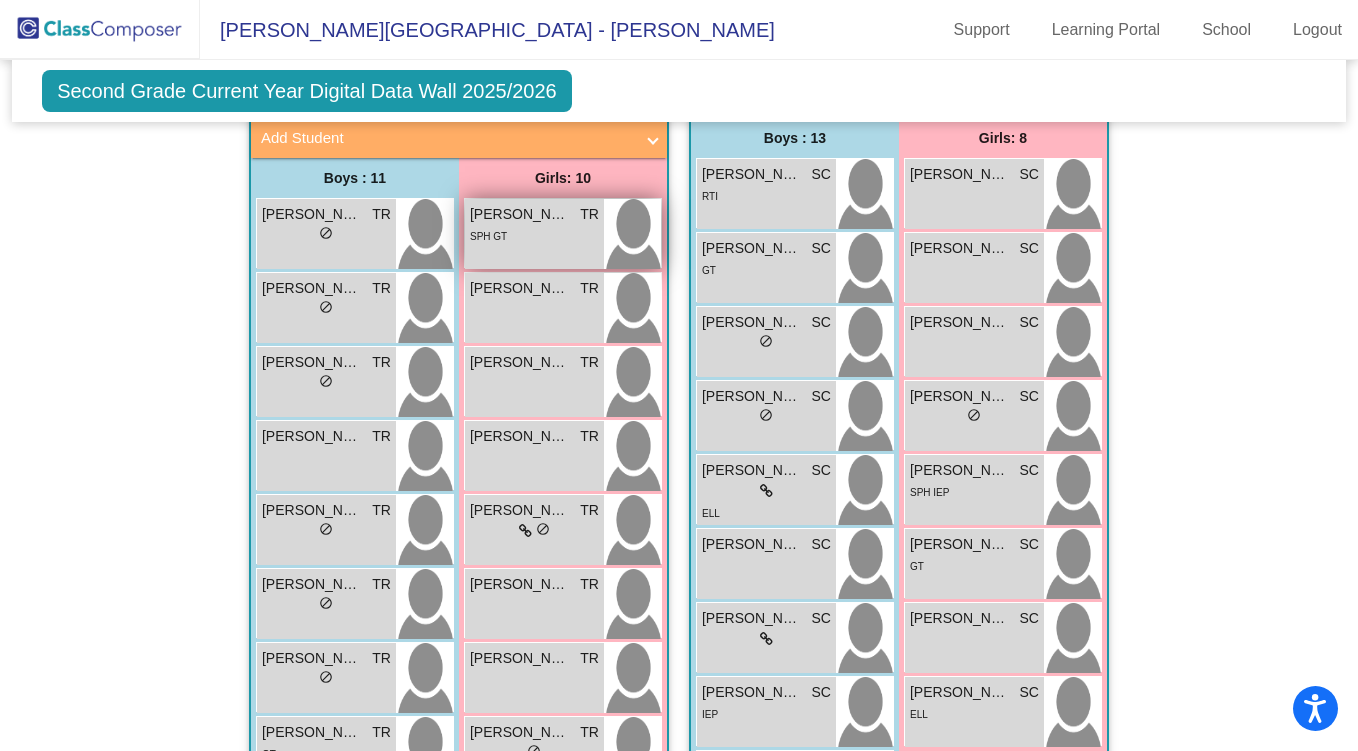 click on "SPH GT" at bounding box center [534, 235] 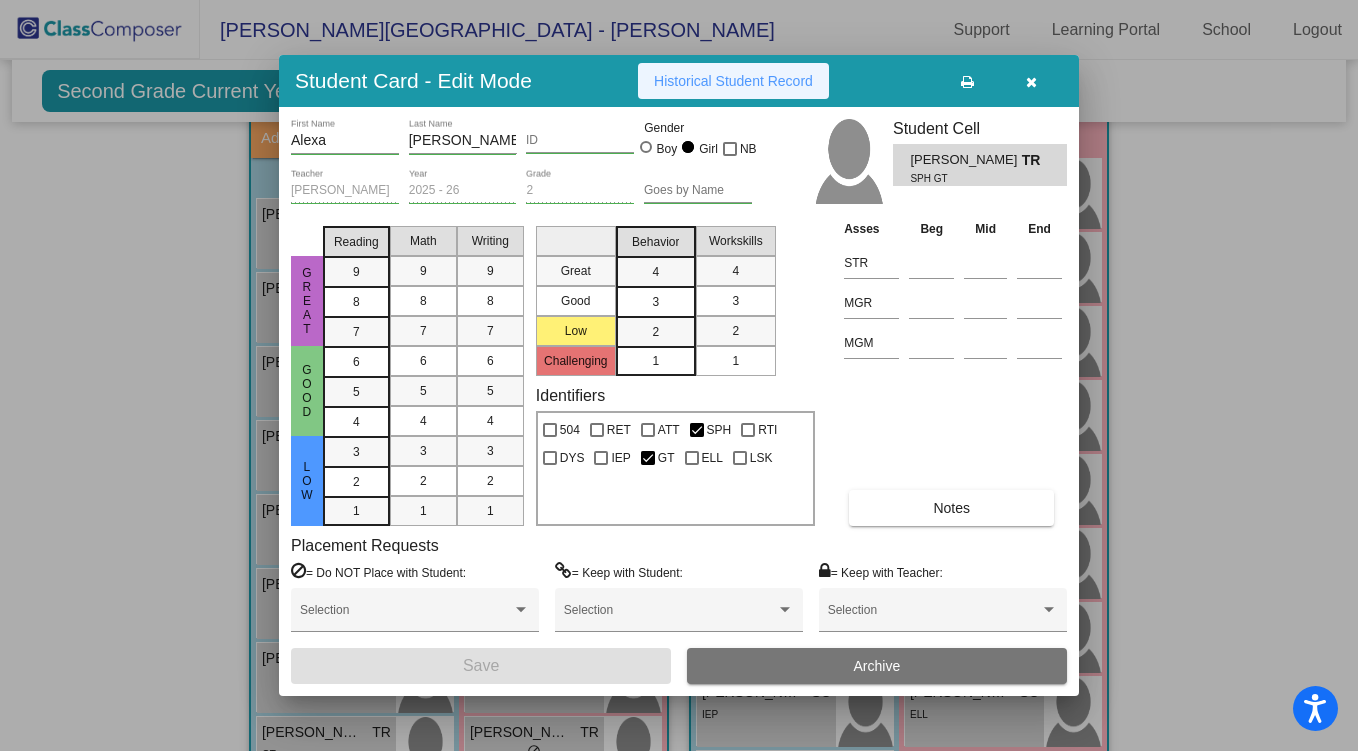 click on "Historical Student Record" at bounding box center [733, 81] 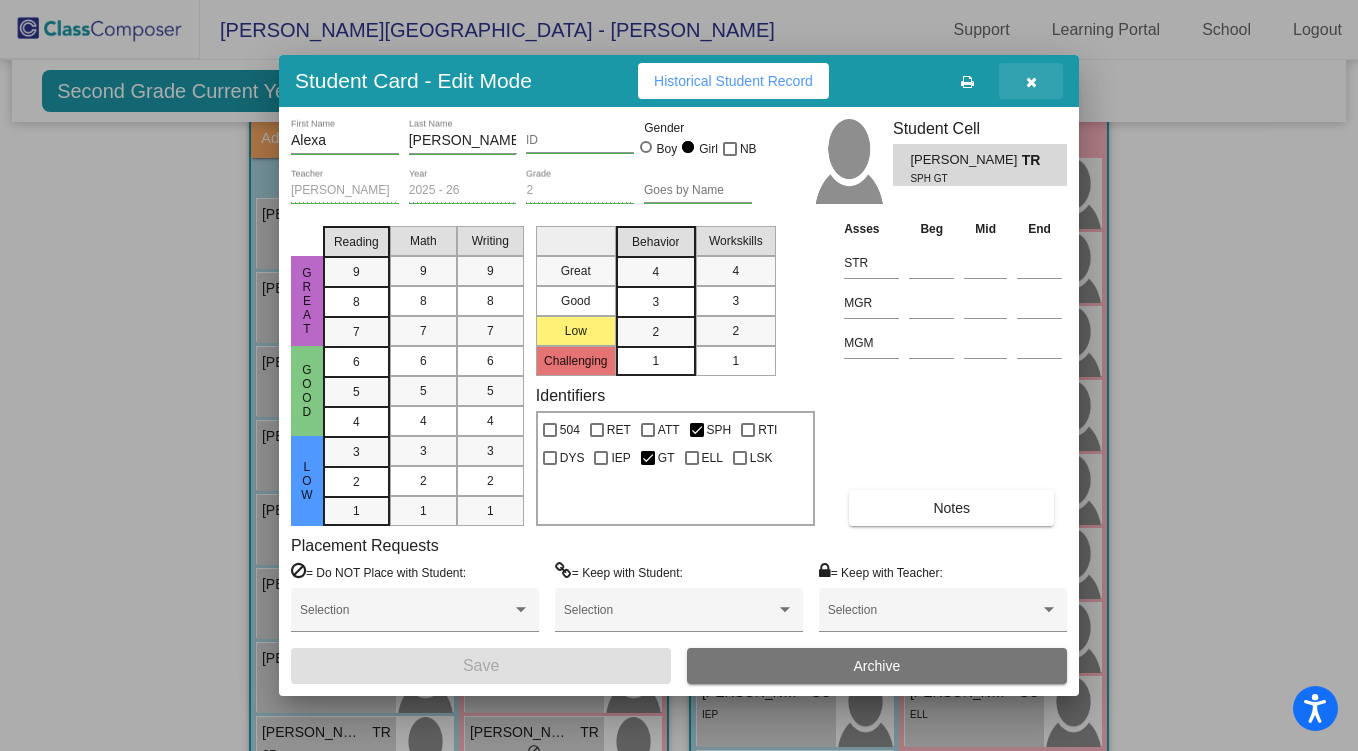 click at bounding box center [1031, 81] 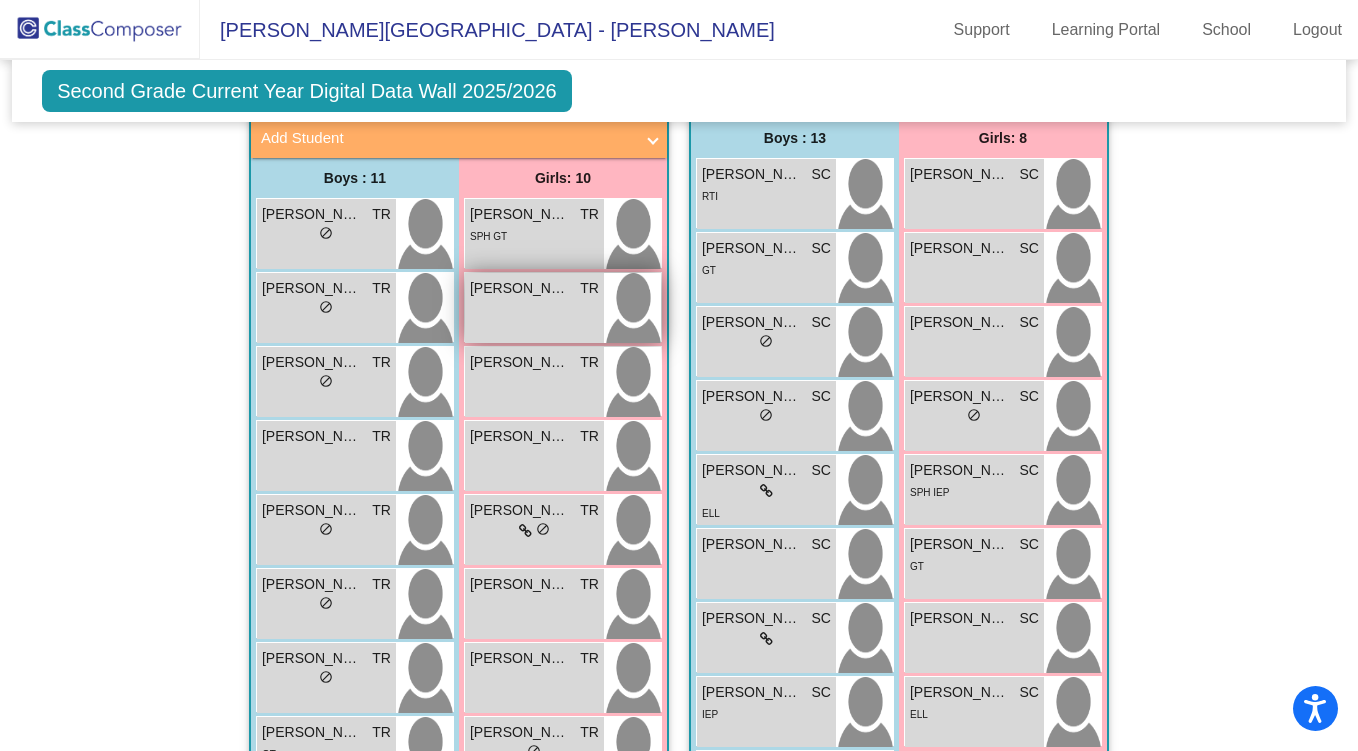 click on "Aryia Alaniz TR lock do_not_disturb_alt" at bounding box center (534, 308) 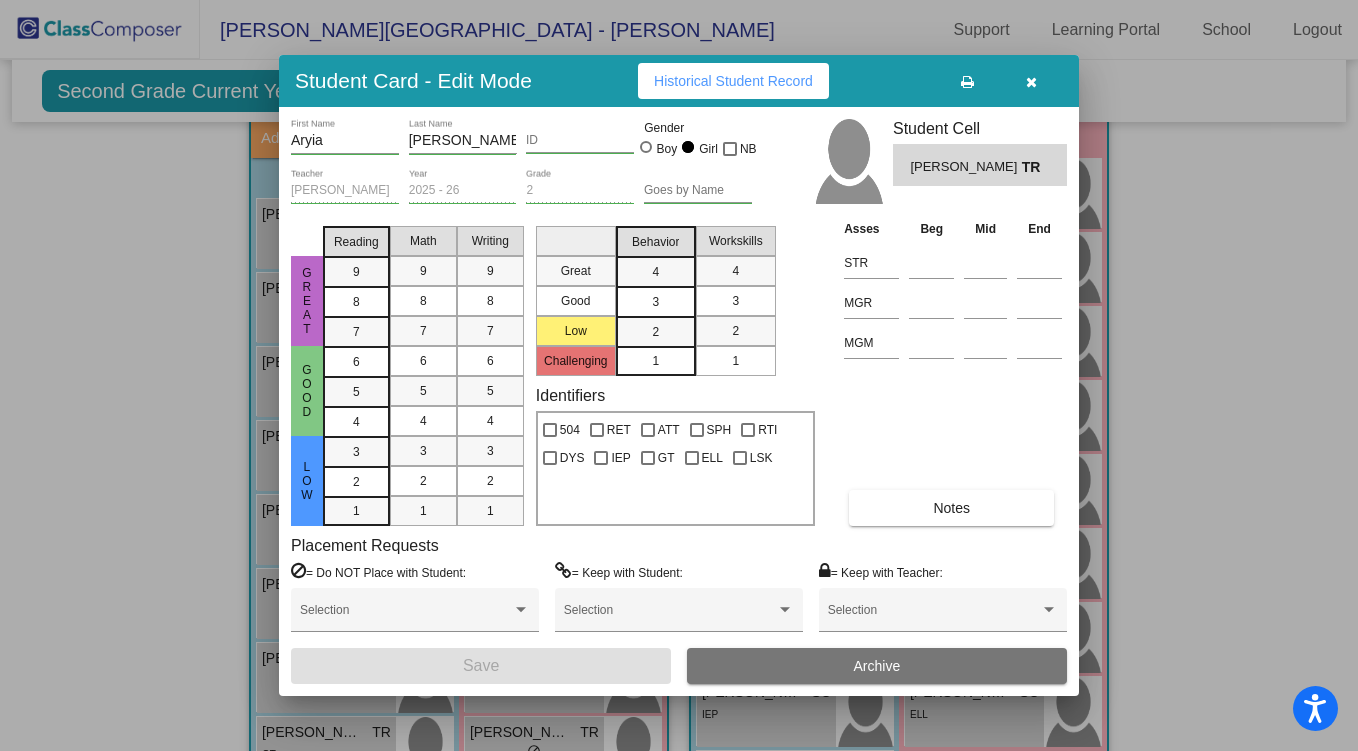 click on "Historical Student Record" at bounding box center [733, 81] 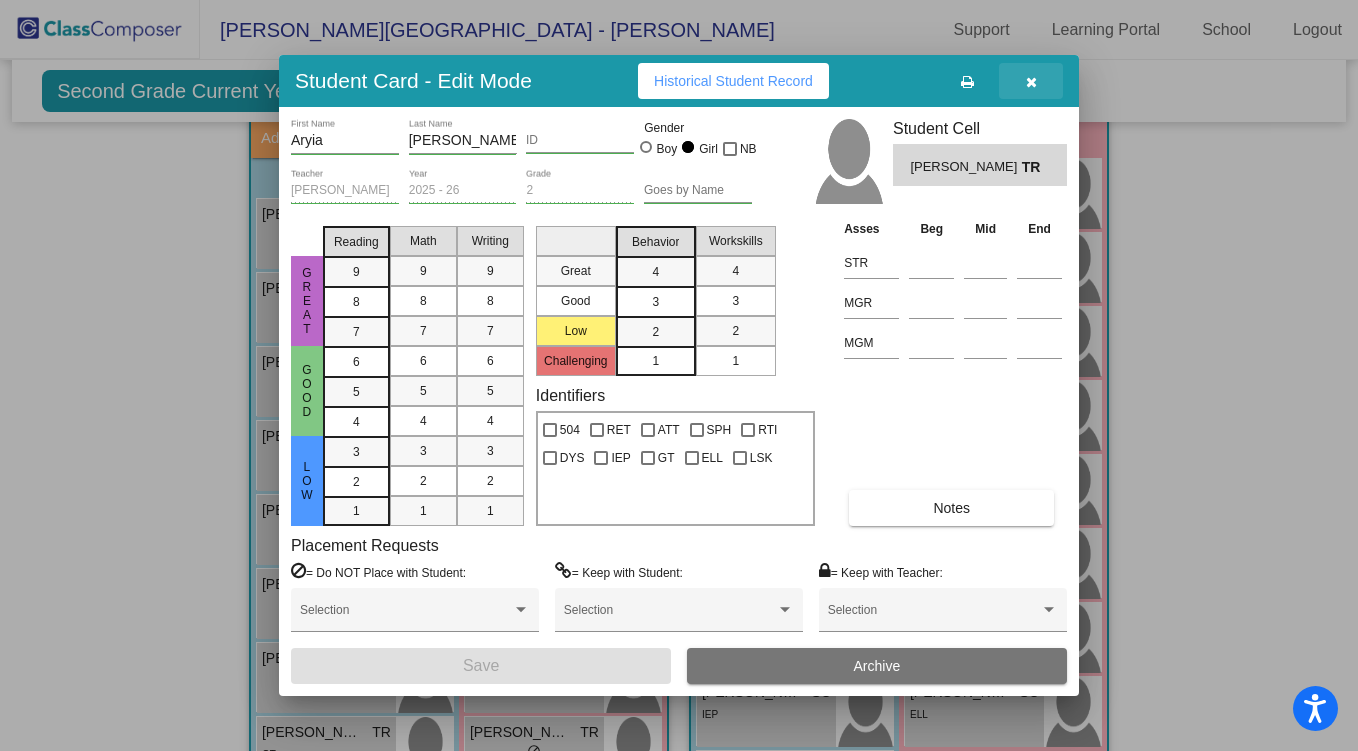 click at bounding box center [1031, 81] 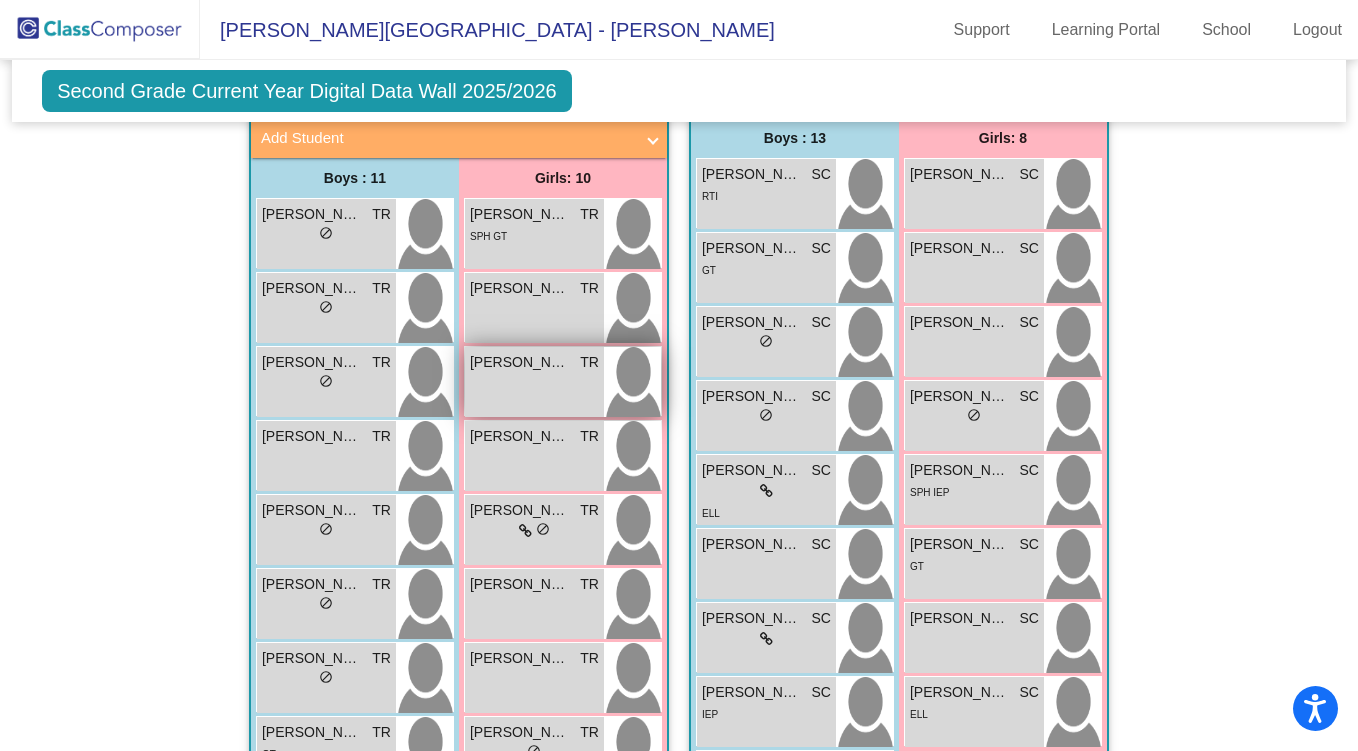 click on "Cecilia Maldonado TR lock do_not_disturb_alt" at bounding box center [534, 382] 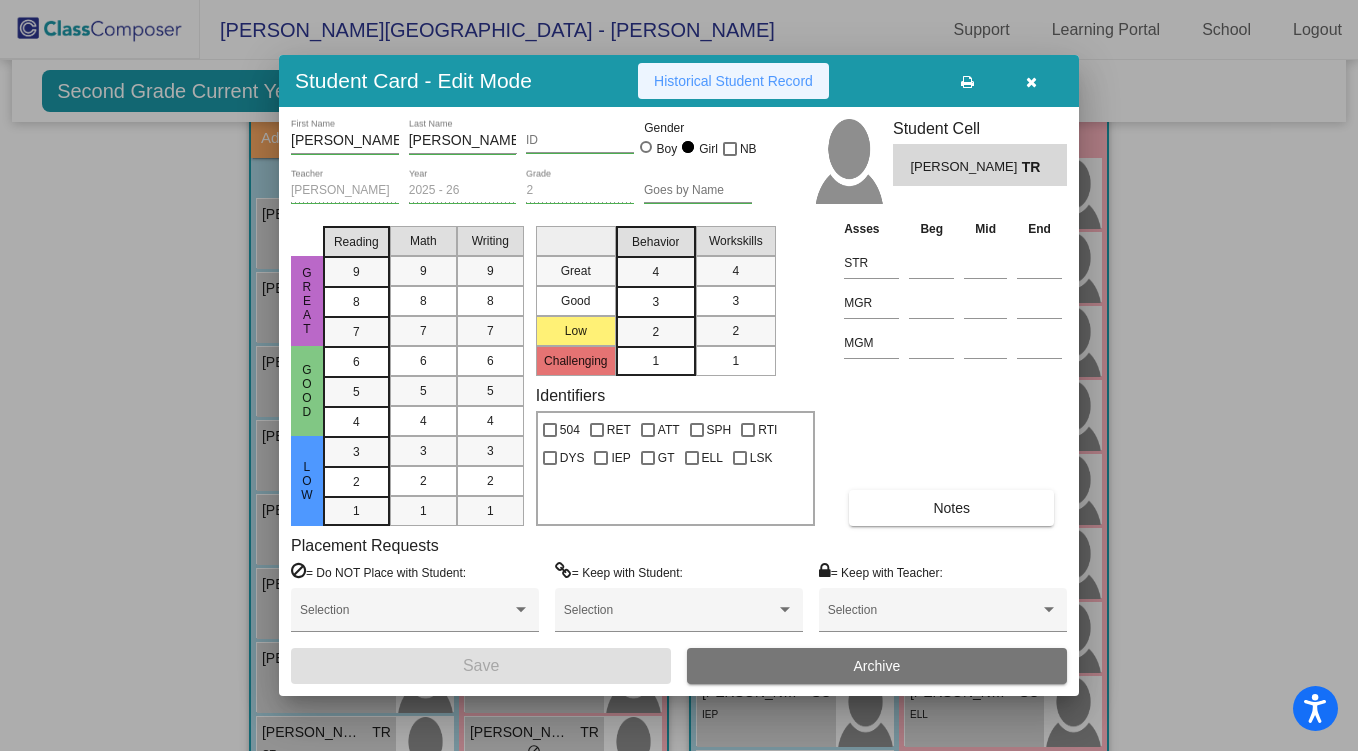 click on "Historical Student Record" at bounding box center [733, 81] 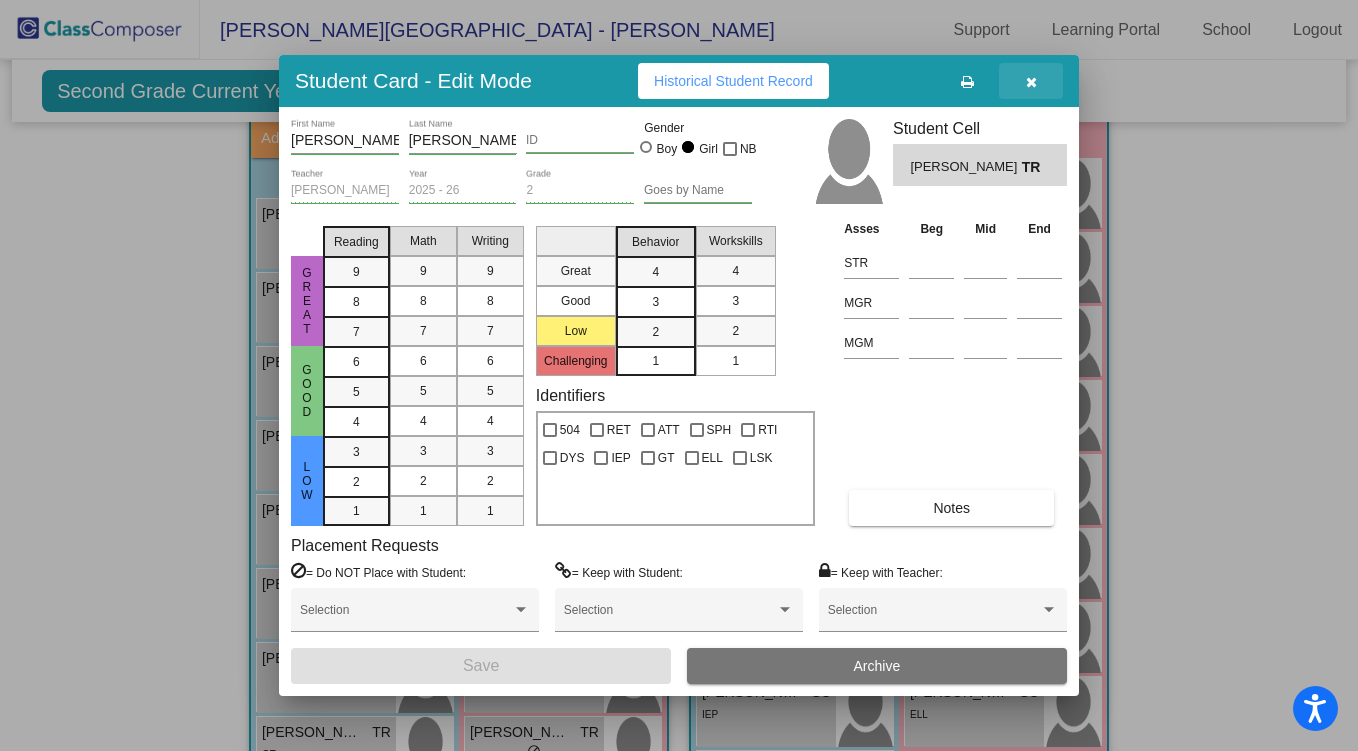 click at bounding box center [1031, 82] 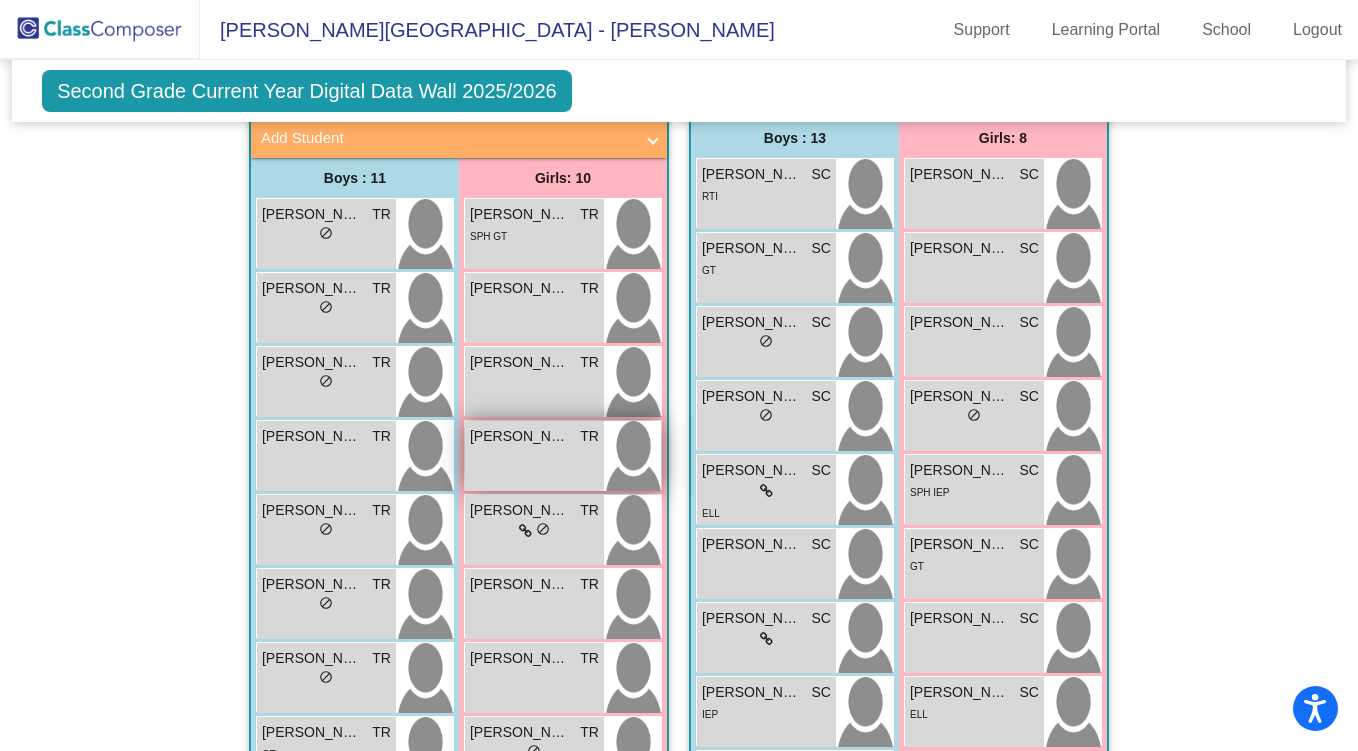 click on "Daniella Luera" at bounding box center (520, 436) 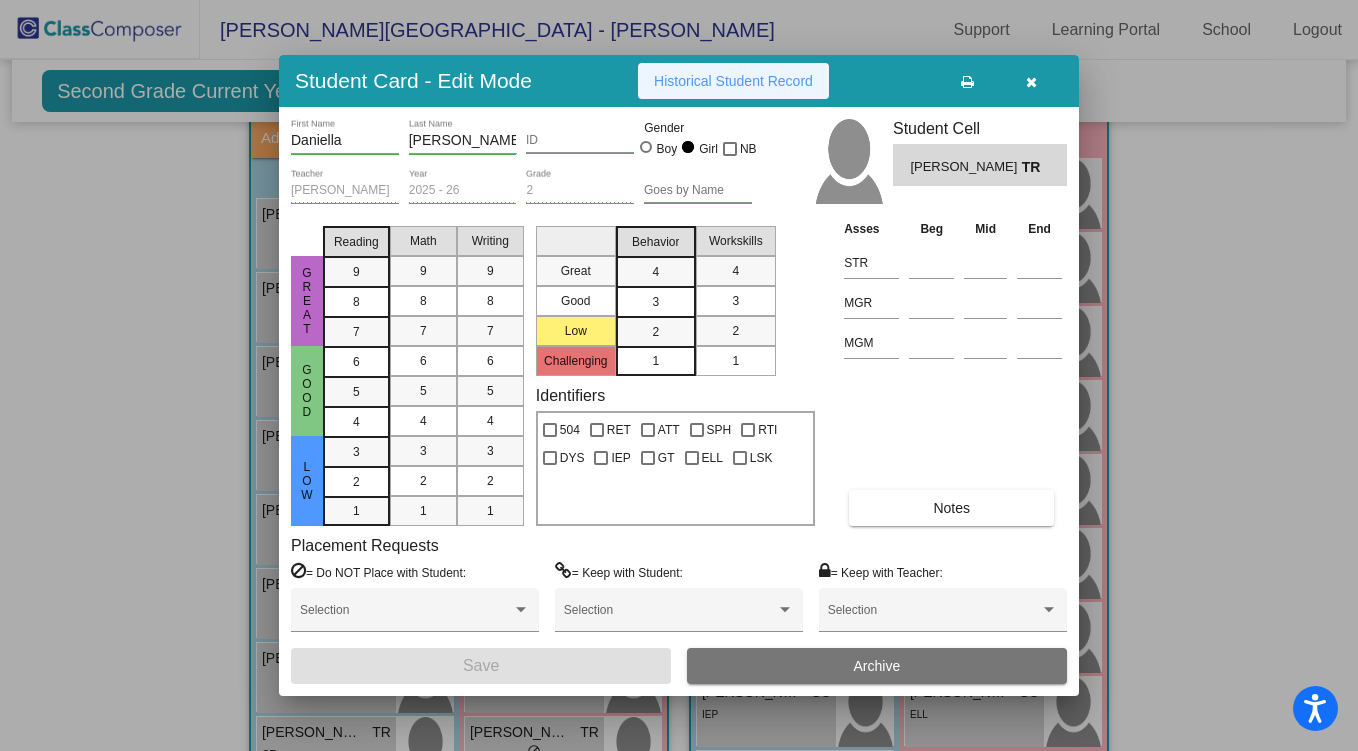 click on "Historical Student Record" at bounding box center (733, 81) 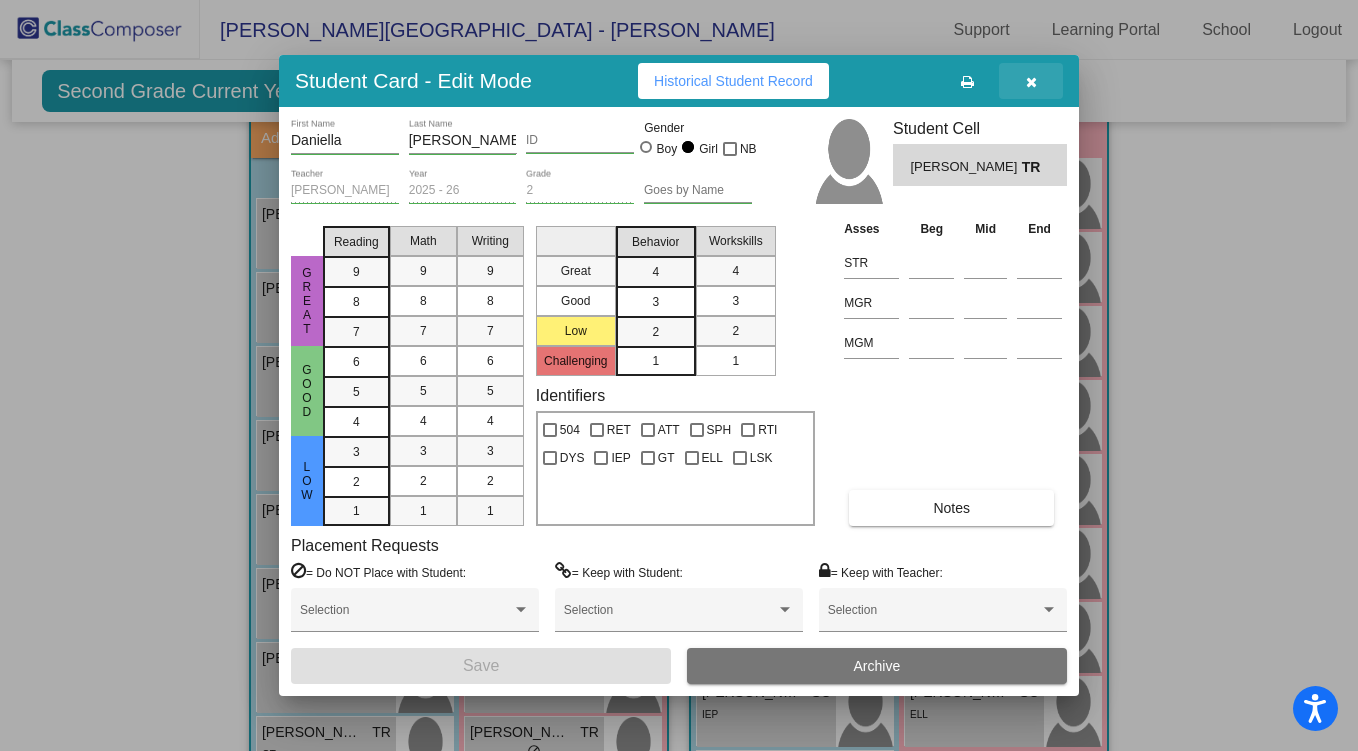 click at bounding box center [1031, 82] 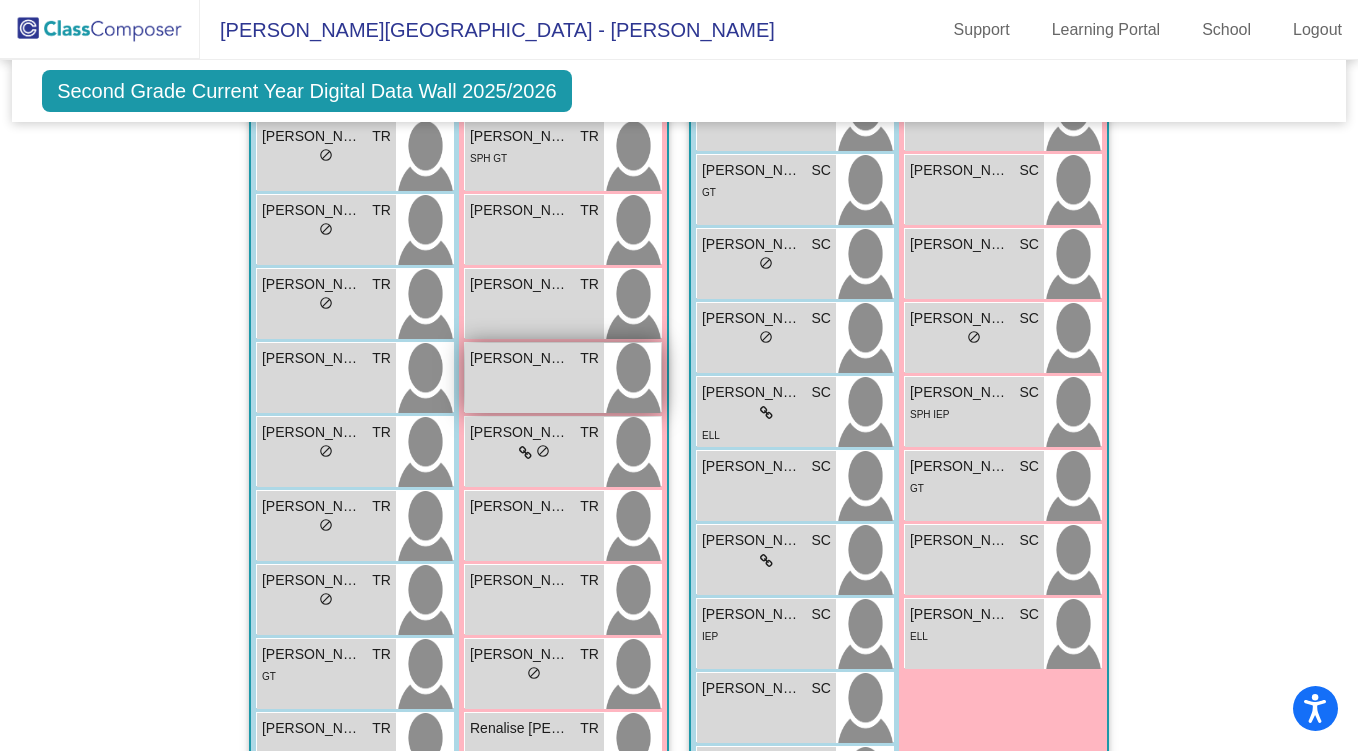 scroll, scrollTop: 545, scrollLeft: 0, axis: vertical 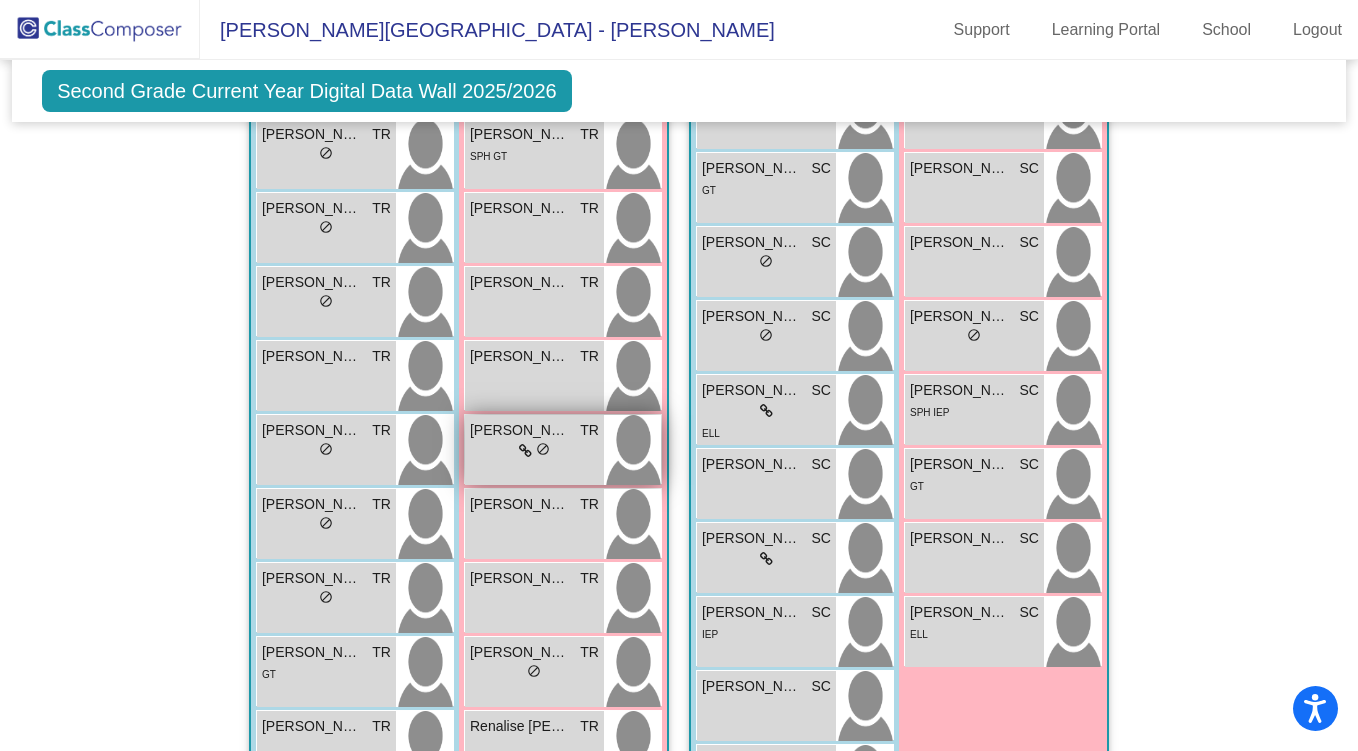 click on "lock do_not_disturb_alt" at bounding box center (534, 451) 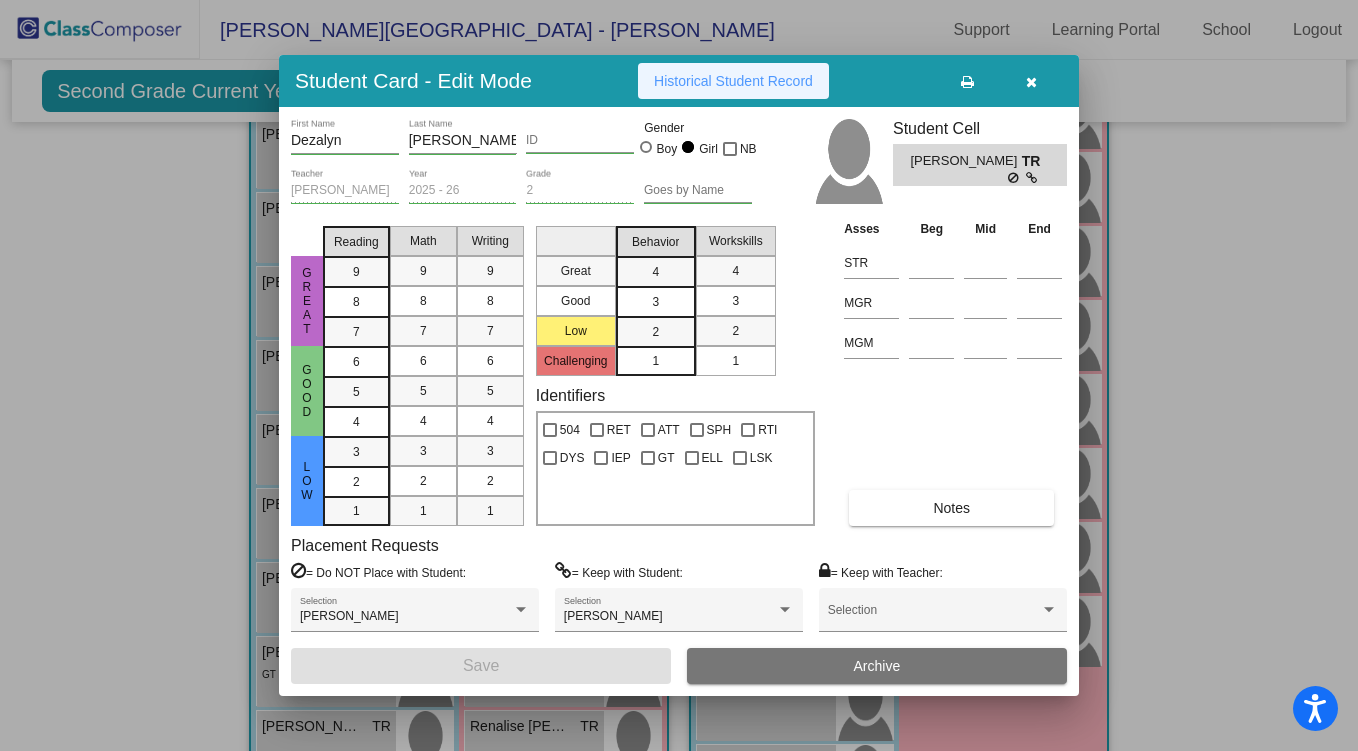 click on "Historical Student Record" at bounding box center (733, 81) 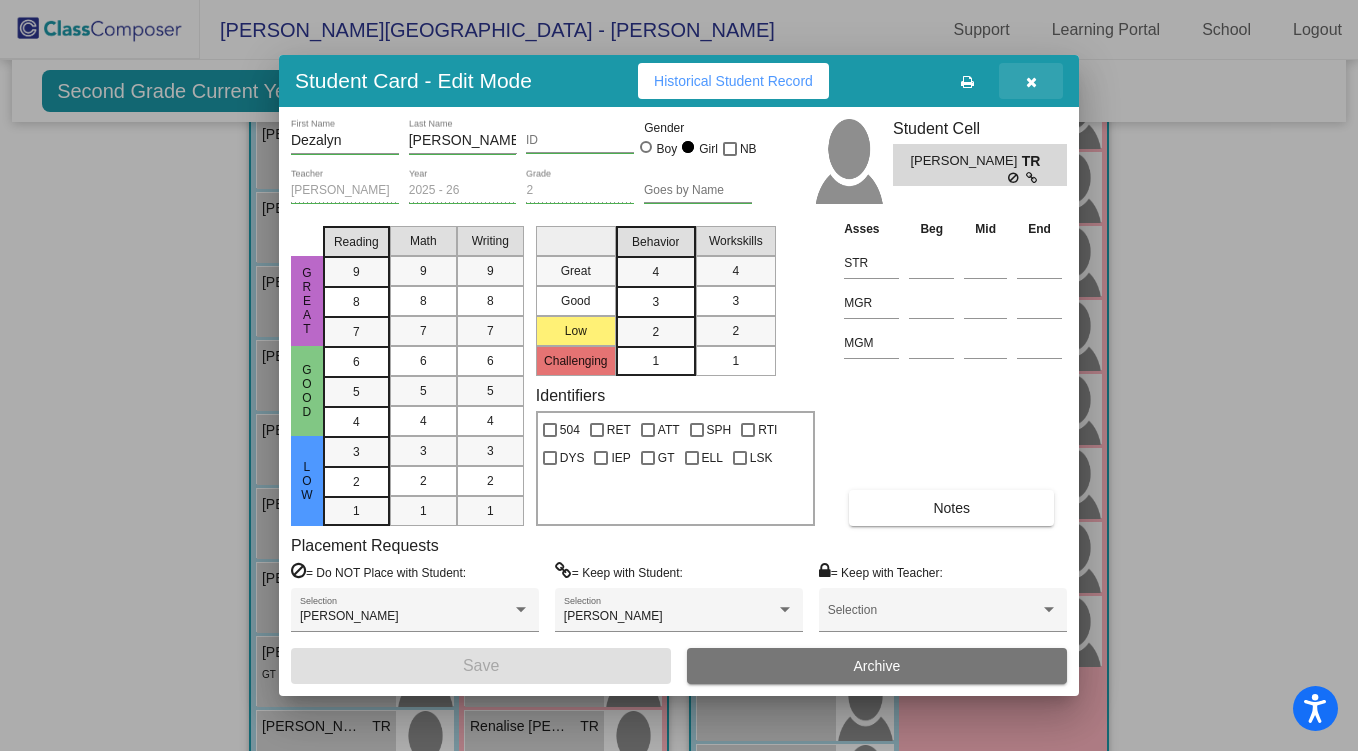 click at bounding box center [1031, 82] 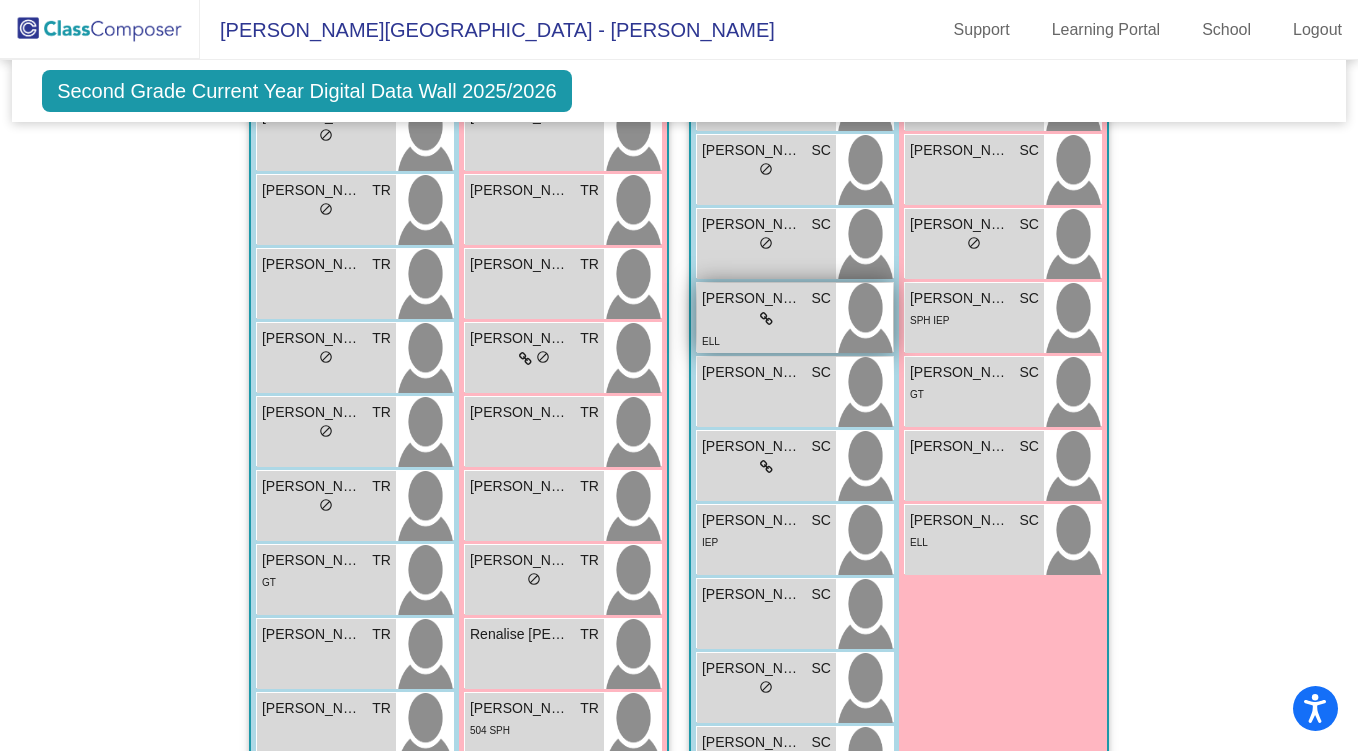 scroll, scrollTop: 638, scrollLeft: 0, axis: vertical 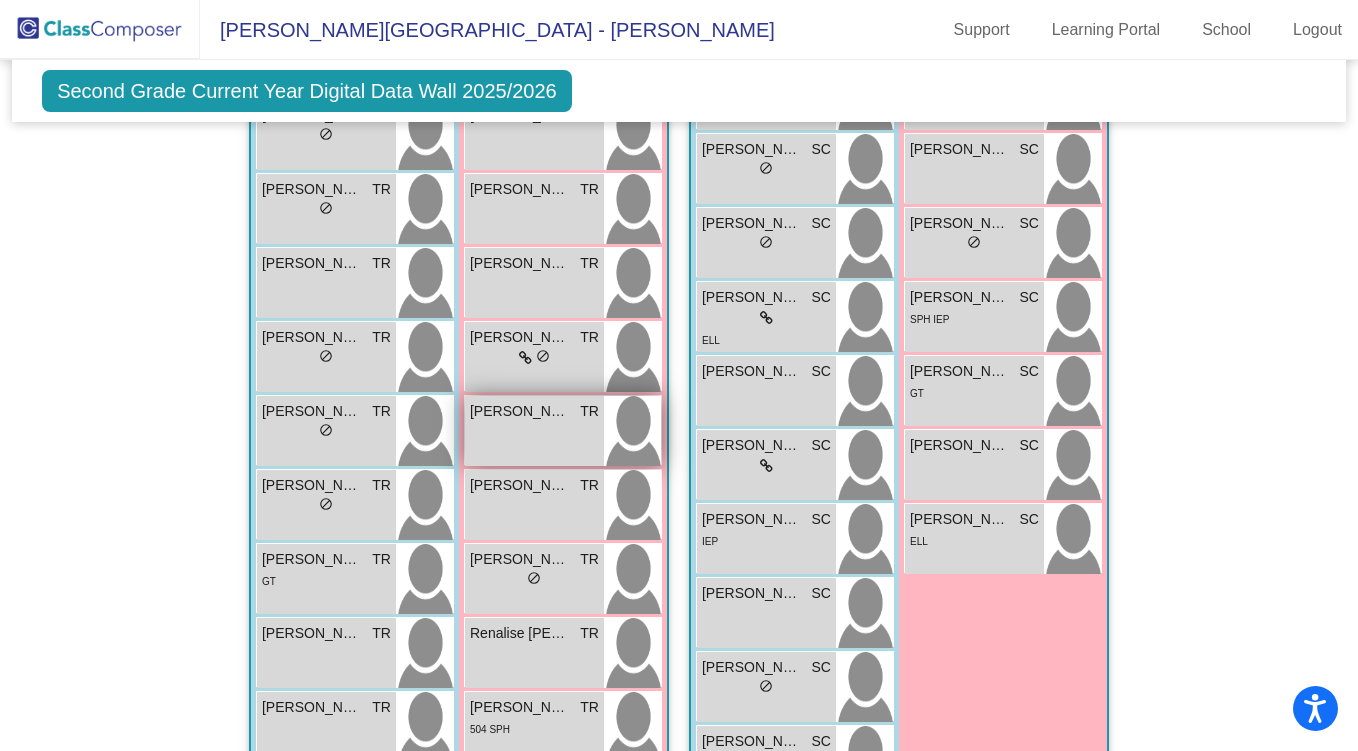 click on "Emma Garcia TR lock do_not_disturb_alt" at bounding box center (534, 431) 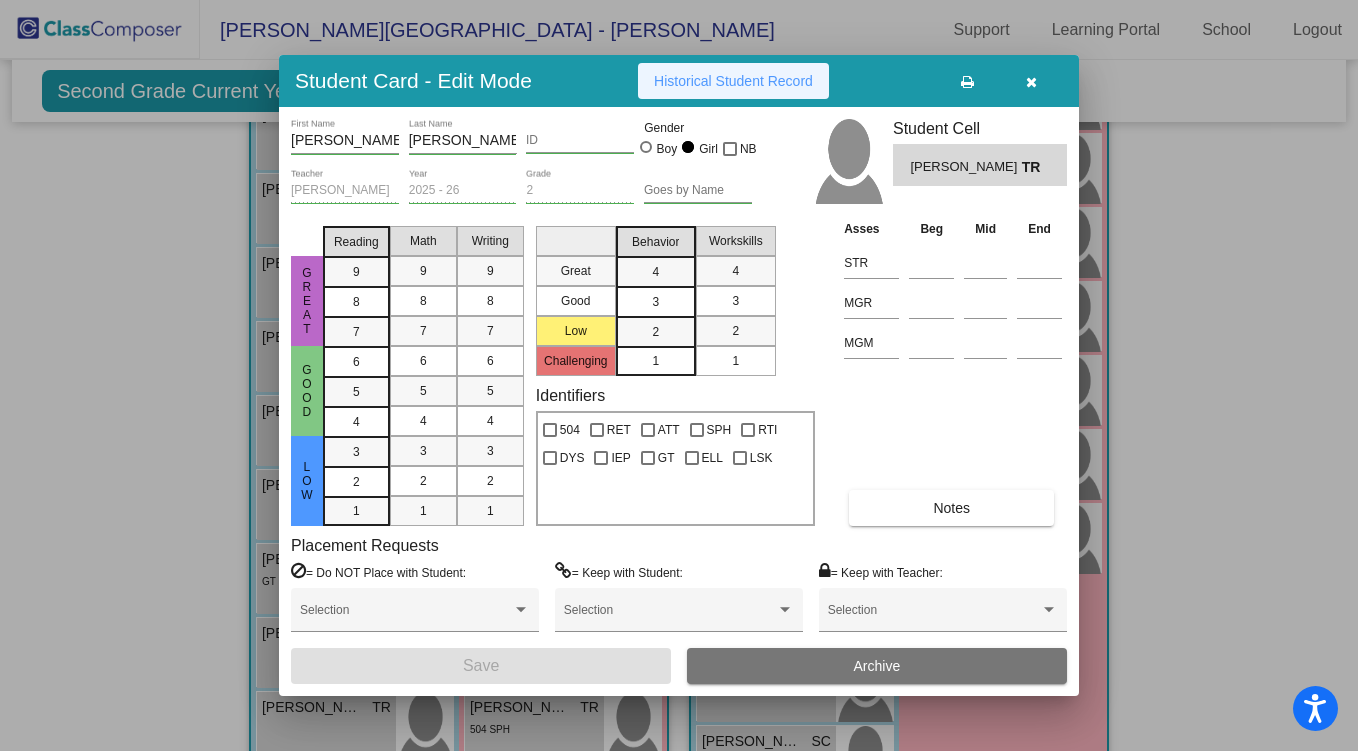 click on "Historical Student Record" at bounding box center [733, 81] 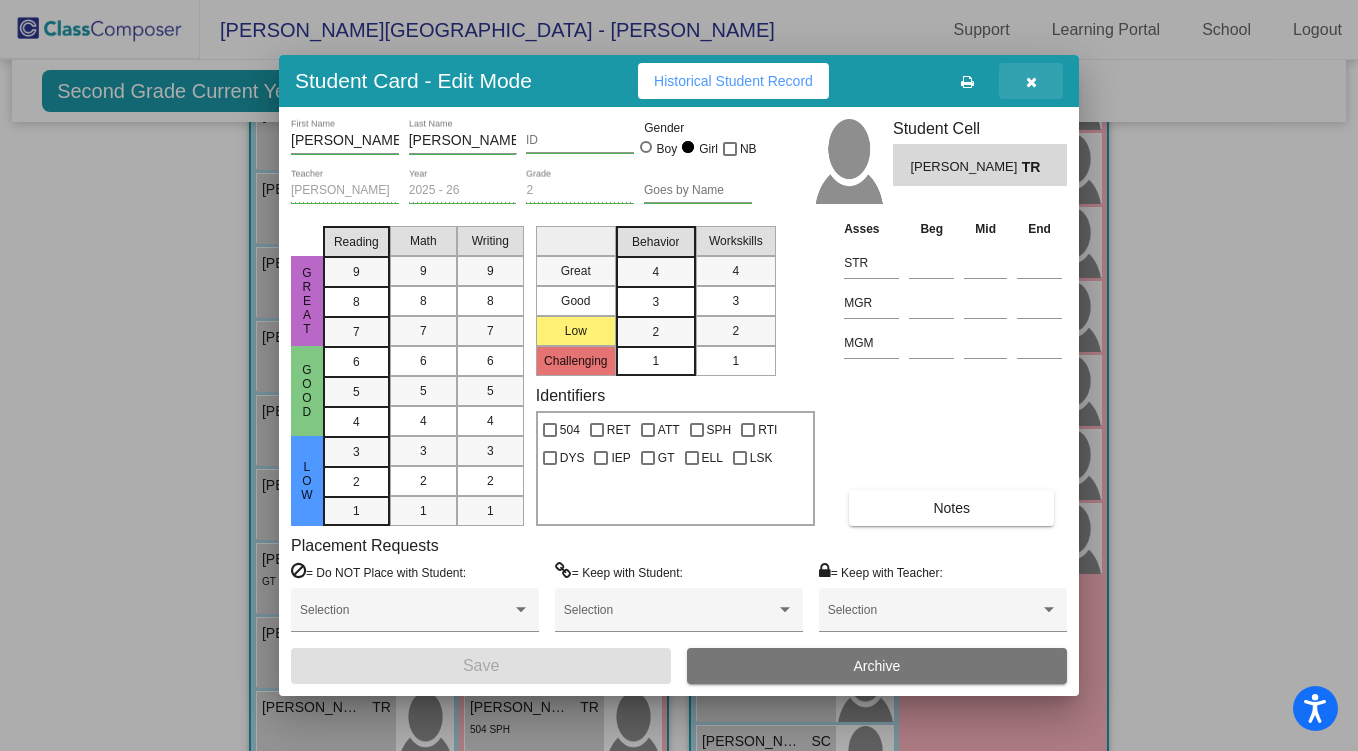 click at bounding box center [1031, 82] 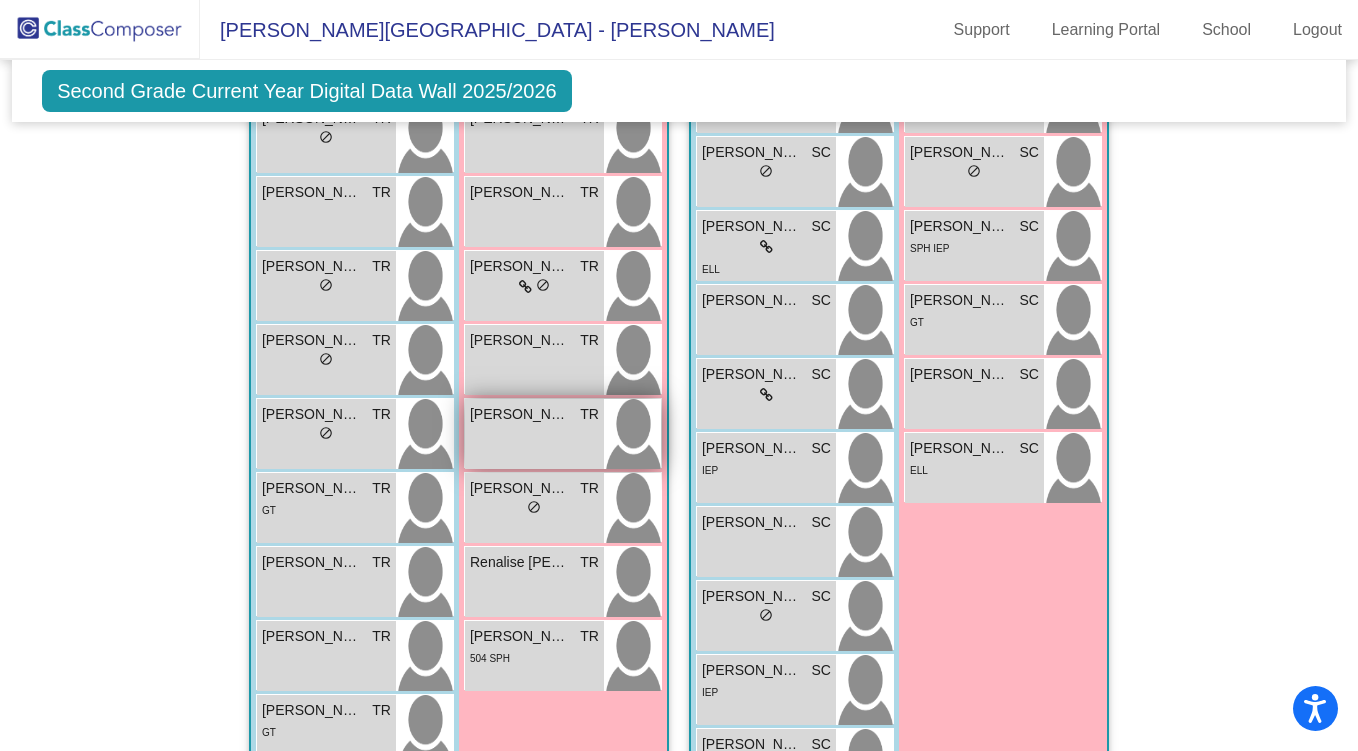 scroll, scrollTop: 727, scrollLeft: 0, axis: vertical 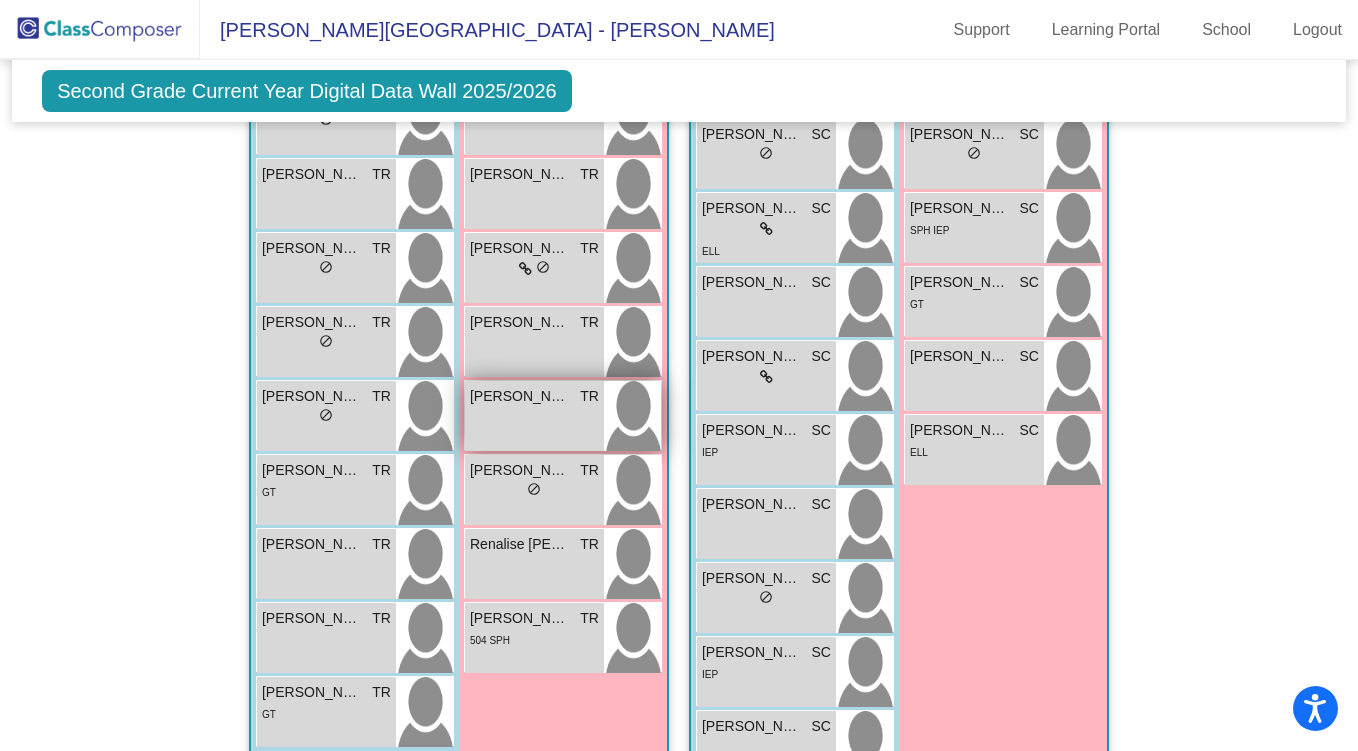 click on "Maylynn Madrigal" at bounding box center (520, 396) 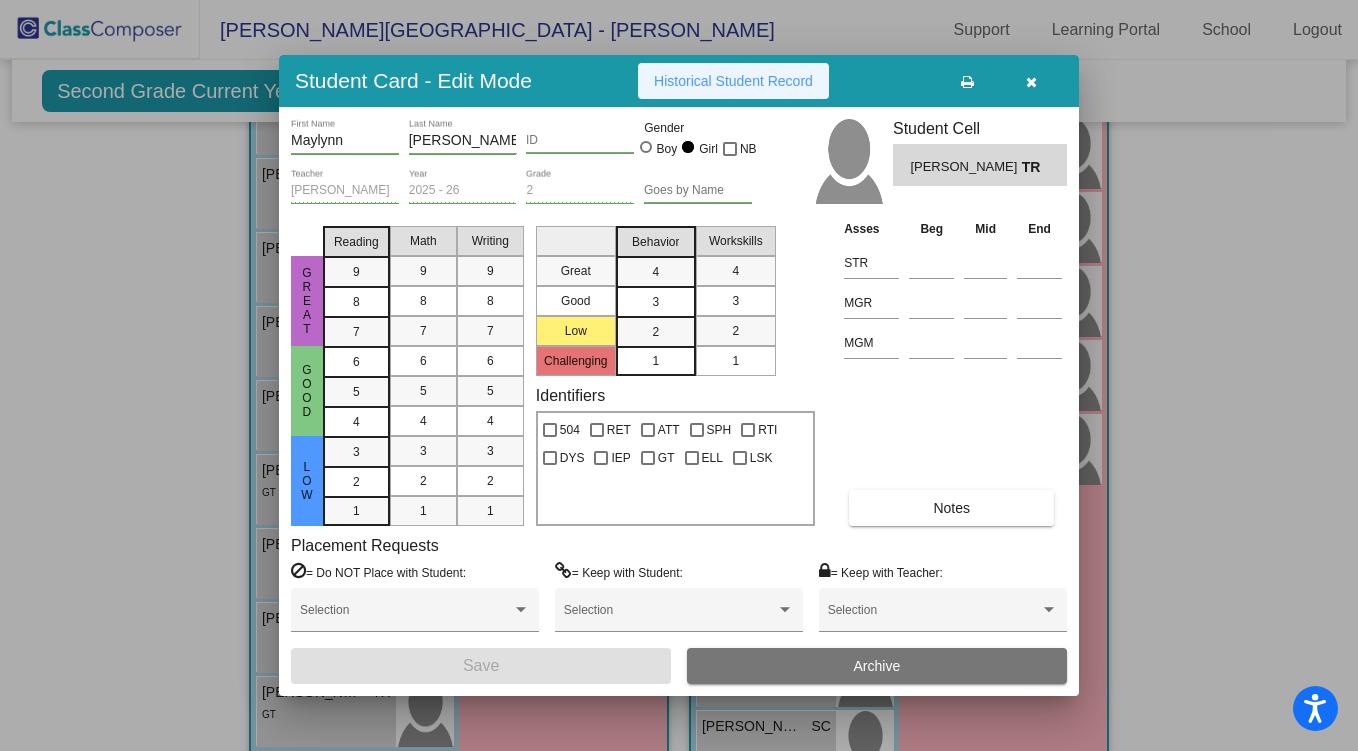click on "Historical Student Record" at bounding box center (733, 81) 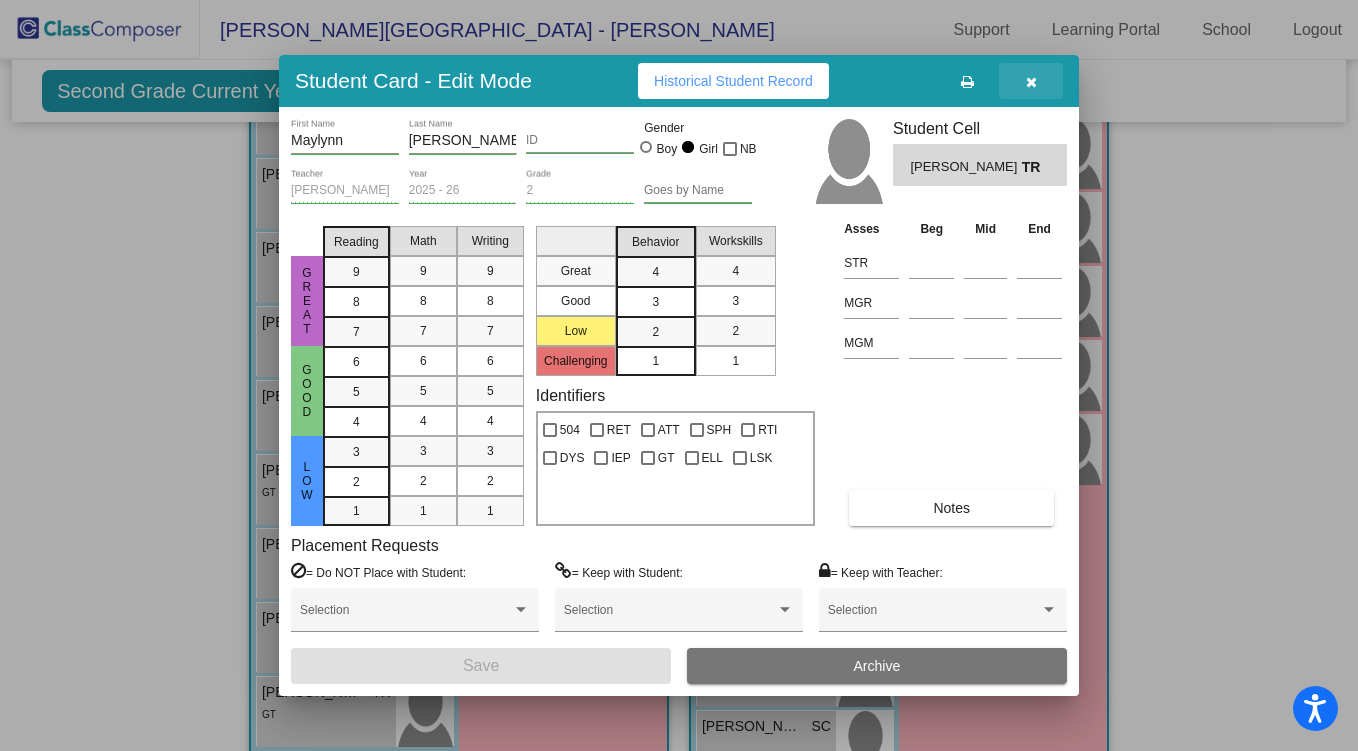 click at bounding box center (1031, 81) 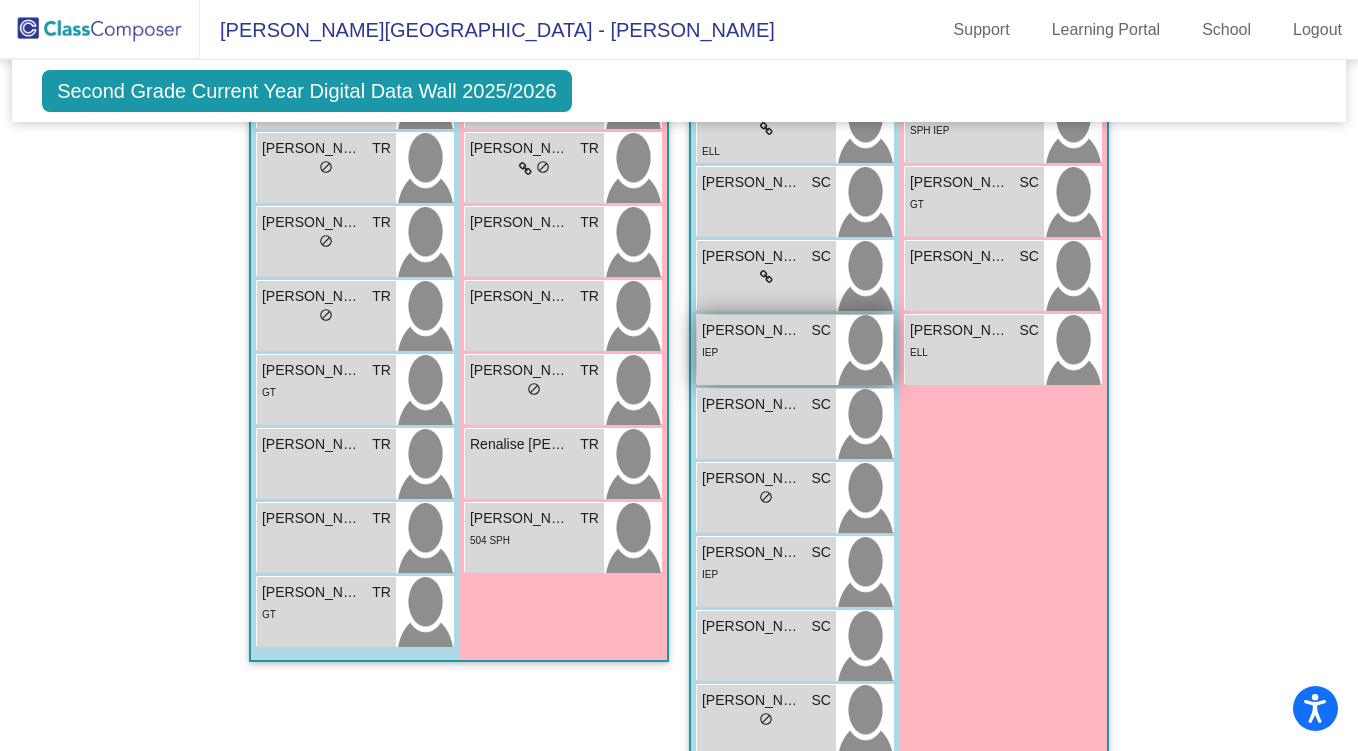 scroll, scrollTop: 828, scrollLeft: 0, axis: vertical 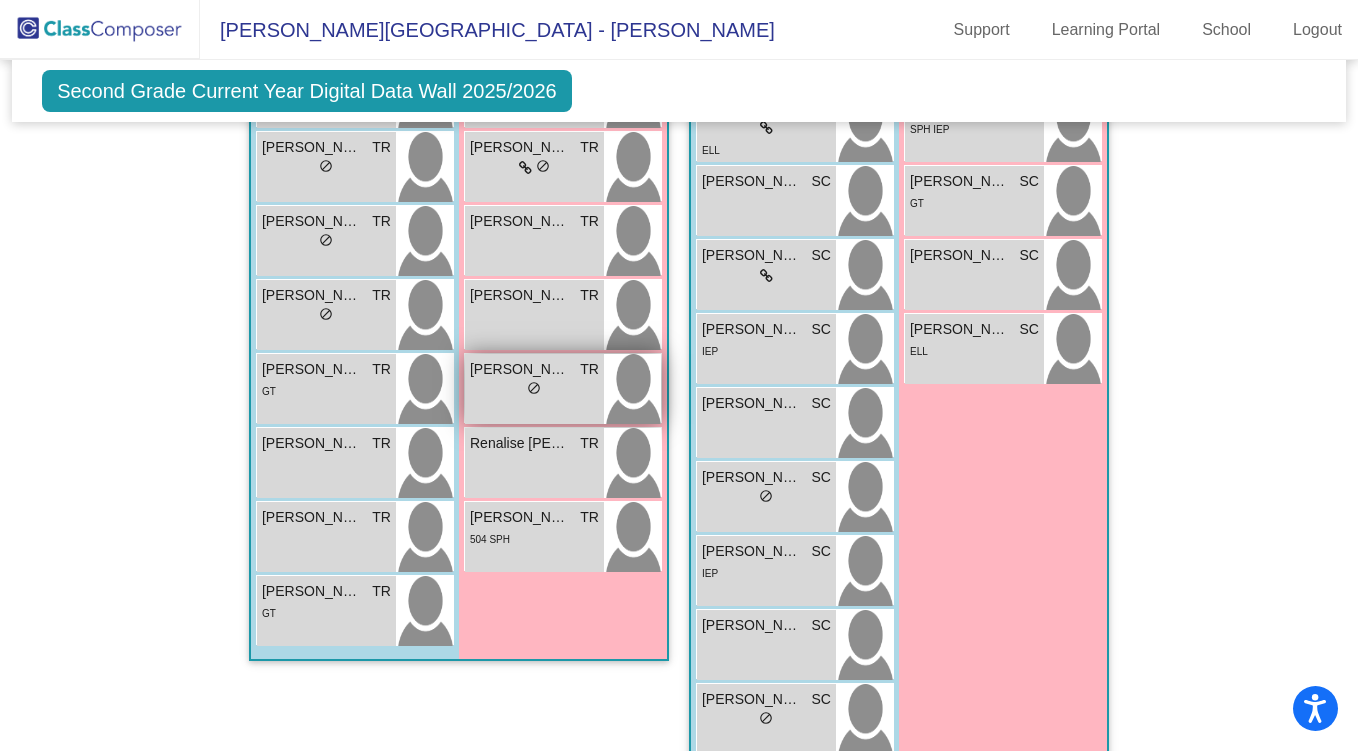 click on "lock do_not_disturb_alt" at bounding box center (534, 390) 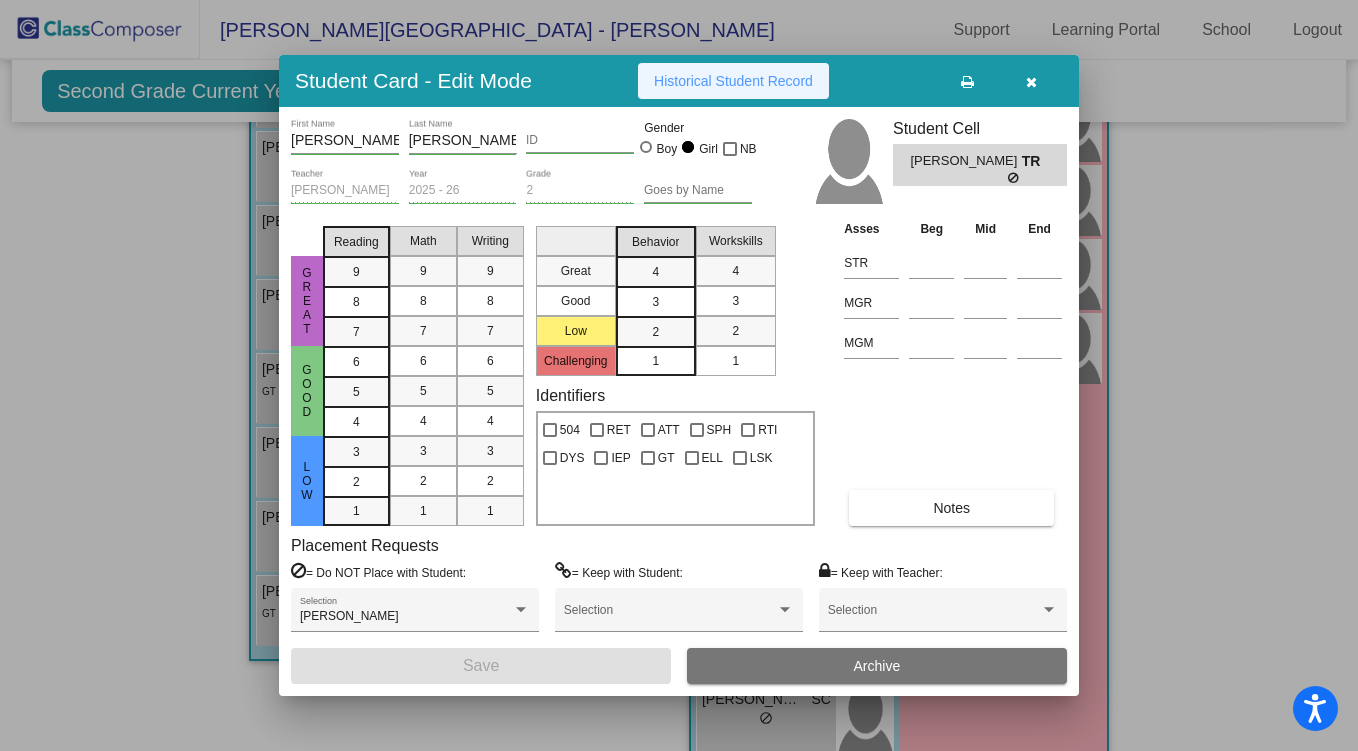 click on "Historical Student Record" at bounding box center [733, 81] 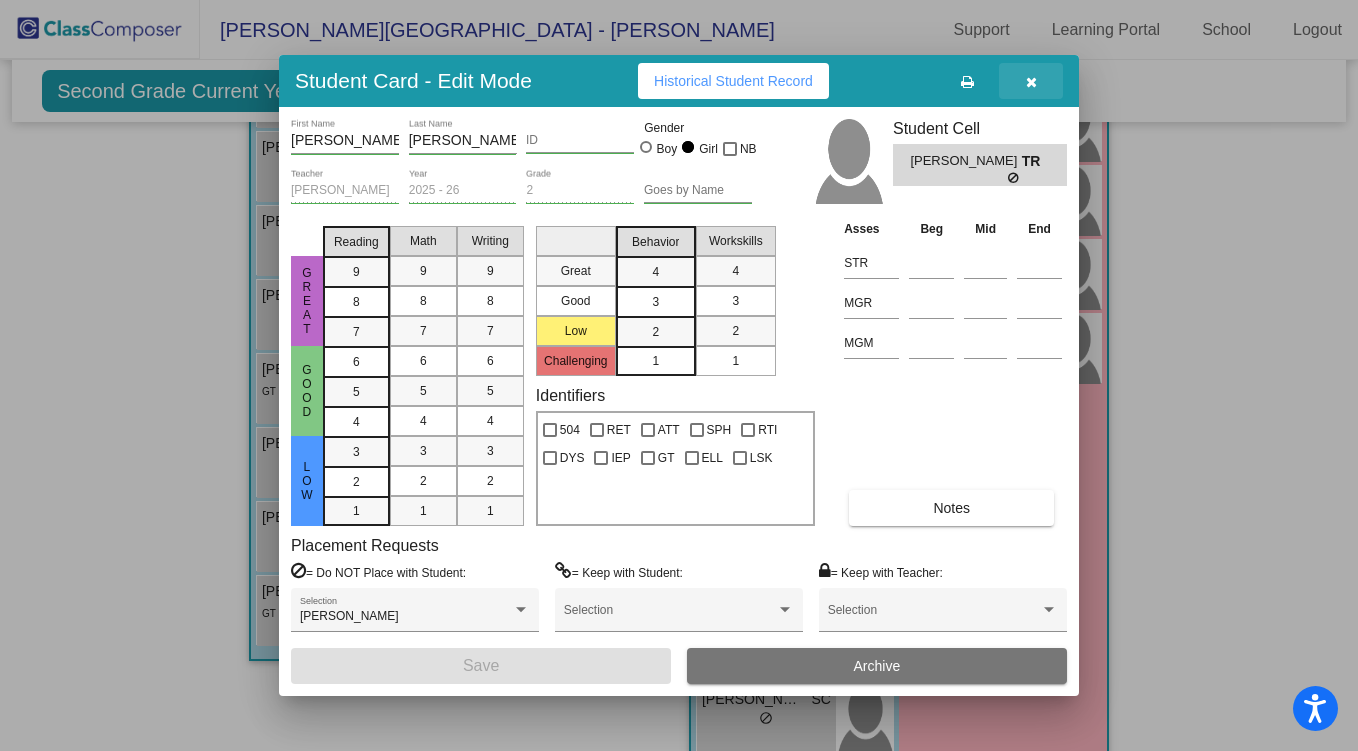 click at bounding box center [1031, 81] 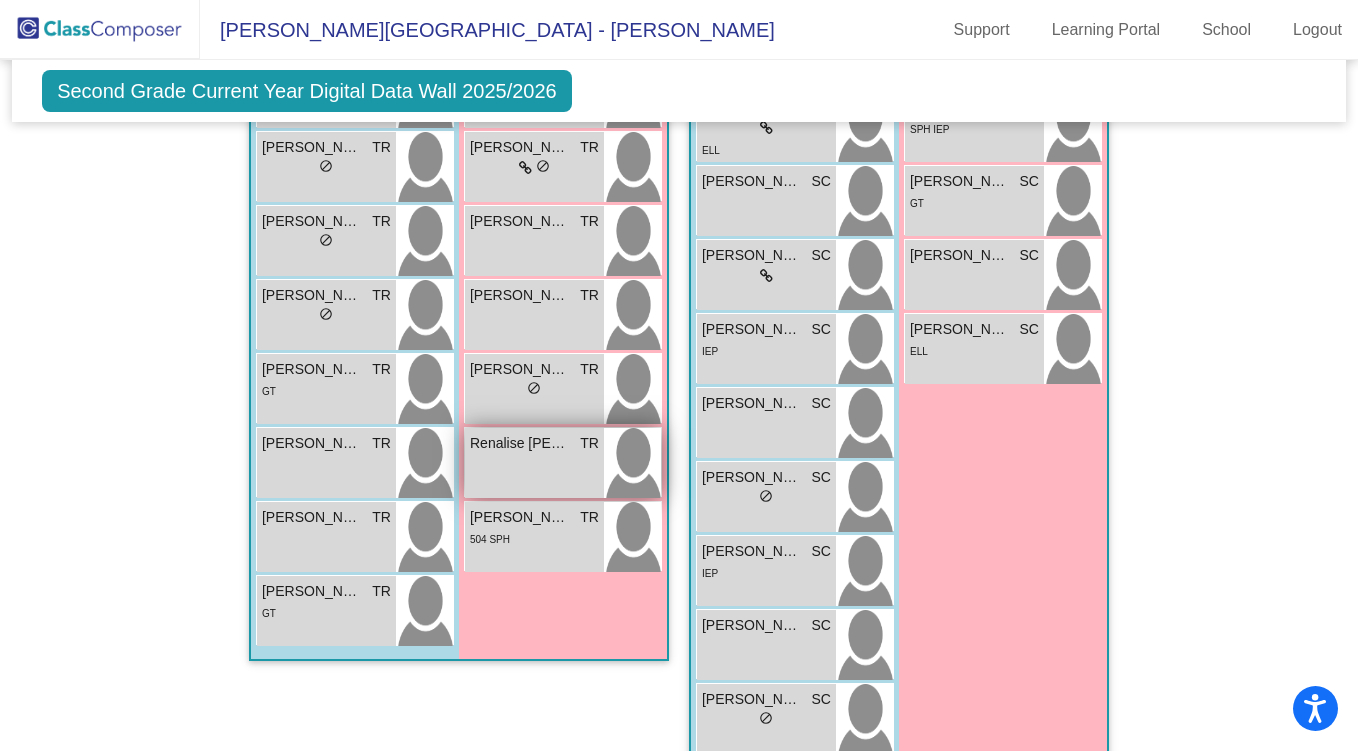 click on "Renalise Salaiz TR lock do_not_disturb_alt" at bounding box center (534, 463) 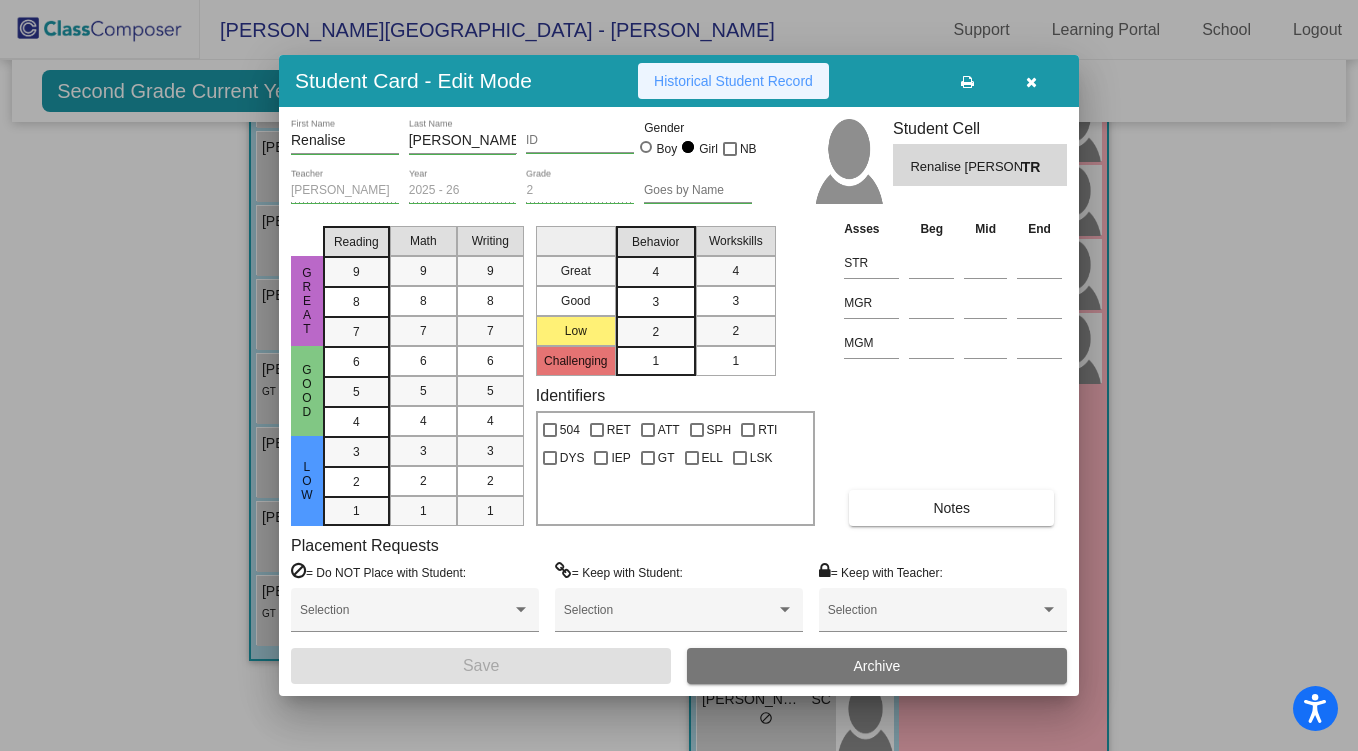 click on "Historical Student Record" at bounding box center [733, 81] 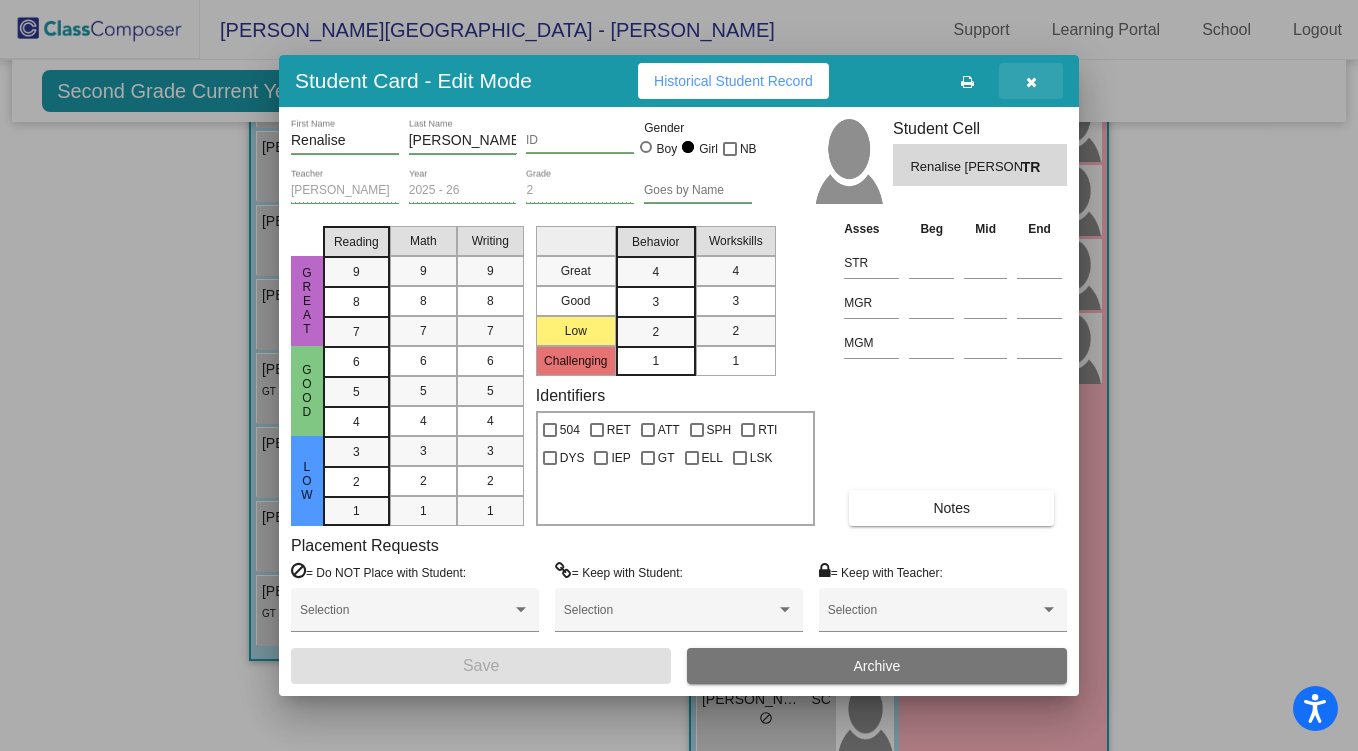 click at bounding box center [1031, 81] 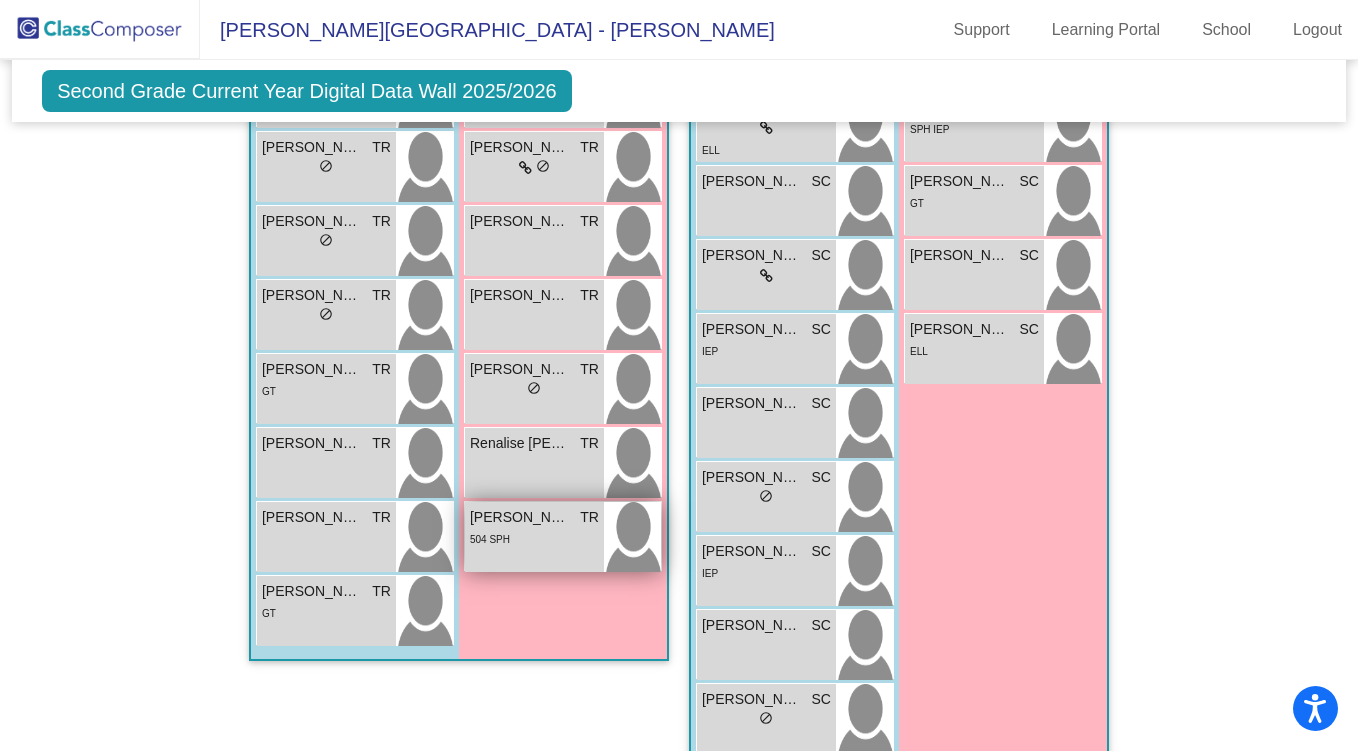 click on "504 SPH" at bounding box center [534, 538] 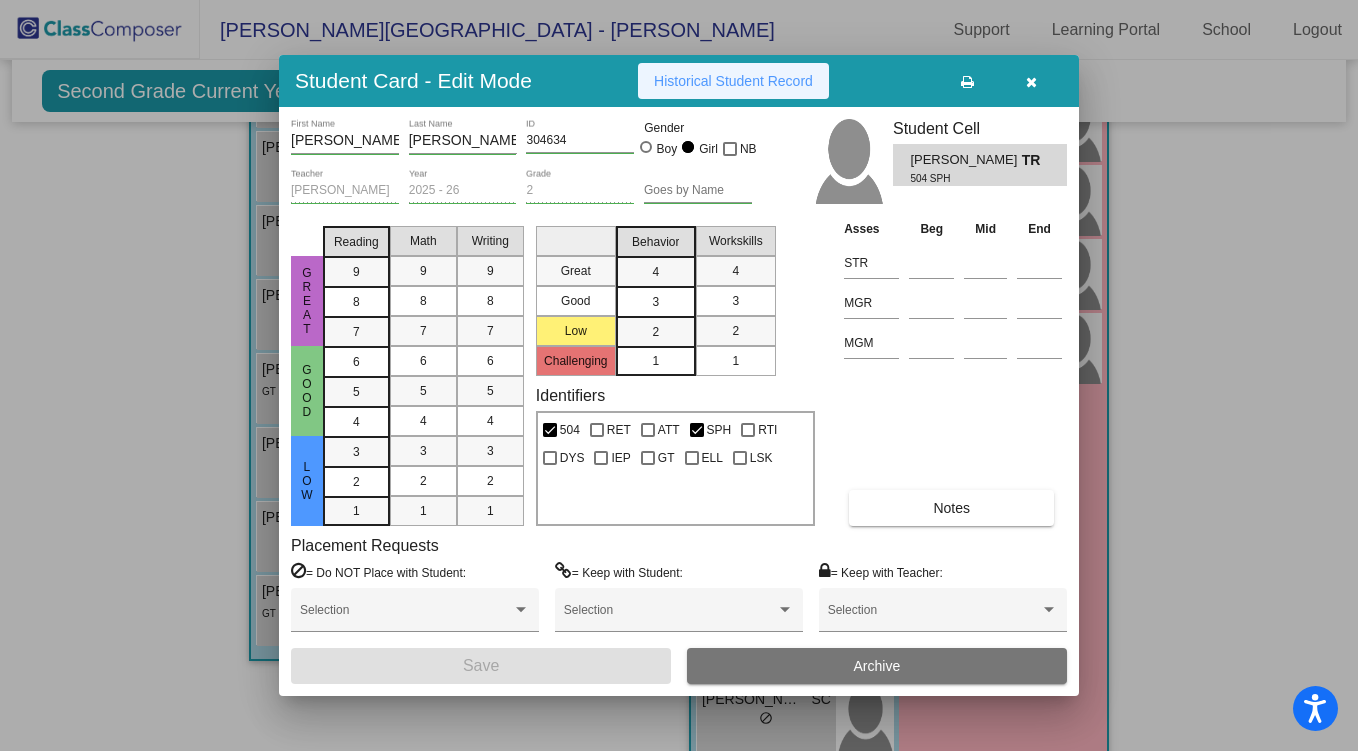 click on "Historical Student Record" at bounding box center (733, 81) 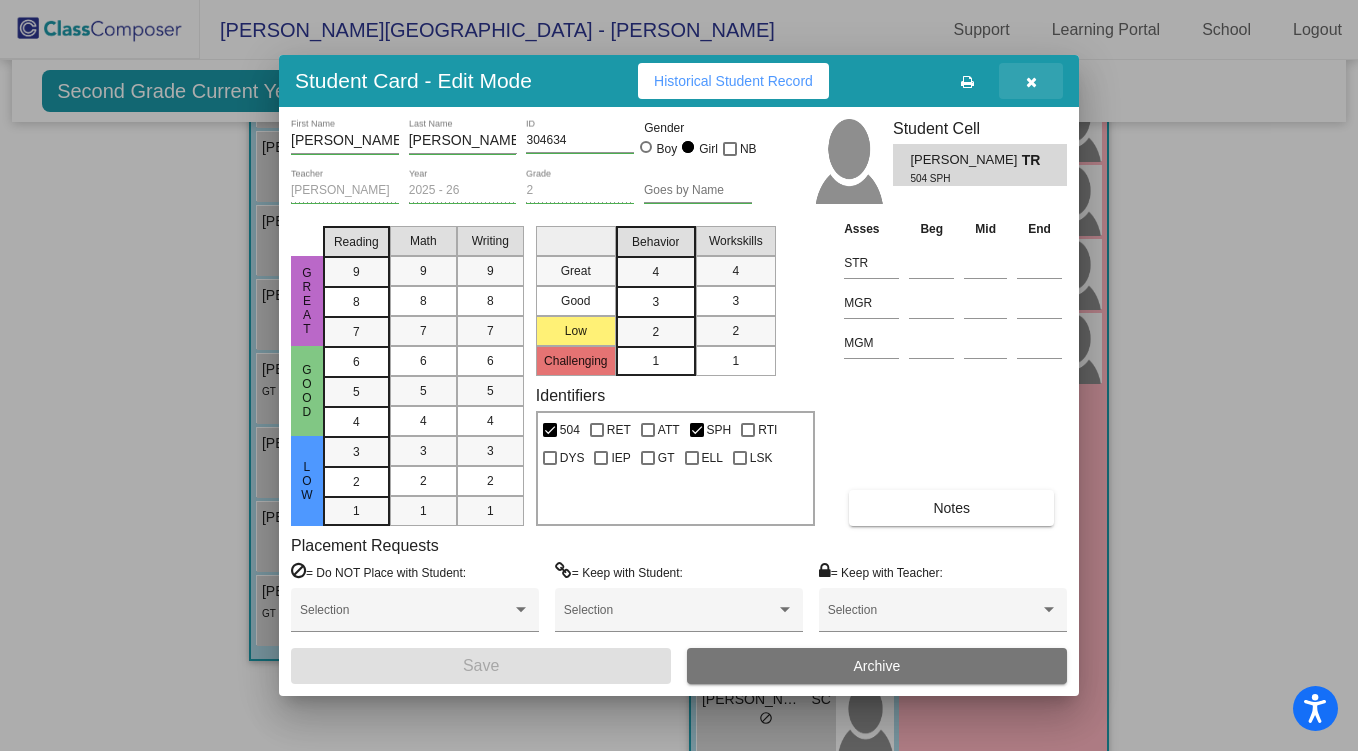 click at bounding box center [1031, 82] 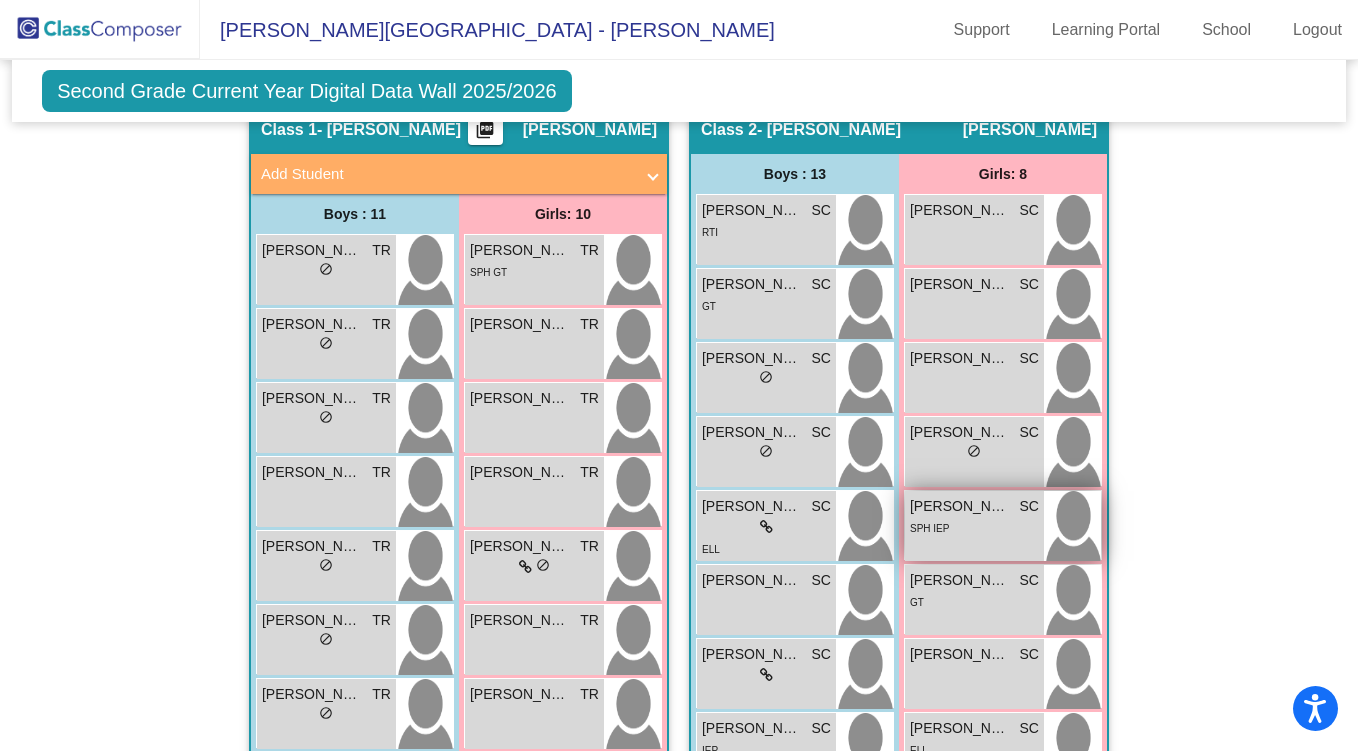 scroll, scrollTop: 429, scrollLeft: 0, axis: vertical 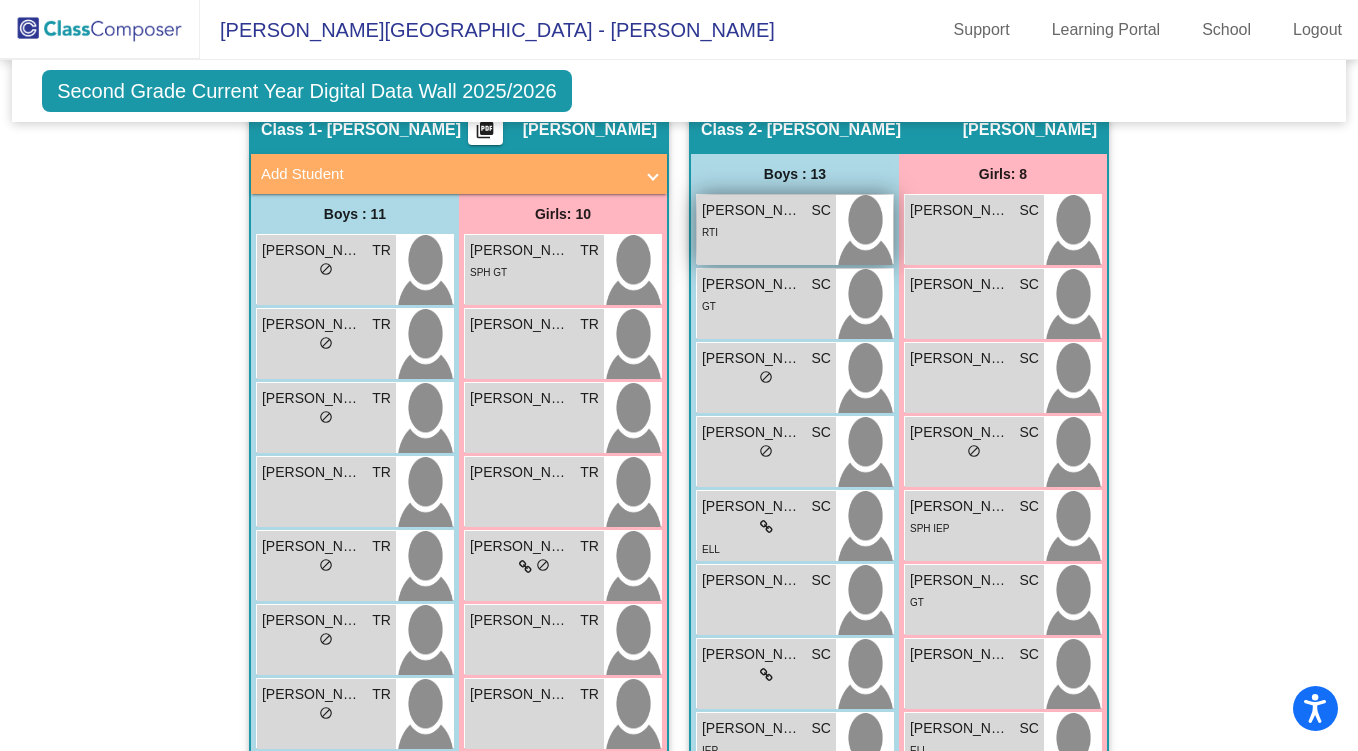 click on "RTI" at bounding box center [766, 231] 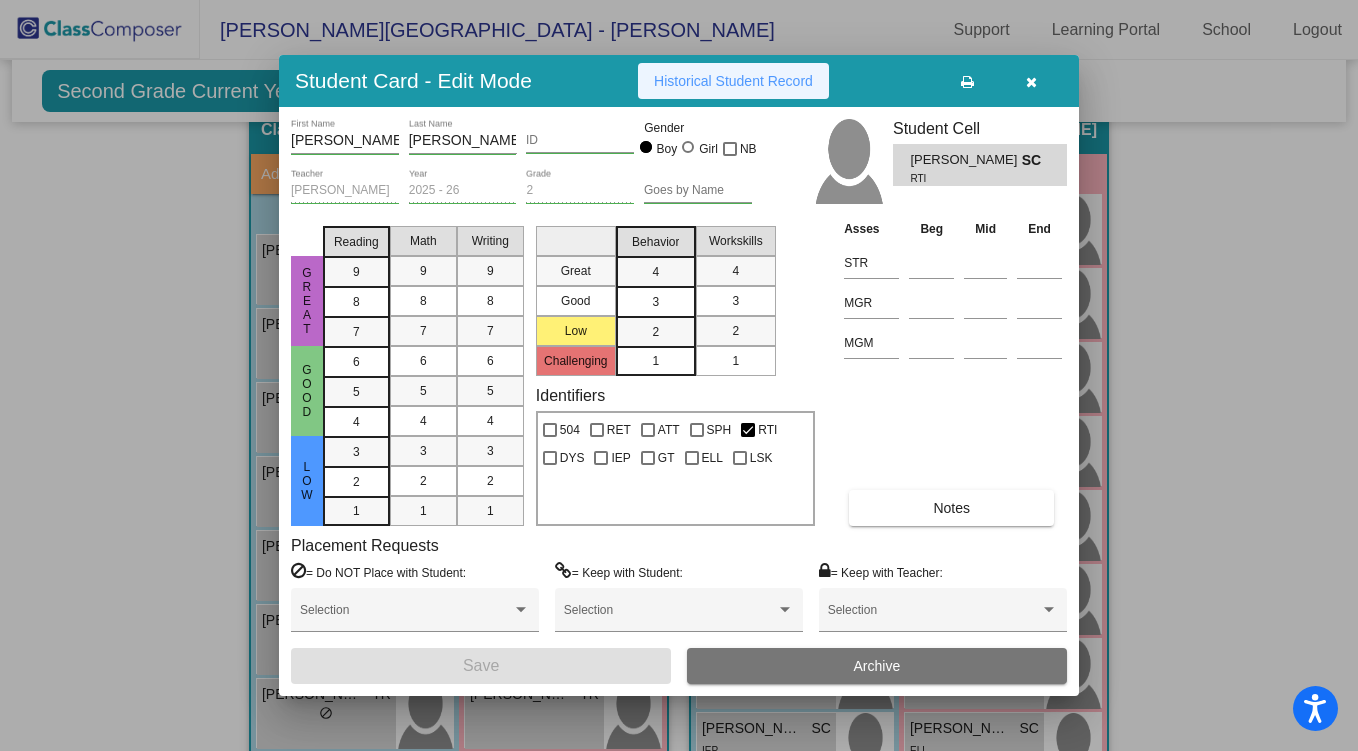 click on "Historical Student Record" at bounding box center [733, 81] 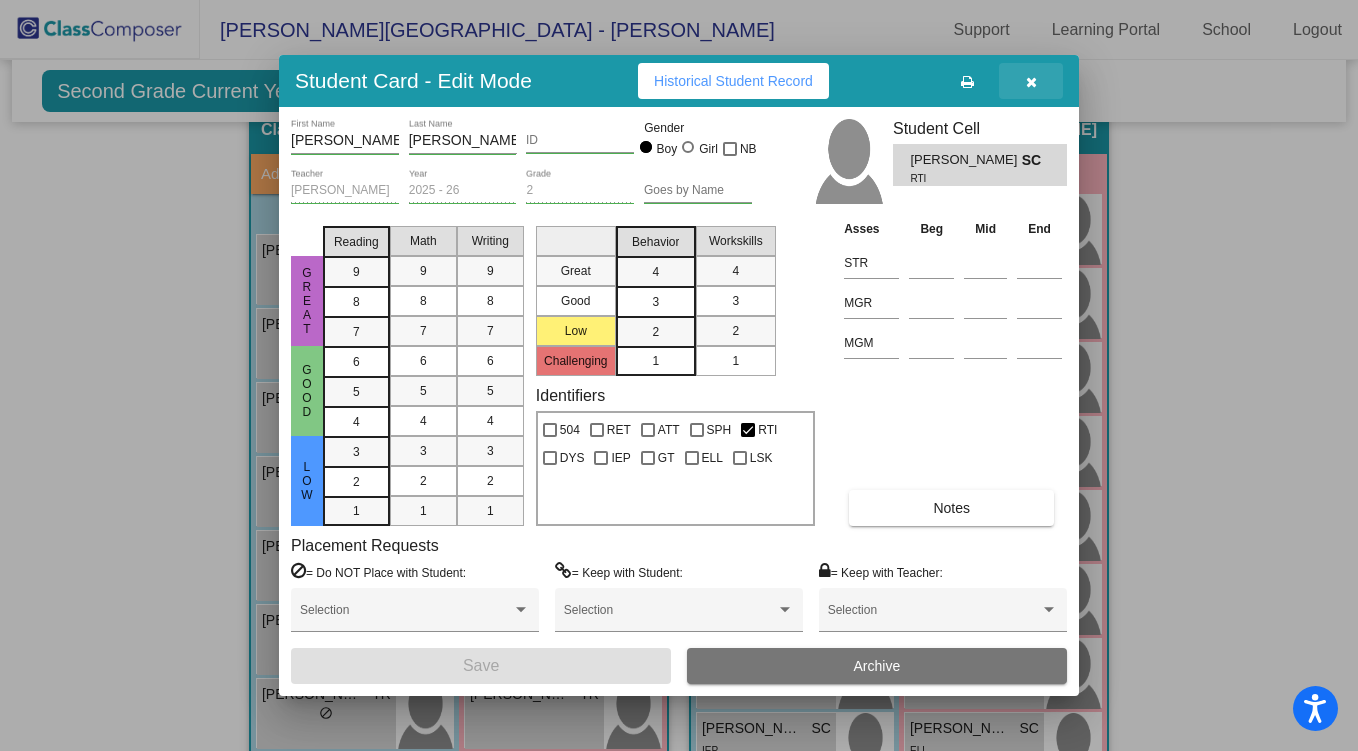 click at bounding box center (1031, 81) 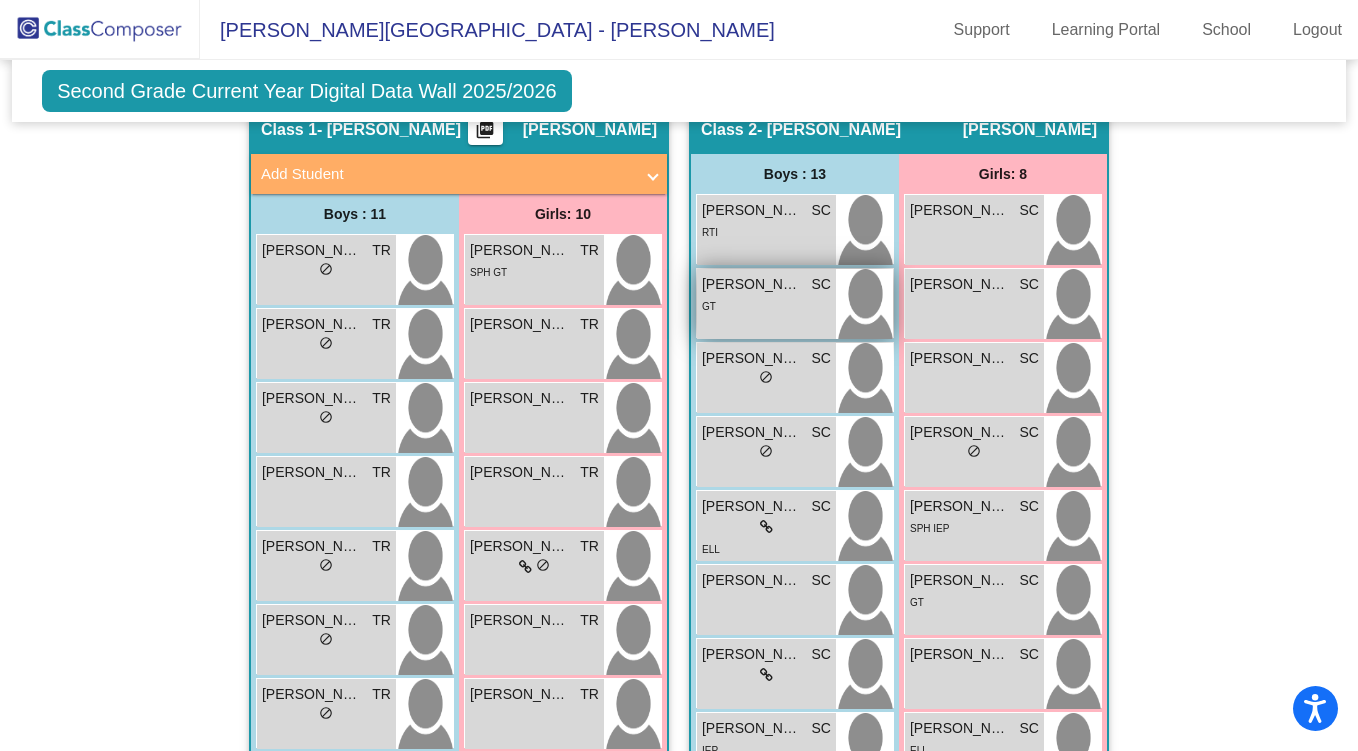 click at bounding box center [864, 304] 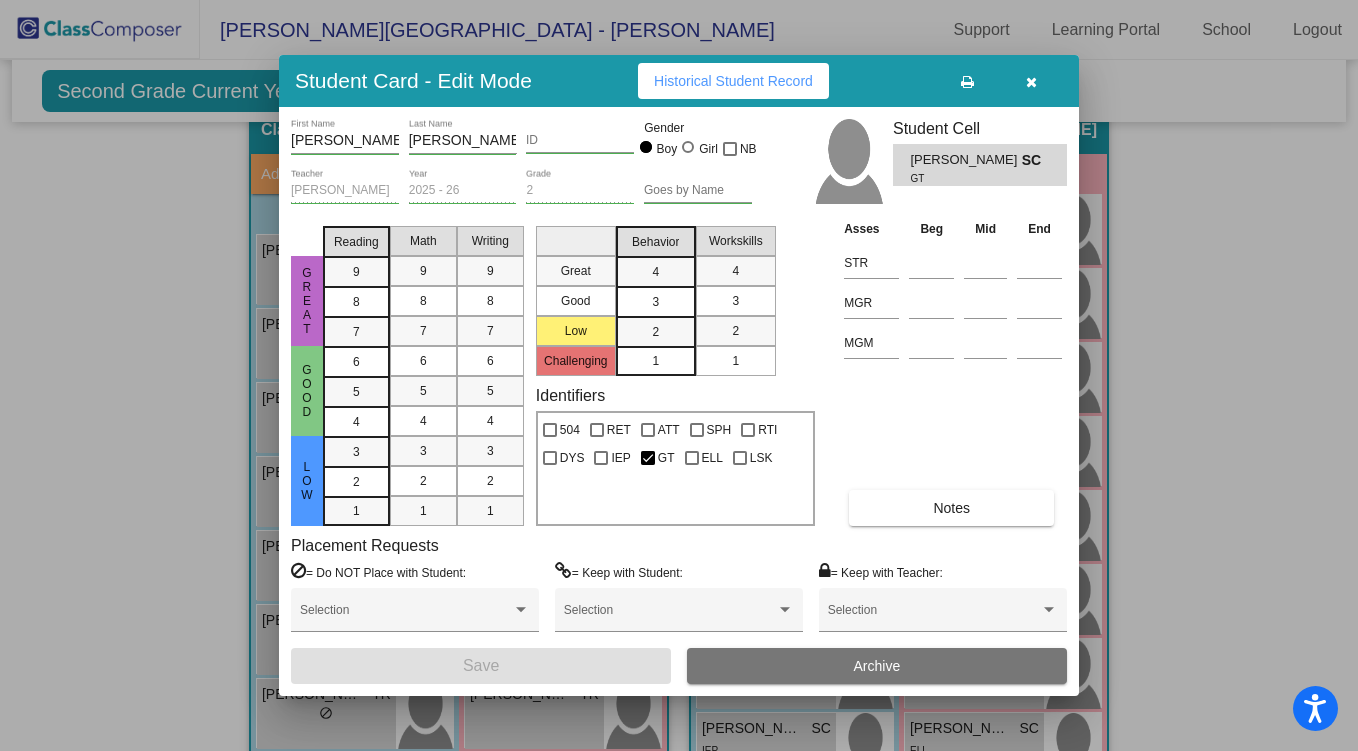 click on "Historical Student Record" at bounding box center [733, 81] 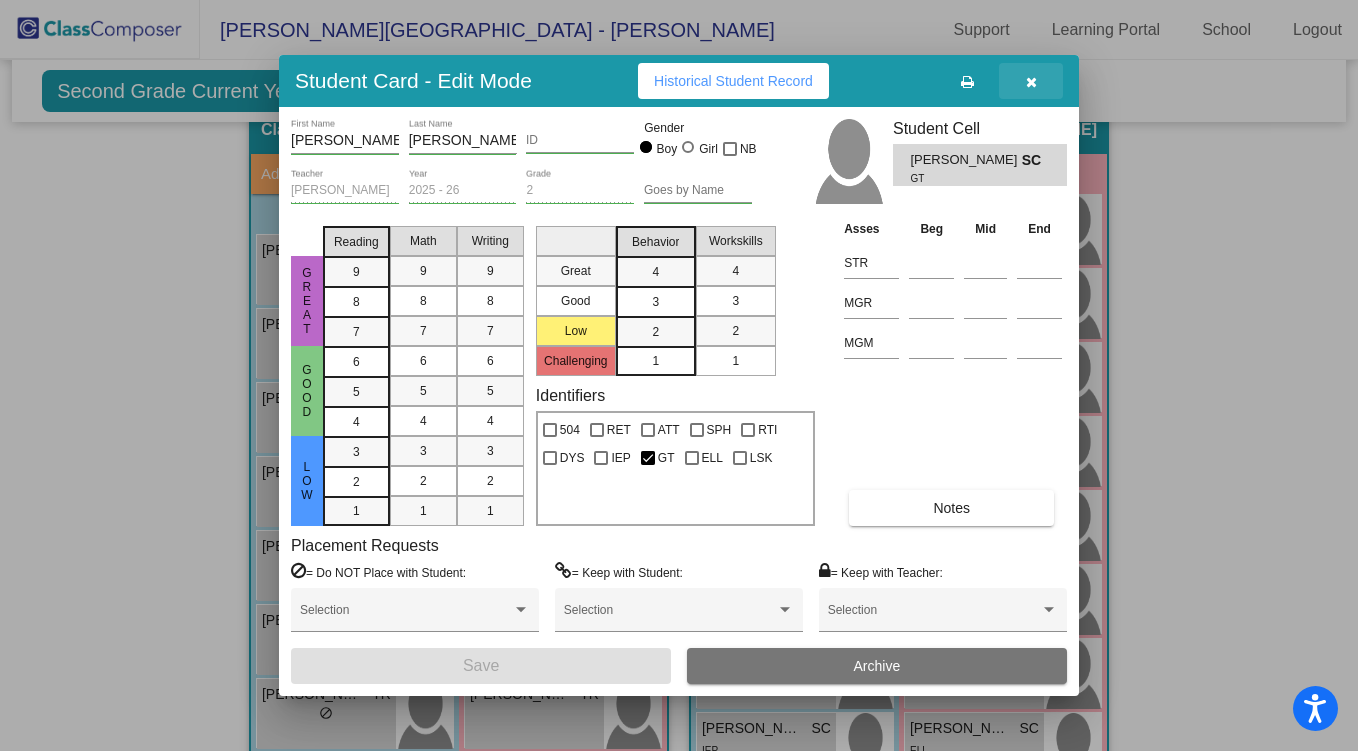 click at bounding box center [1031, 82] 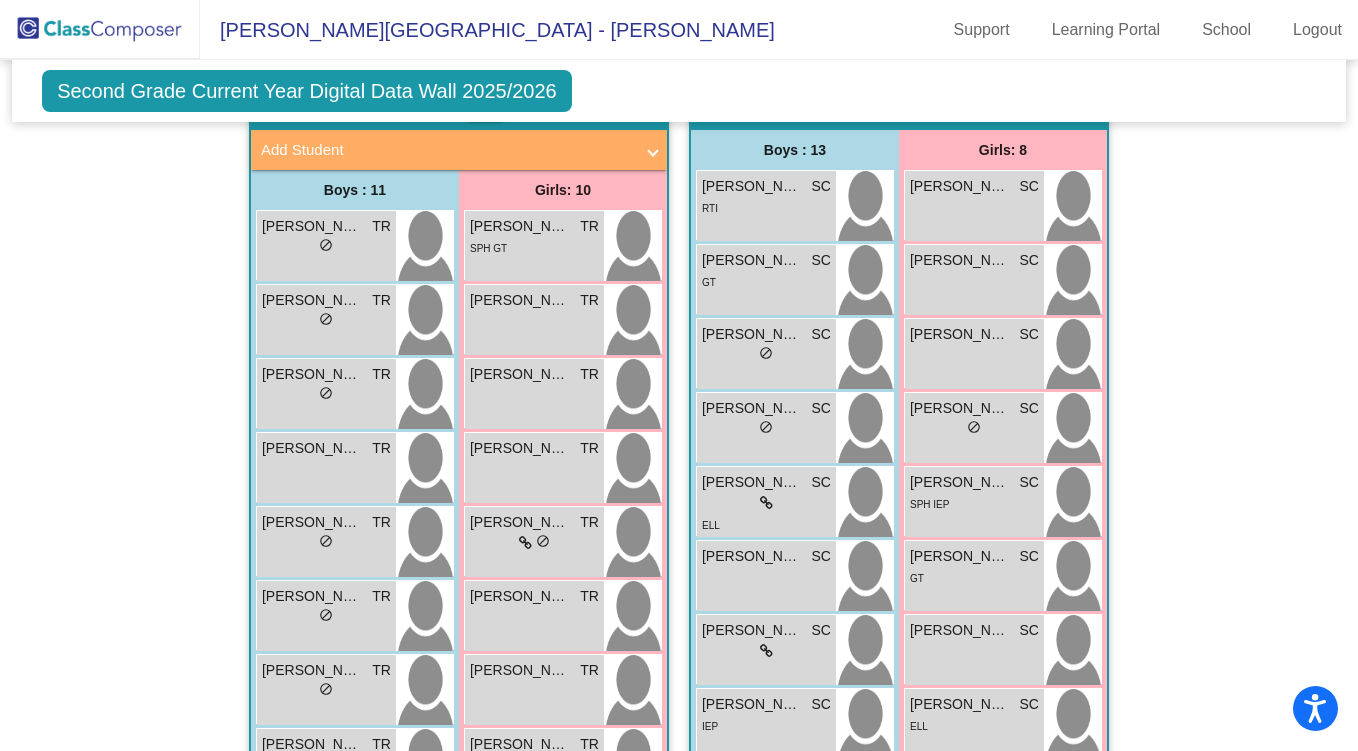 scroll, scrollTop: 458, scrollLeft: 0, axis: vertical 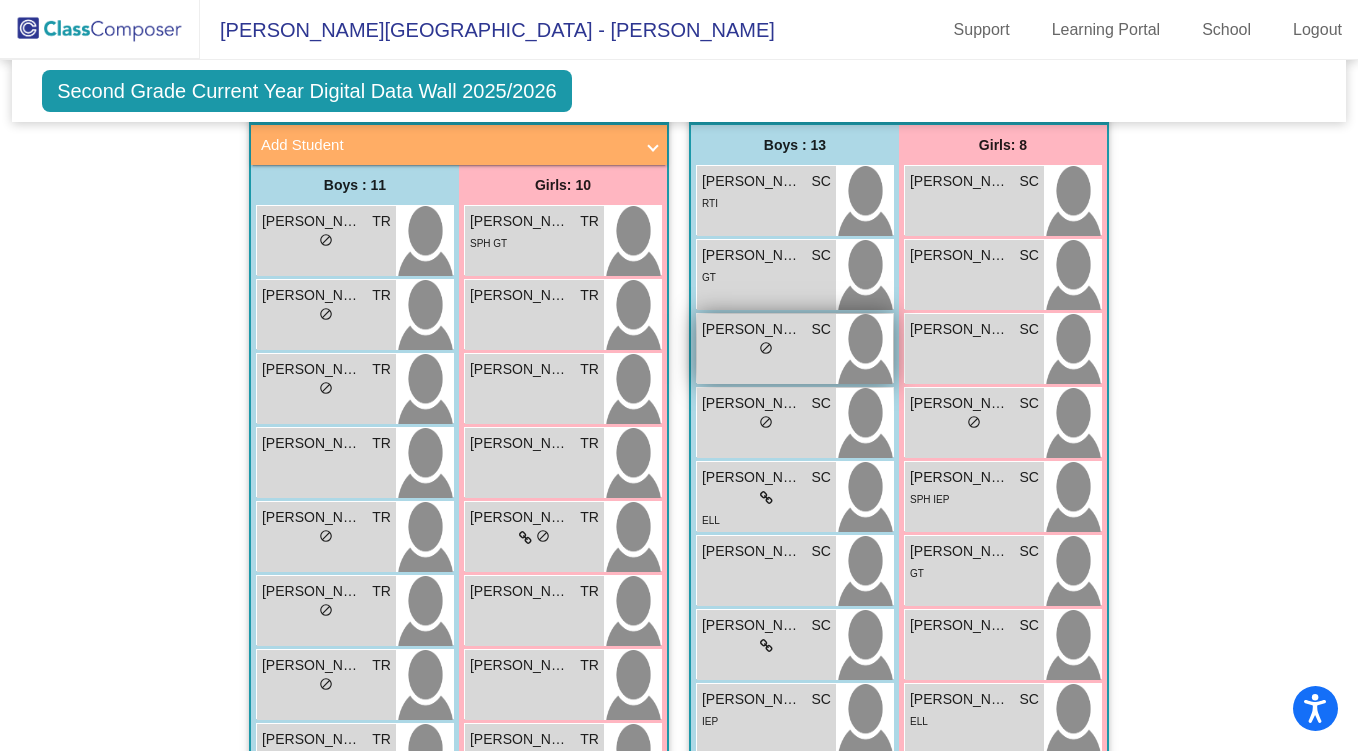 click on "Christian Cadena" at bounding box center (752, 329) 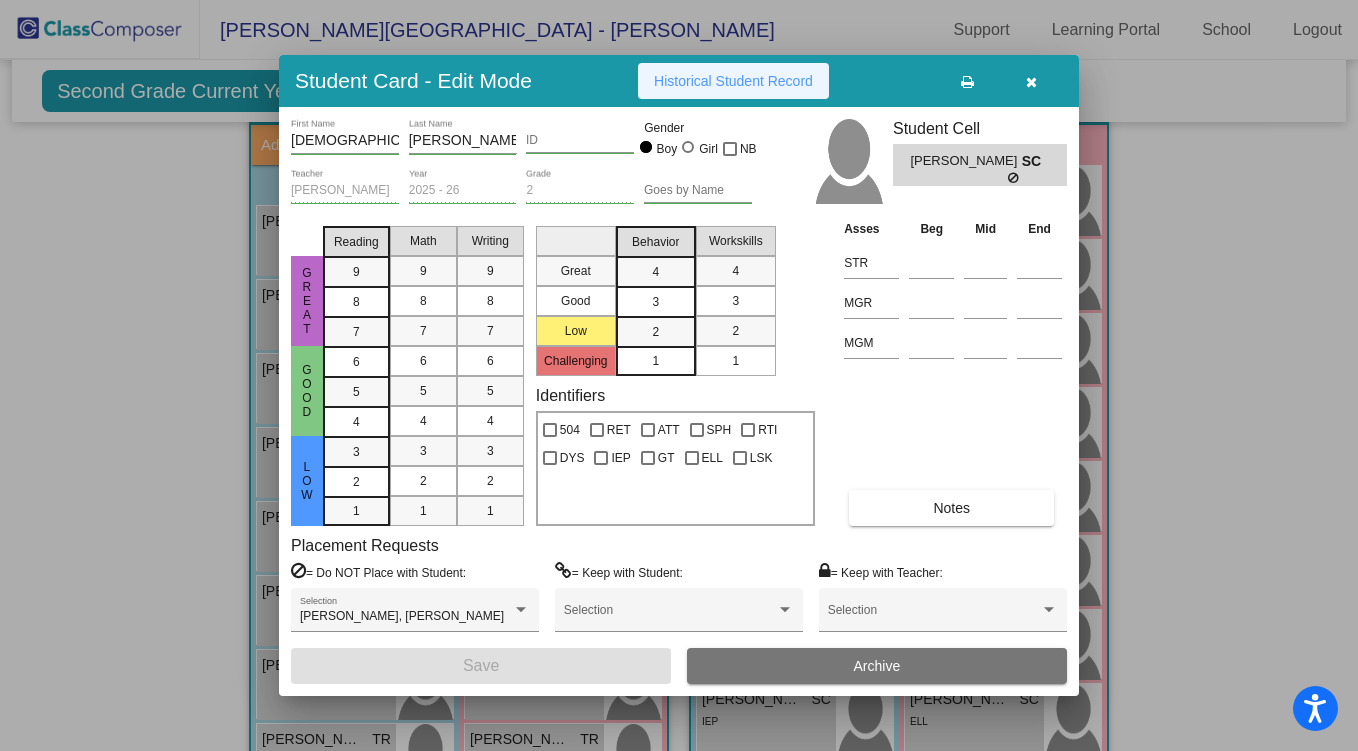 click on "Historical Student Record" at bounding box center (733, 81) 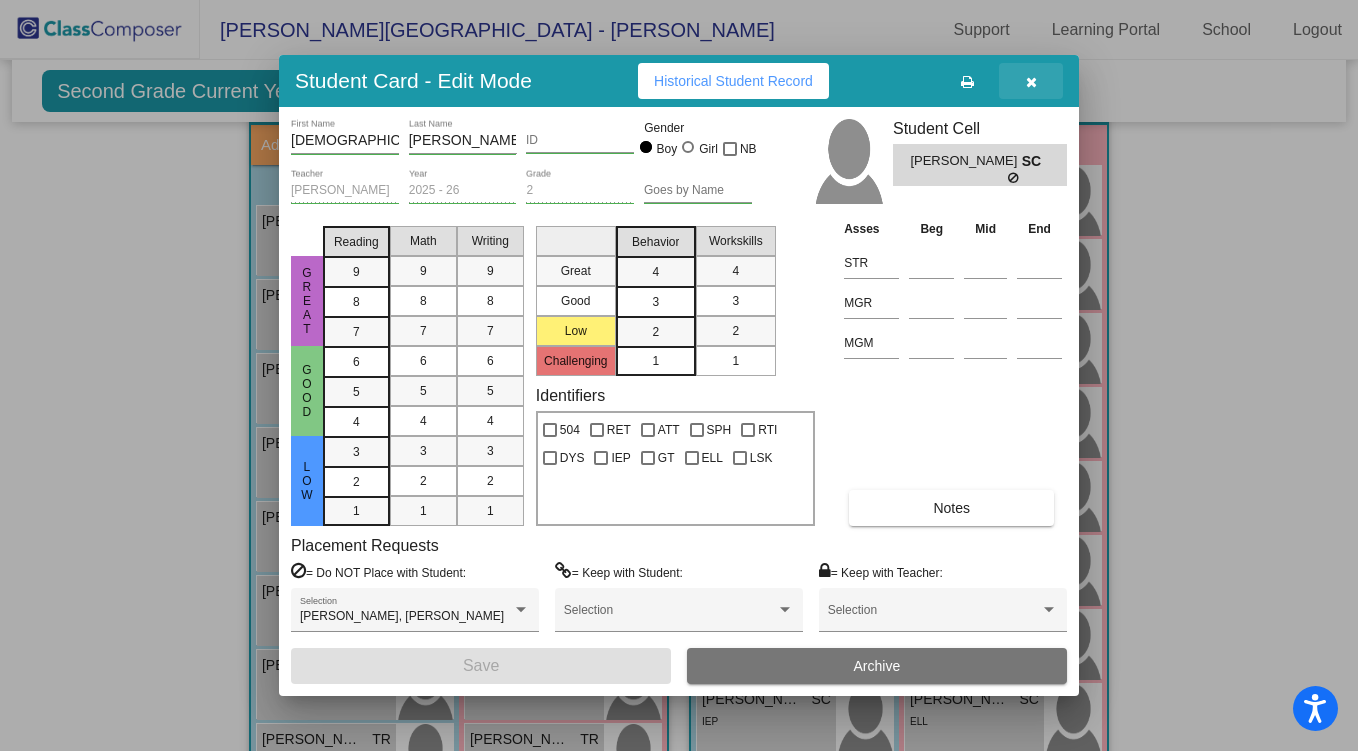 click at bounding box center [1031, 81] 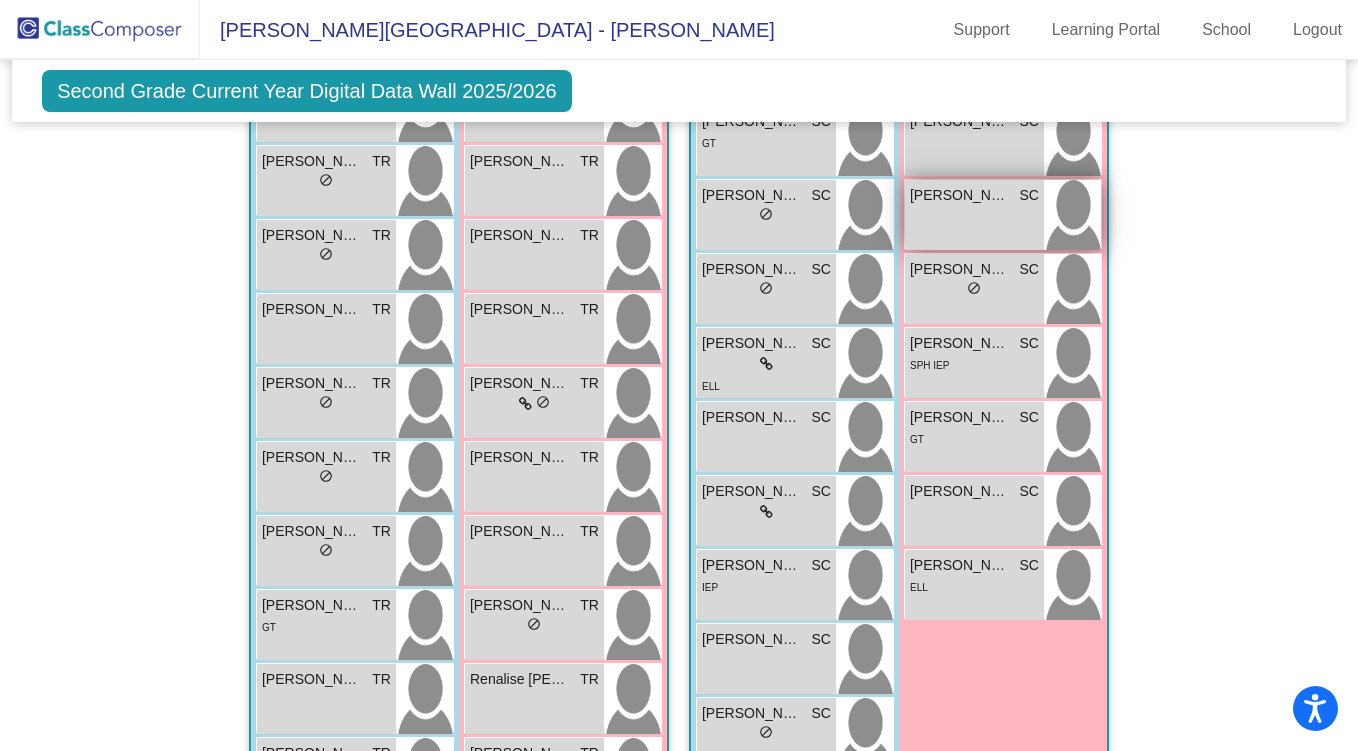 scroll, scrollTop: 593, scrollLeft: 0, axis: vertical 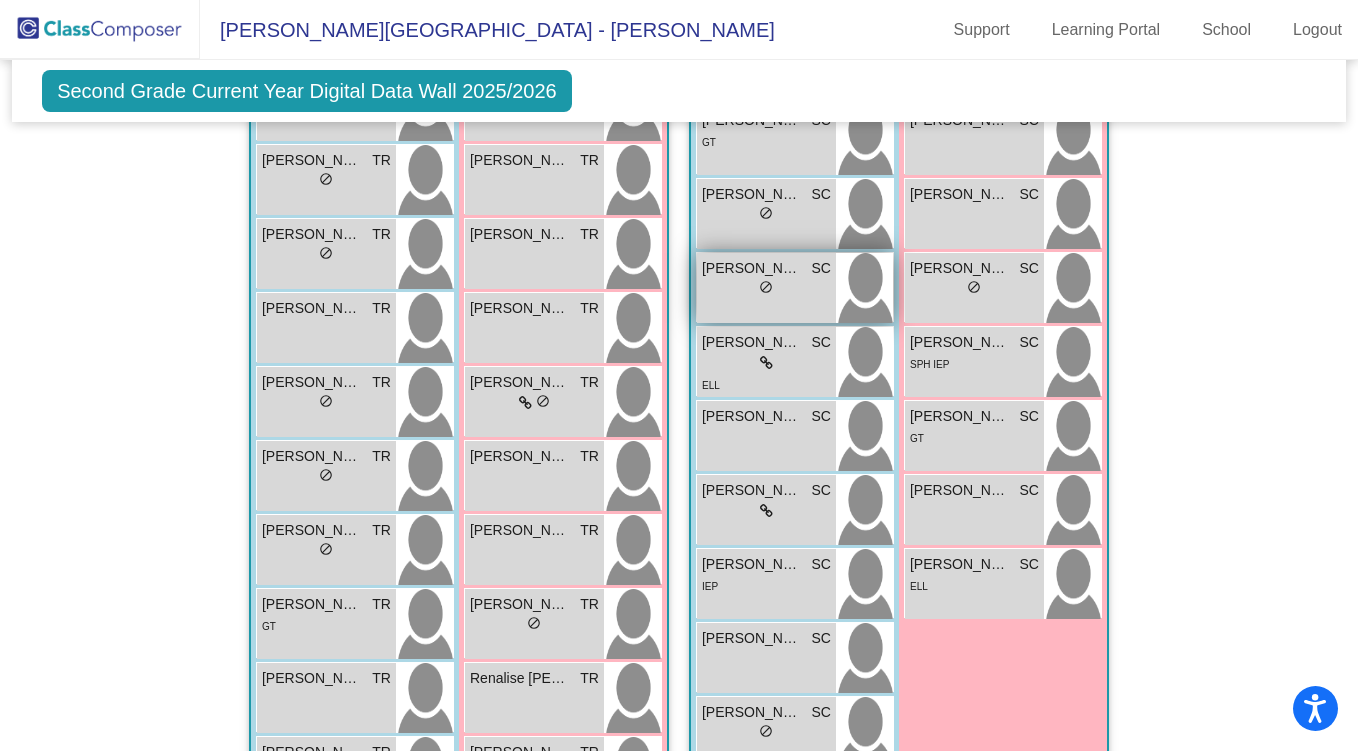 click on "lock do_not_disturb_alt" at bounding box center [766, 289] 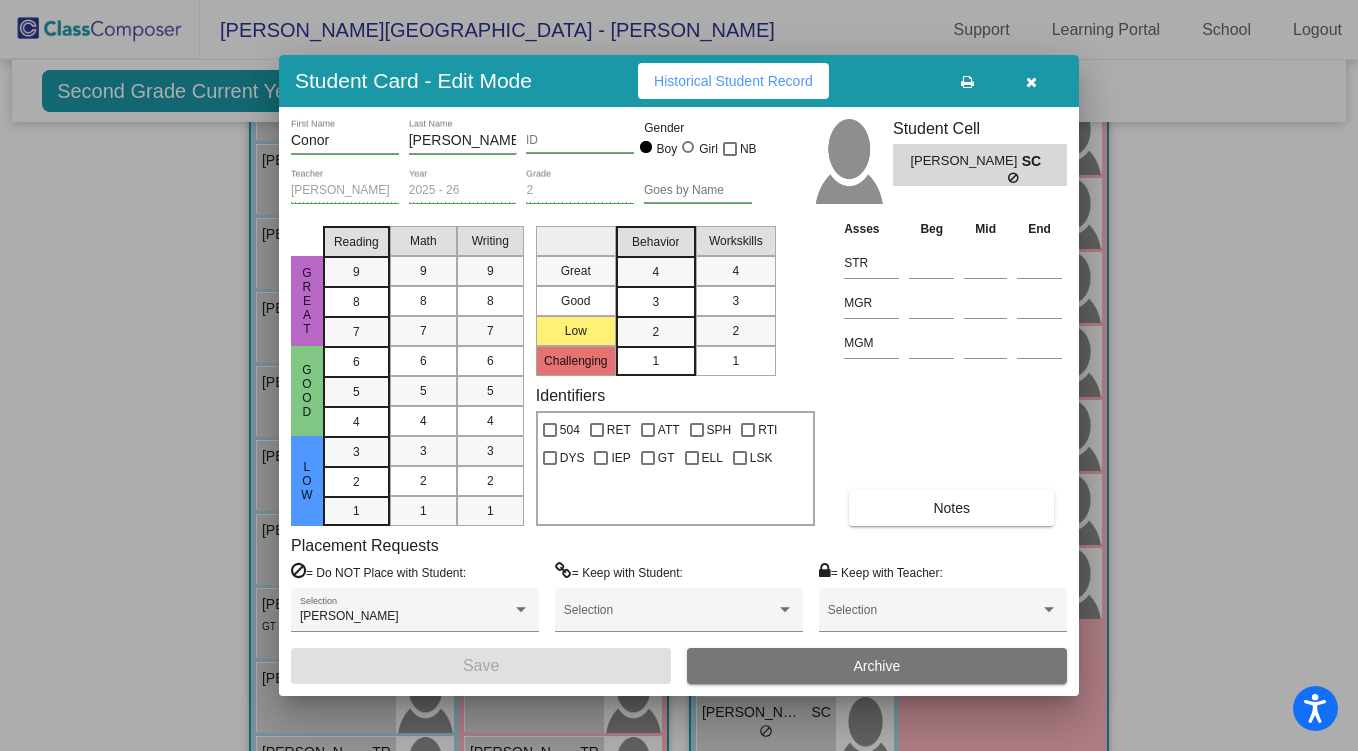 click on "Student Card - Edit Mode   Historical Student Record" at bounding box center (679, 81) 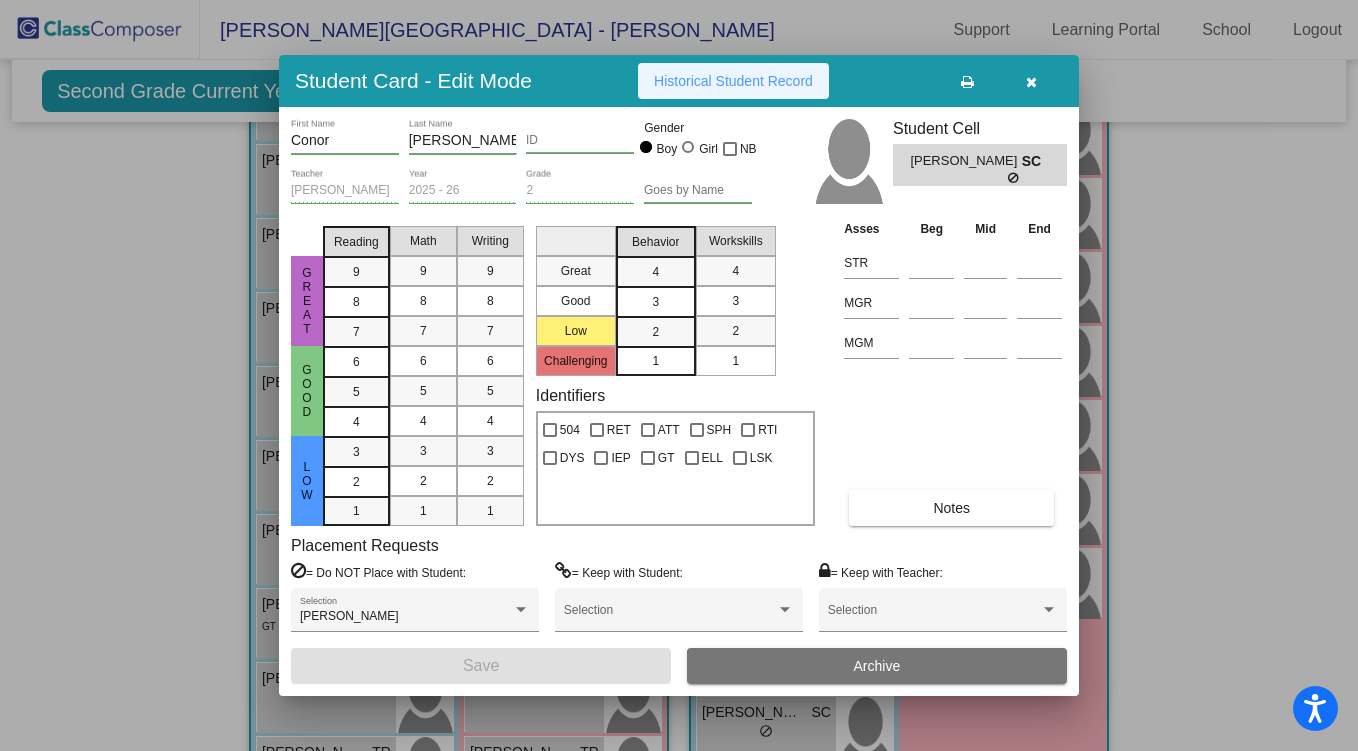 click on "Historical Student Record" at bounding box center [733, 81] 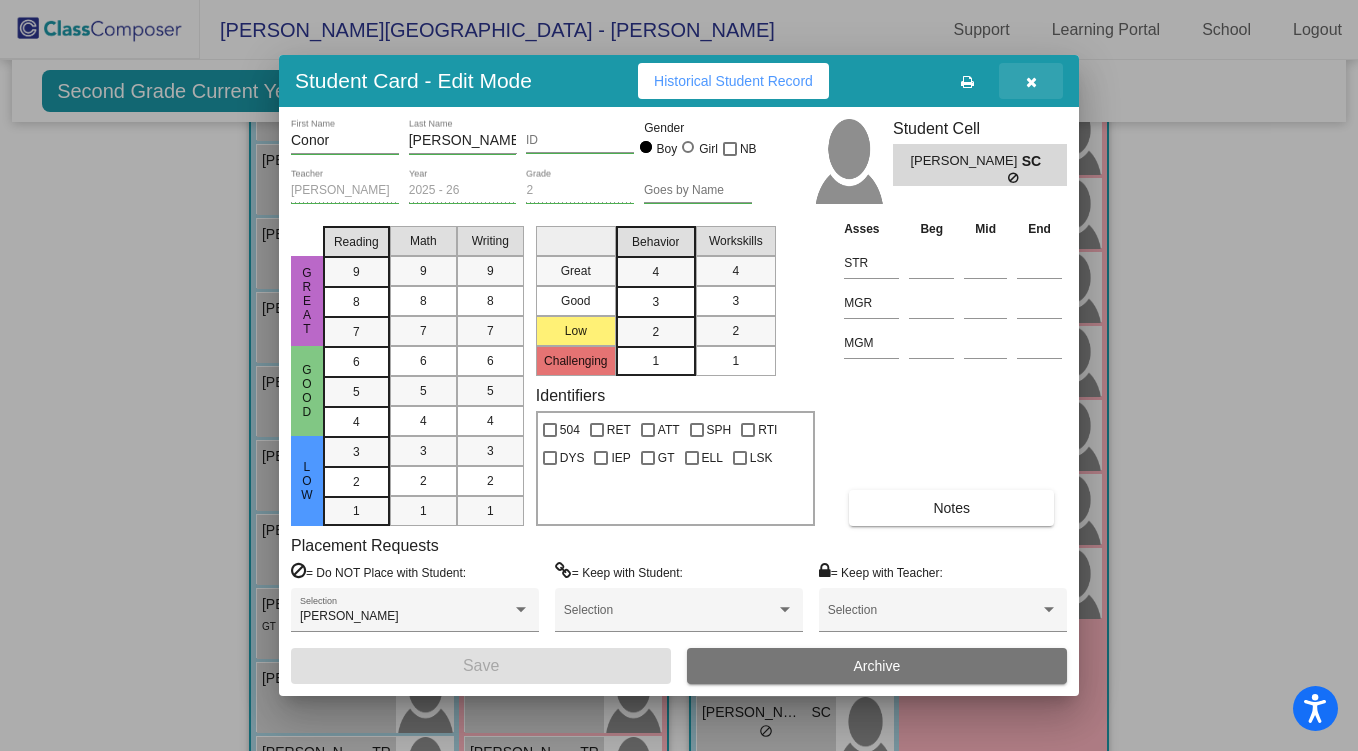 click at bounding box center [1031, 81] 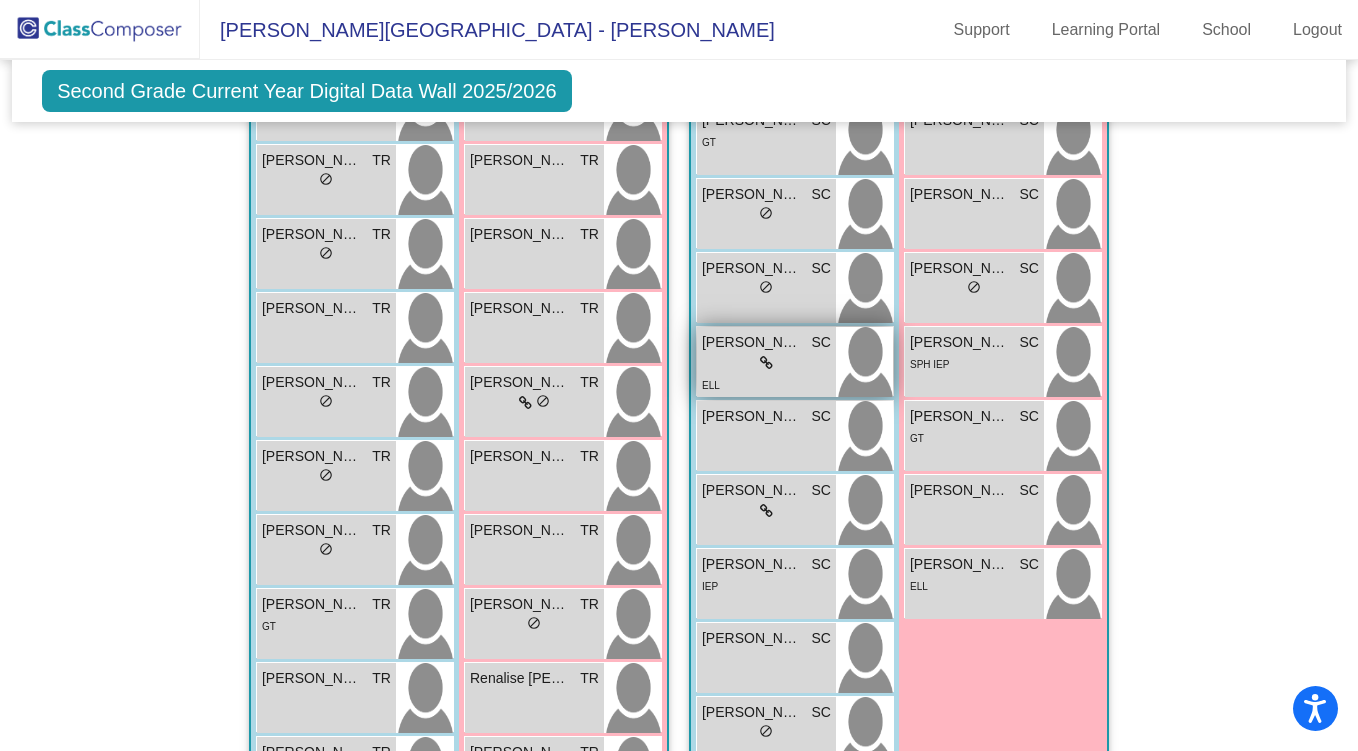 click on "lock do_not_disturb_alt" at bounding box center [766, 363] 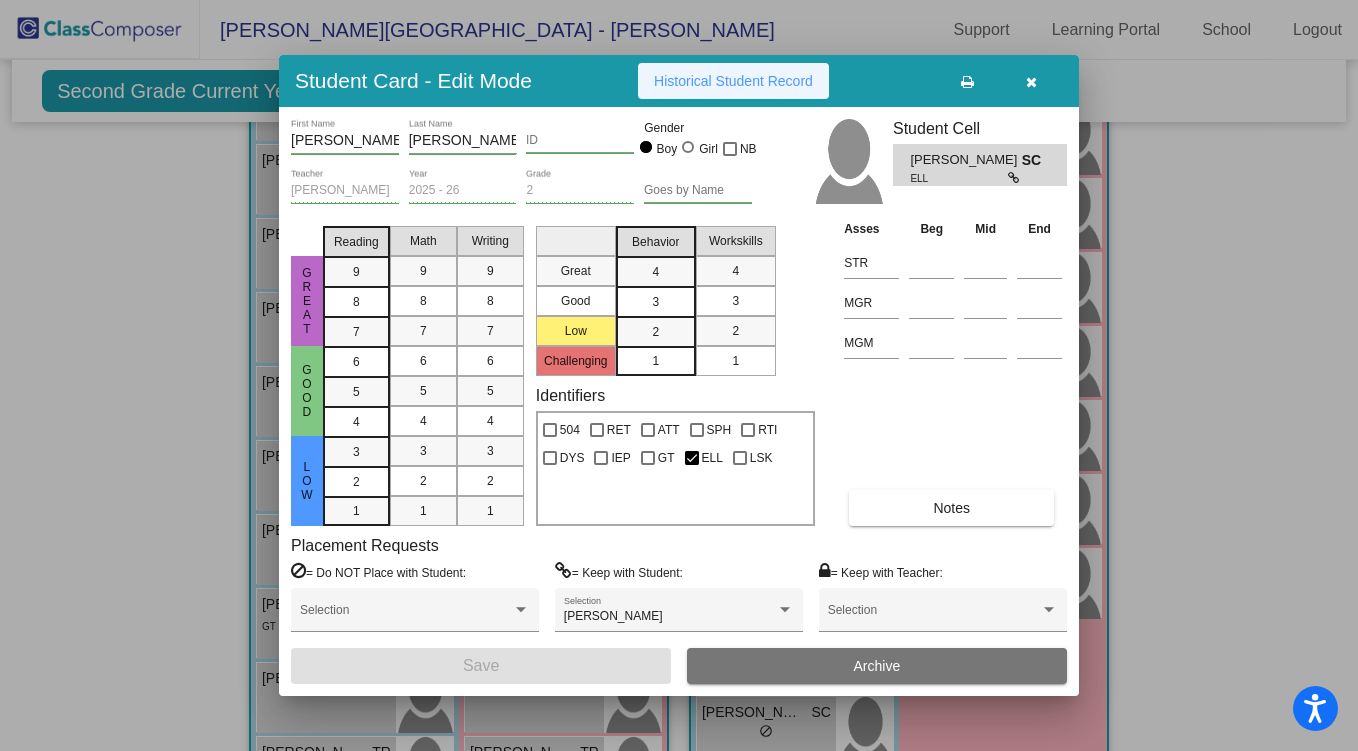 click on "Historical Student Record" at bounding box center (733, 81) 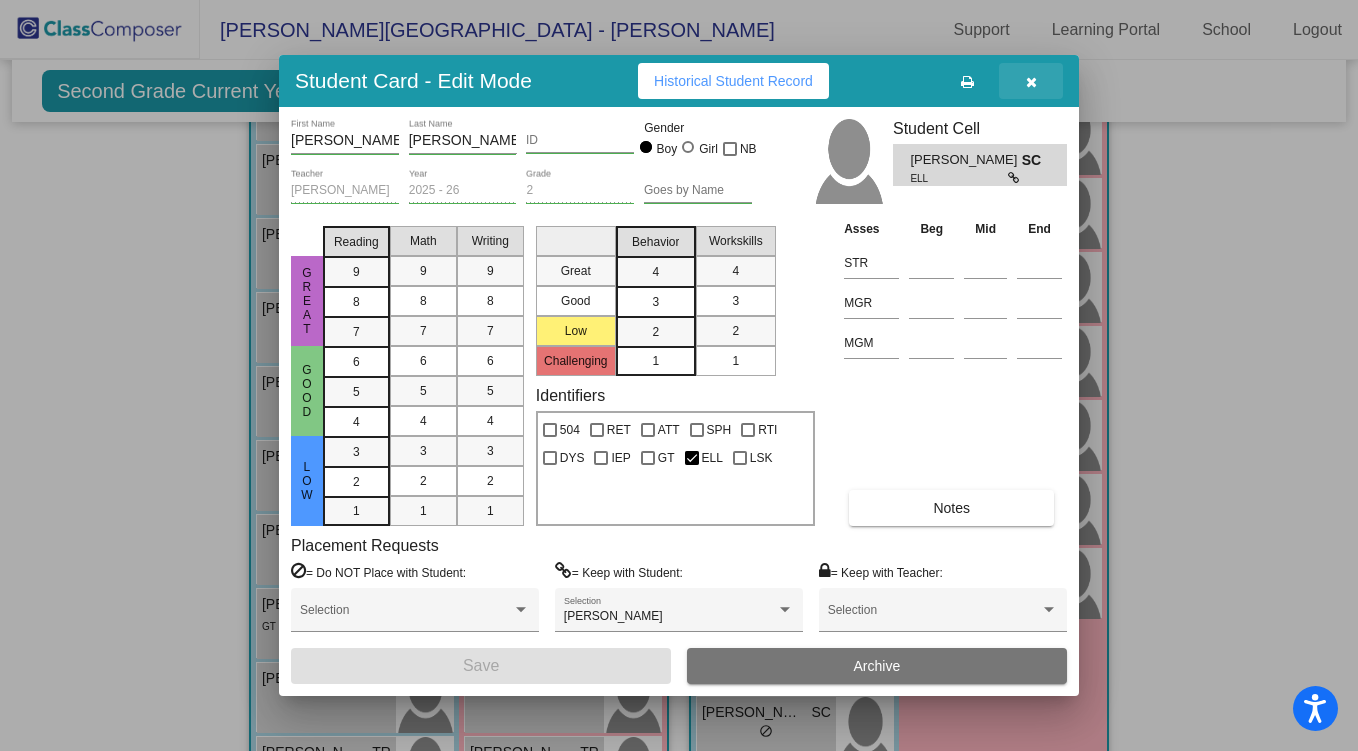 click at bounding box center (1031, 82) 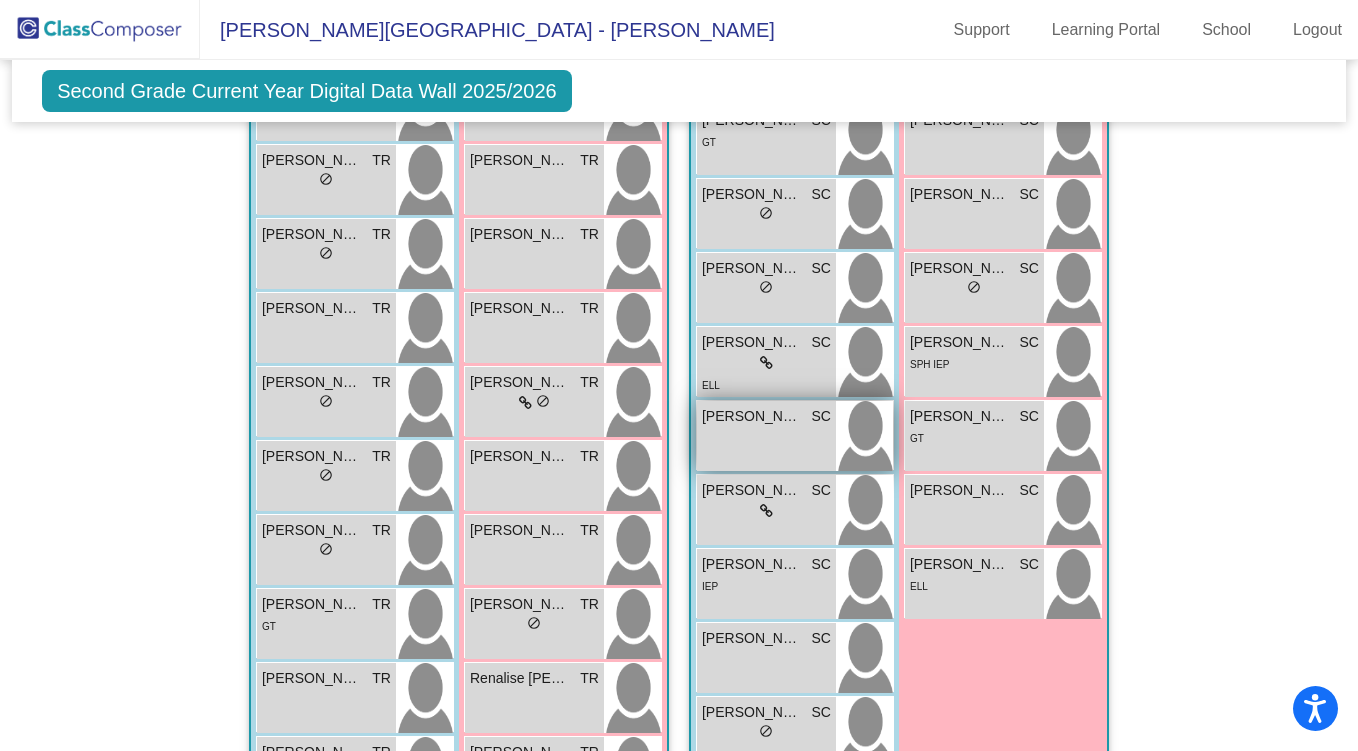click on "Elijah Garcia SC lock do_not_disturb_alt" at bounding box center [766, 436] 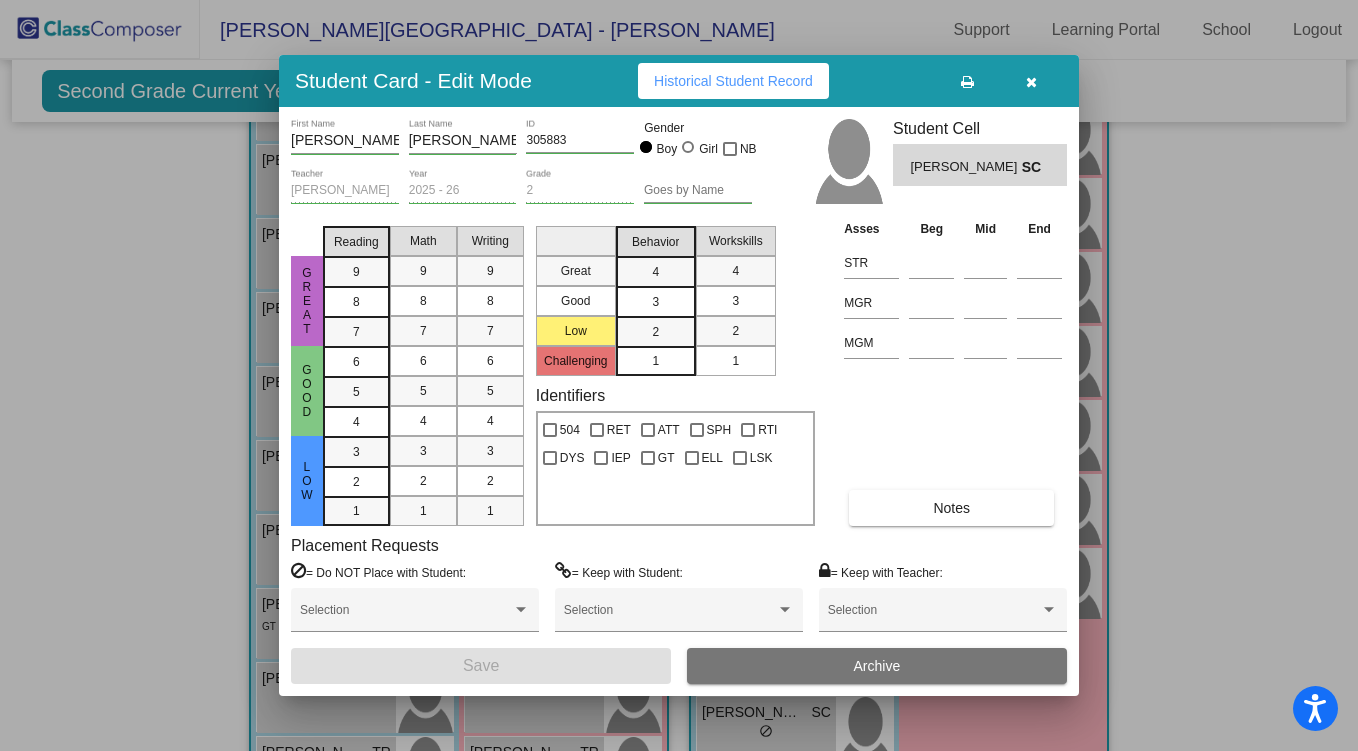 click on "Historical Student Record" at bounding box center [733, 81] 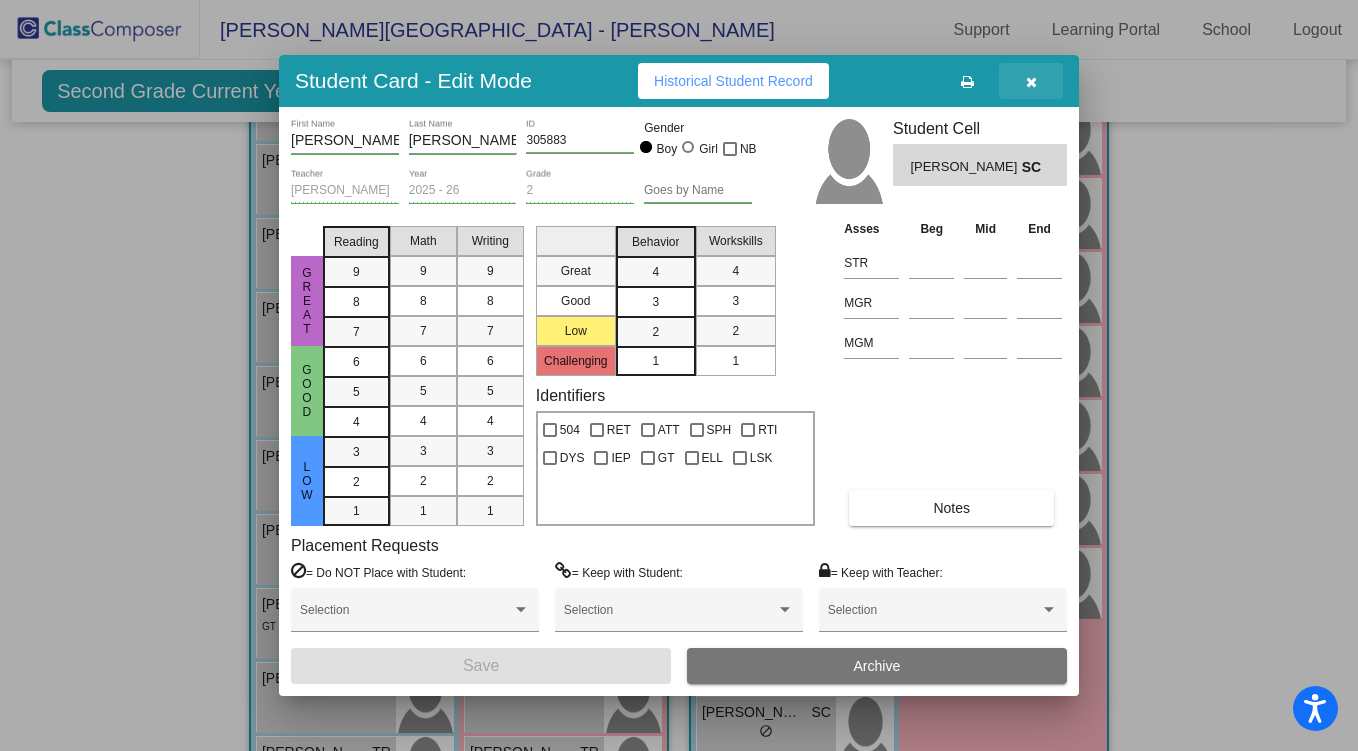 click at bounding box center [1031, 82] 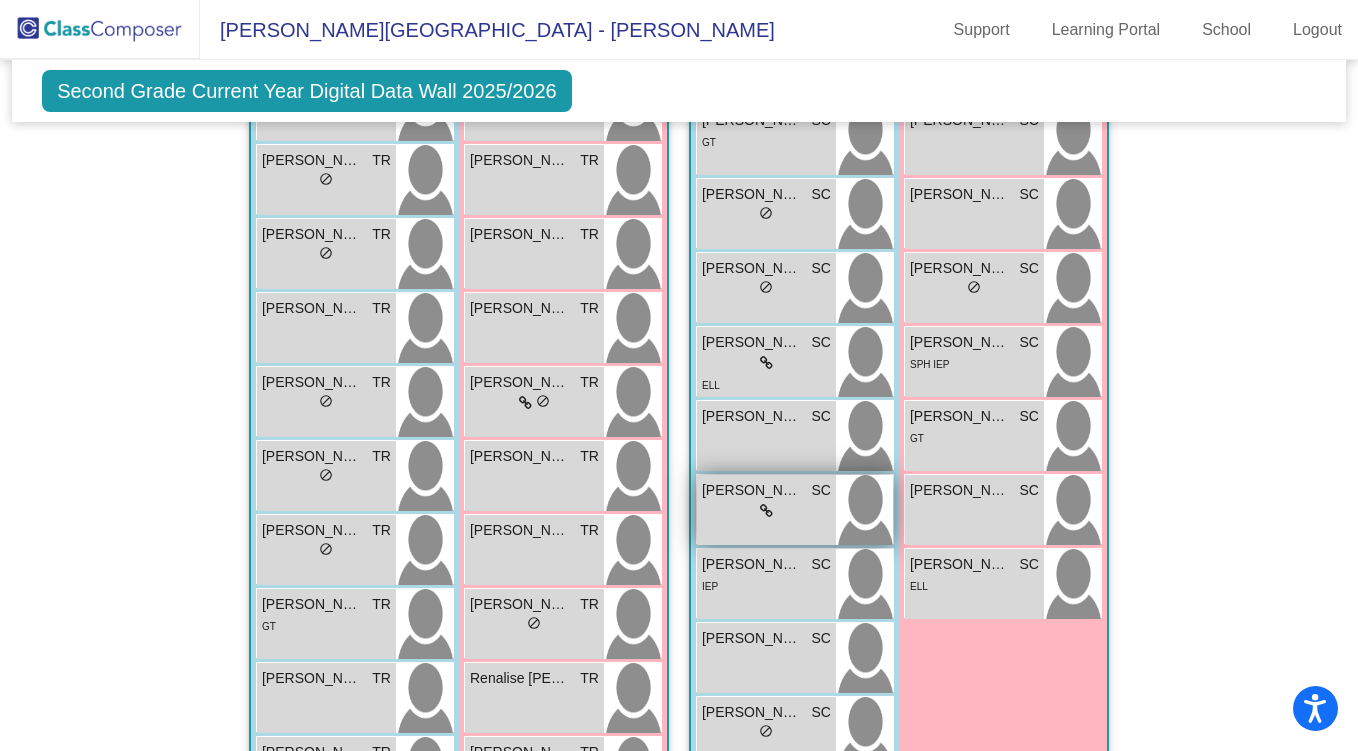 click on "lock do_not_disturb_alt" at bounding box center (766, 511) 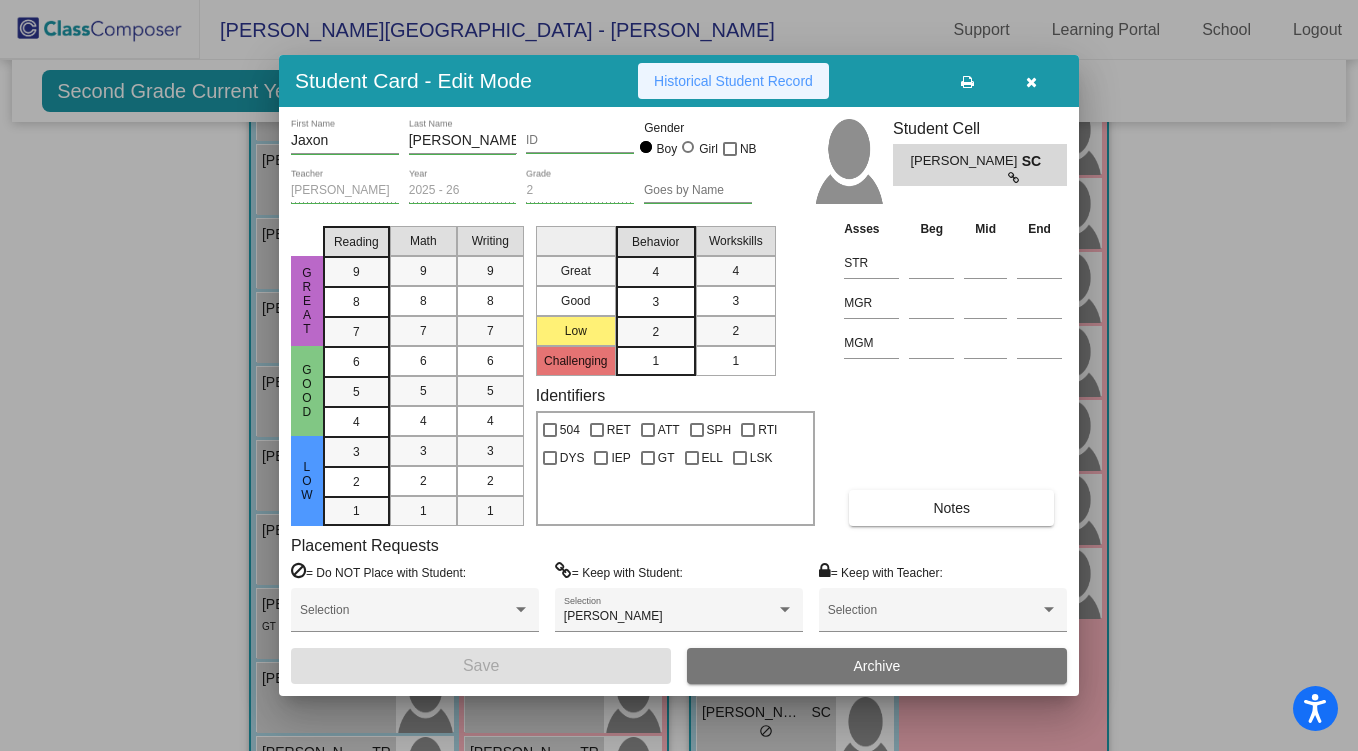 click on "Historical Student Record" at bounding box center (733, 81) 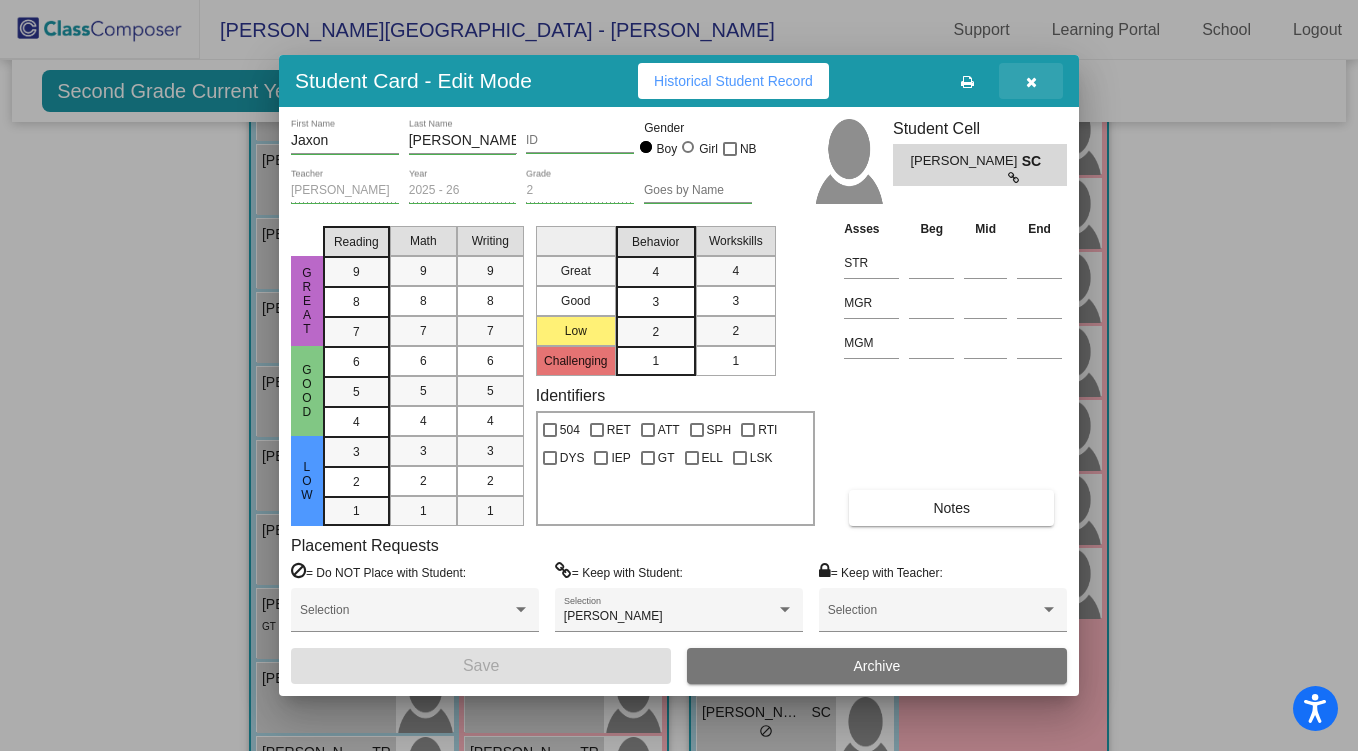 click at bounding box center (1031, 81) 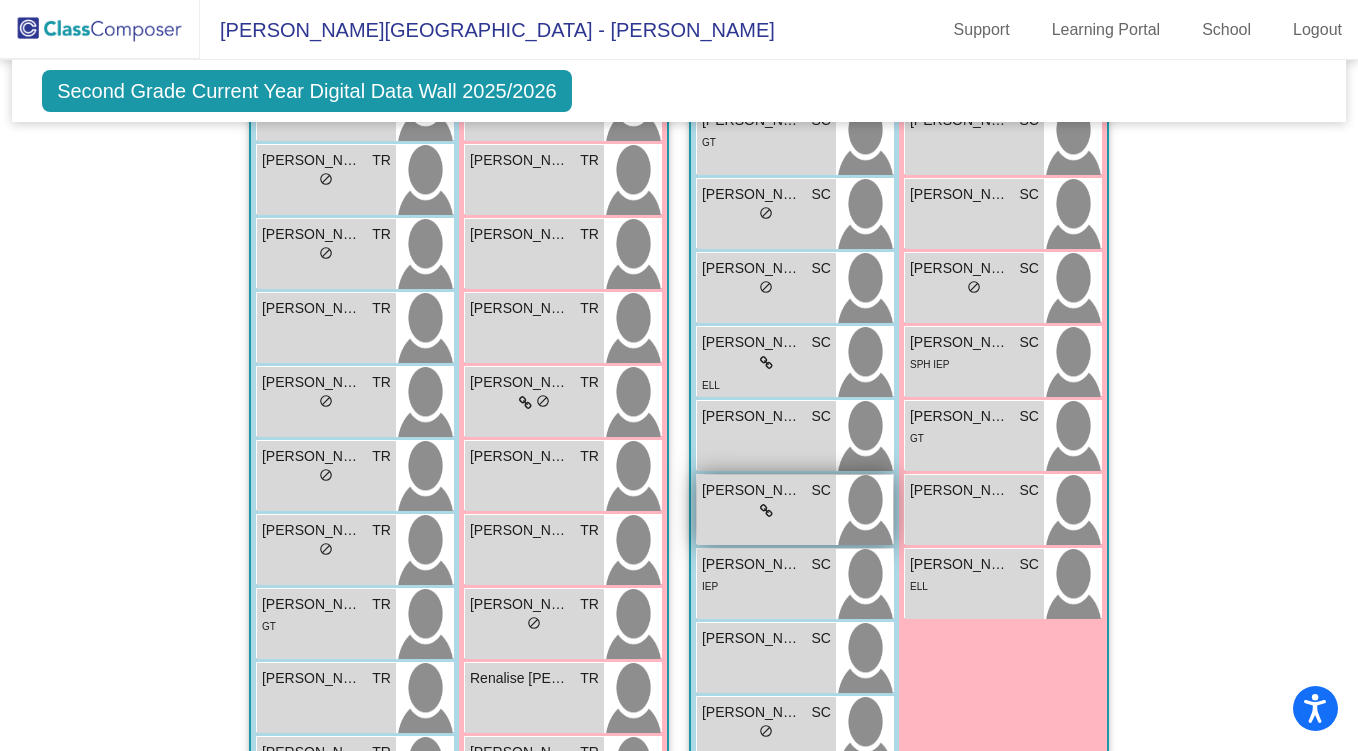 click on "lock do_not_disturb_alt" at bounding box center [766, 511] 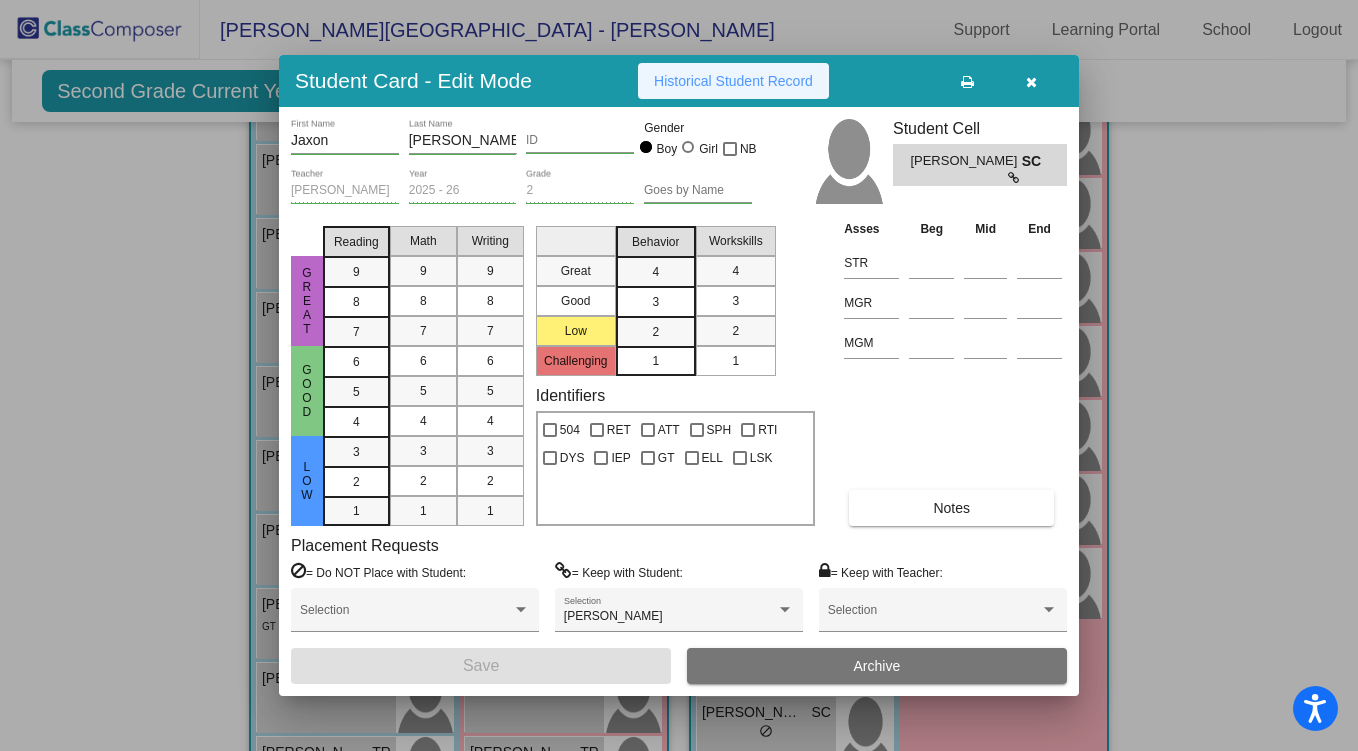 click on "Historical Student Record" at bounding box center [733, 81] 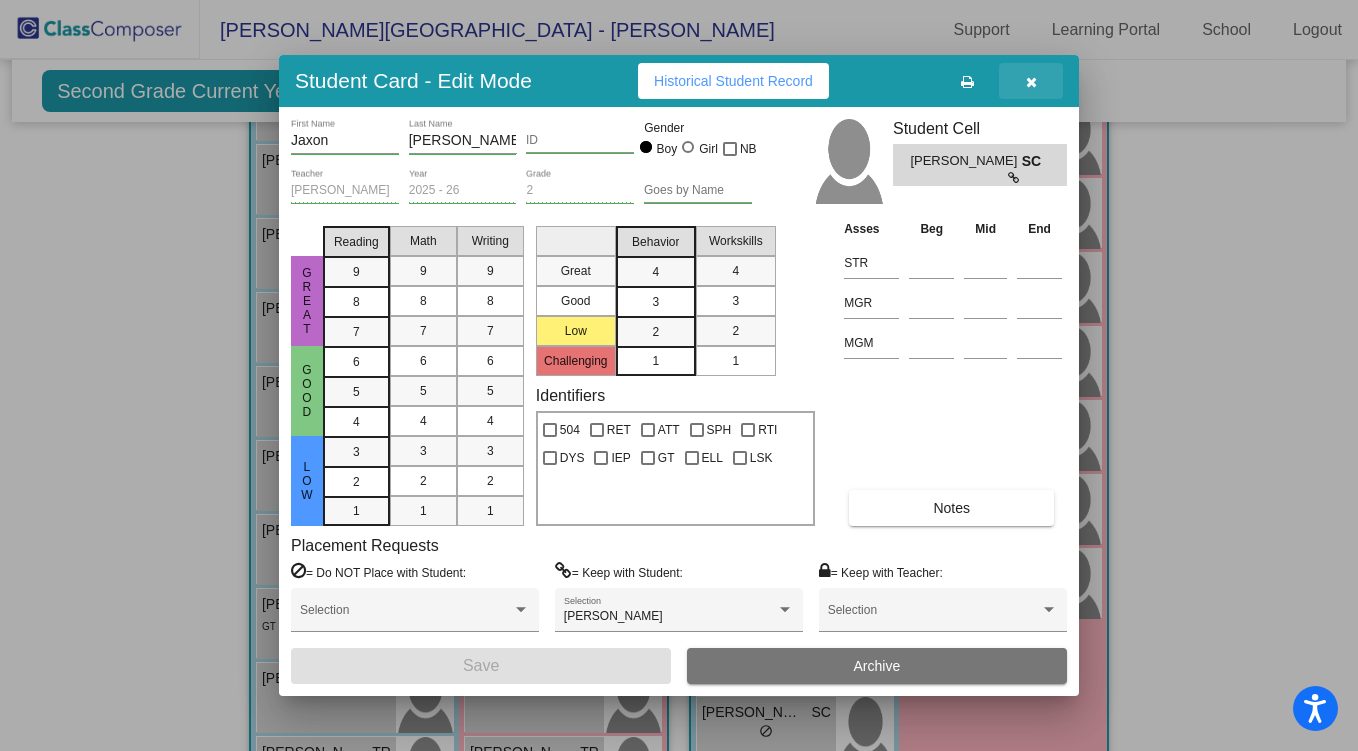 click at bounding box center [1031, 81] 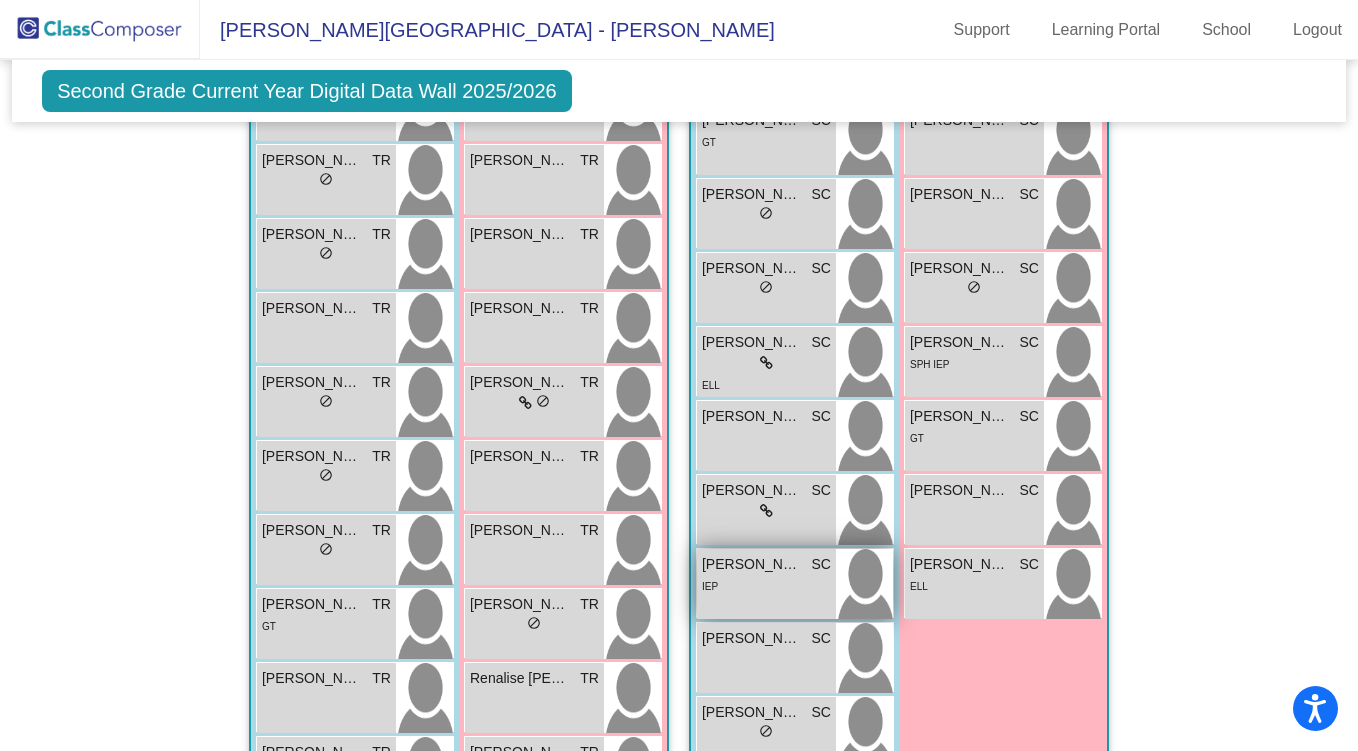 click on "Jeriah Gonzalez" at bounding box center [752, 564] 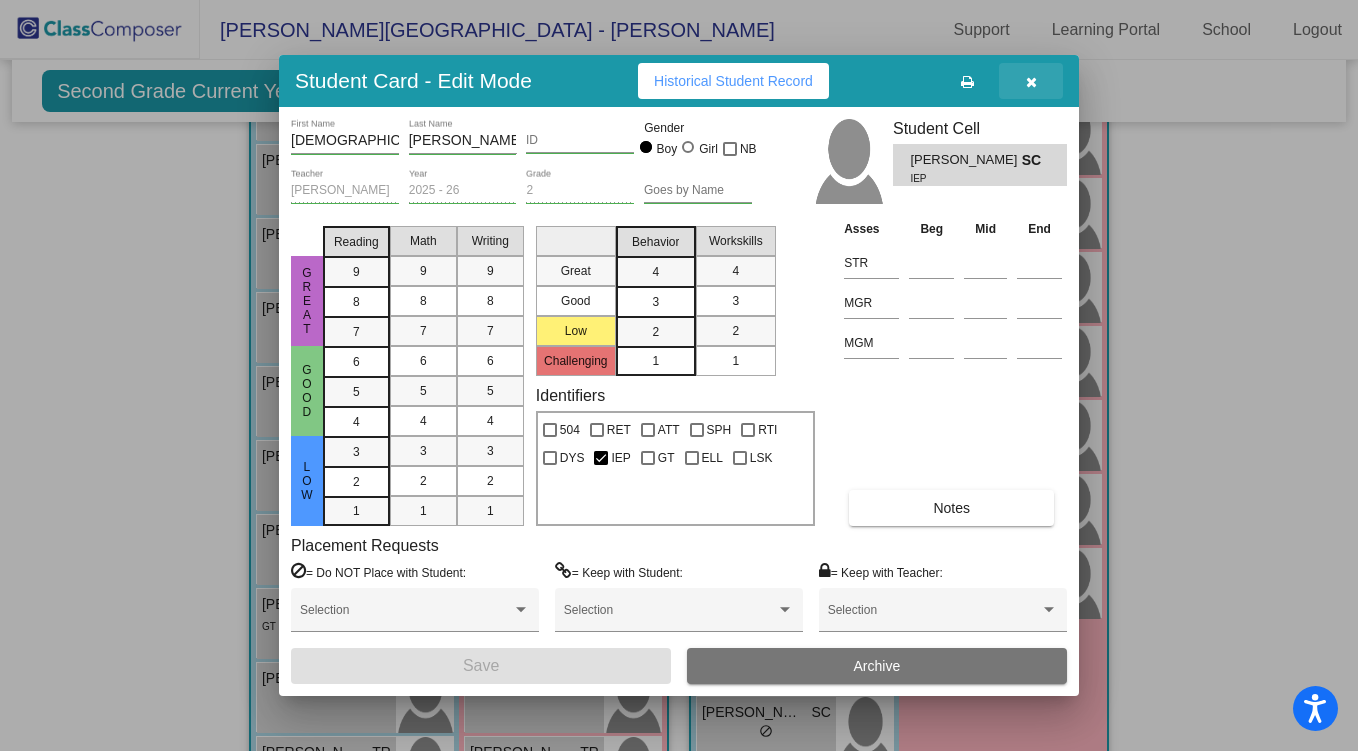 click at bounding box center [1031, 81] 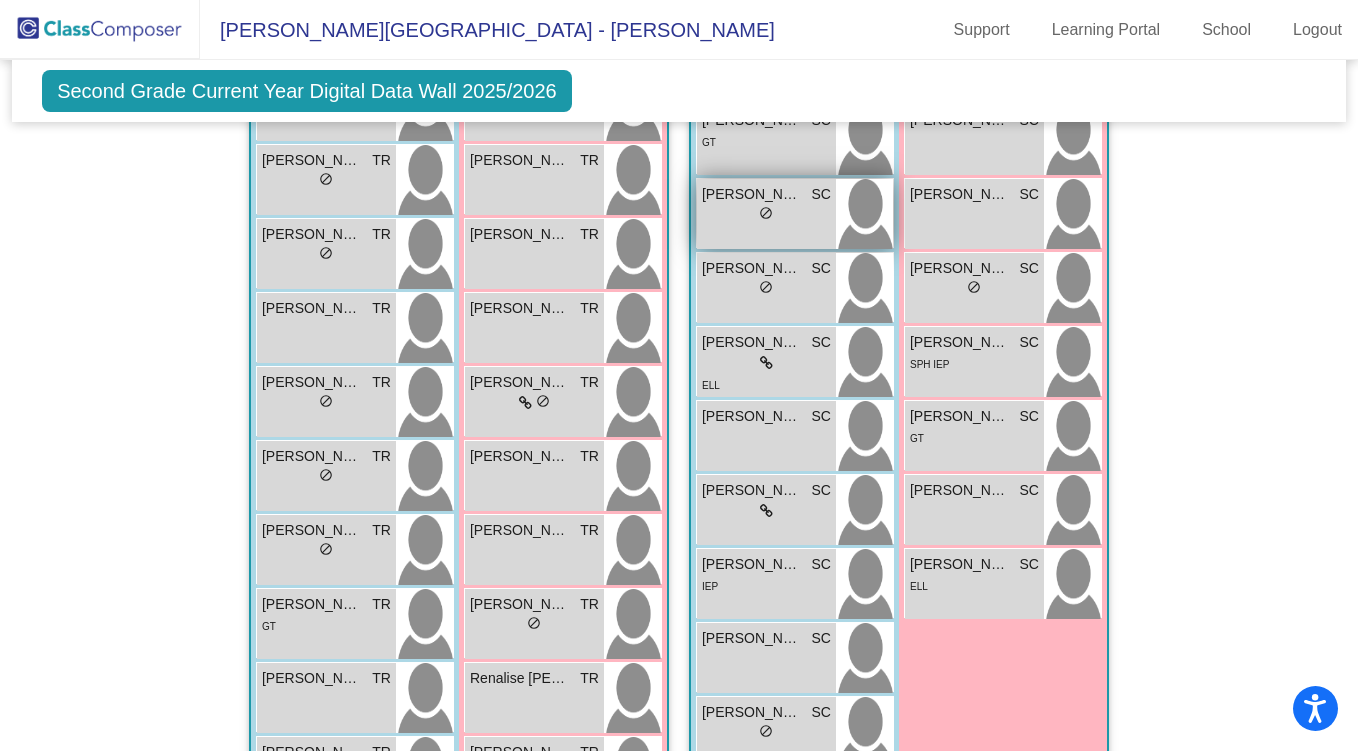 click on "lock do_not_disturb_alt" at bounding box center [766, 215] 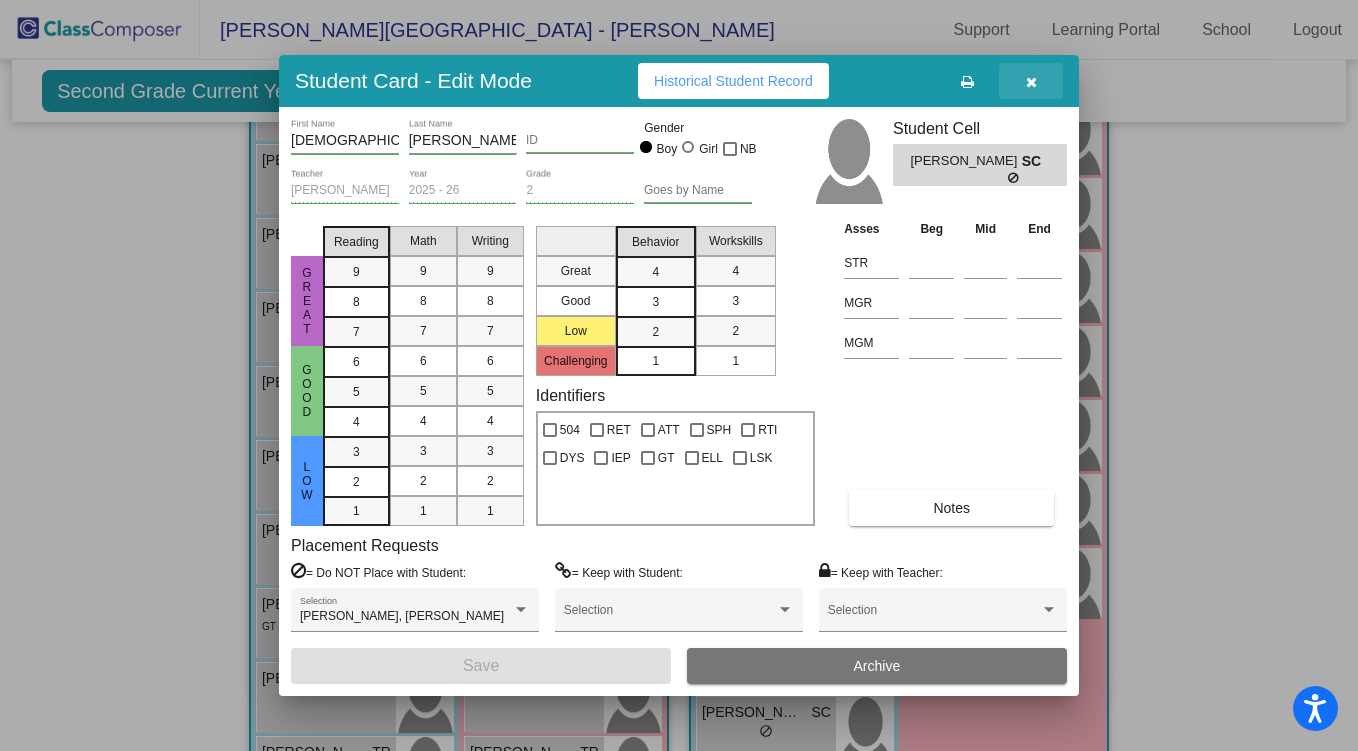 click at bounding box center [1031, 82] 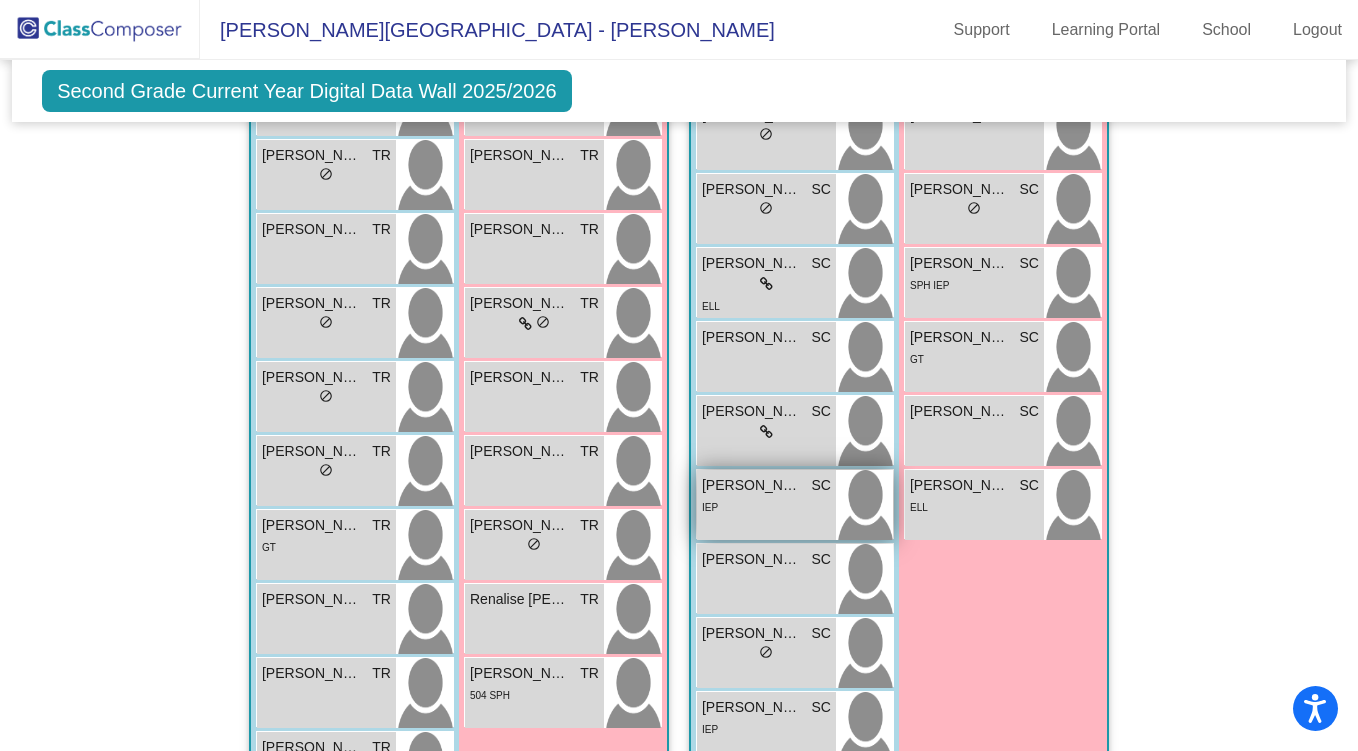 scroll, scrollTop: 673, scrollLeft: 0, axis: vertical 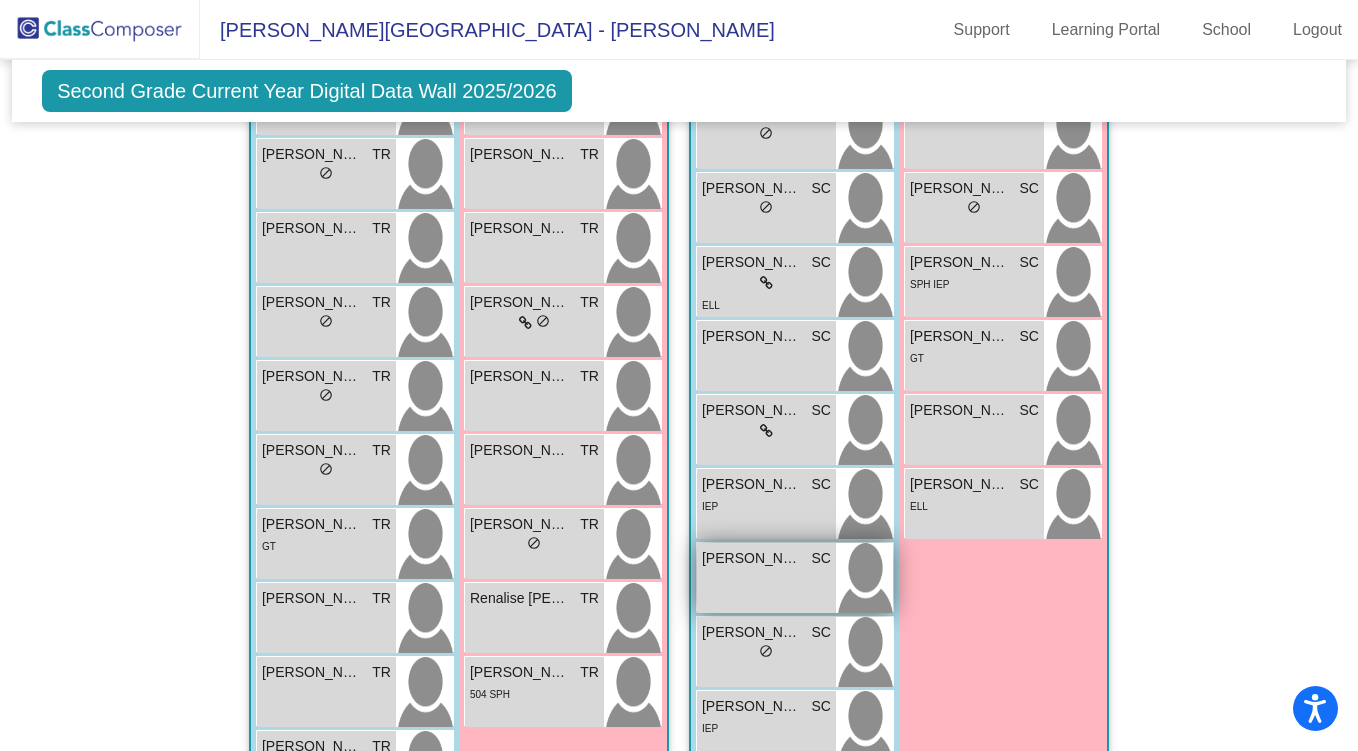 click on "Landon Lopez SC lock do_not_disturb_alt" at bounding box center (766, 578) 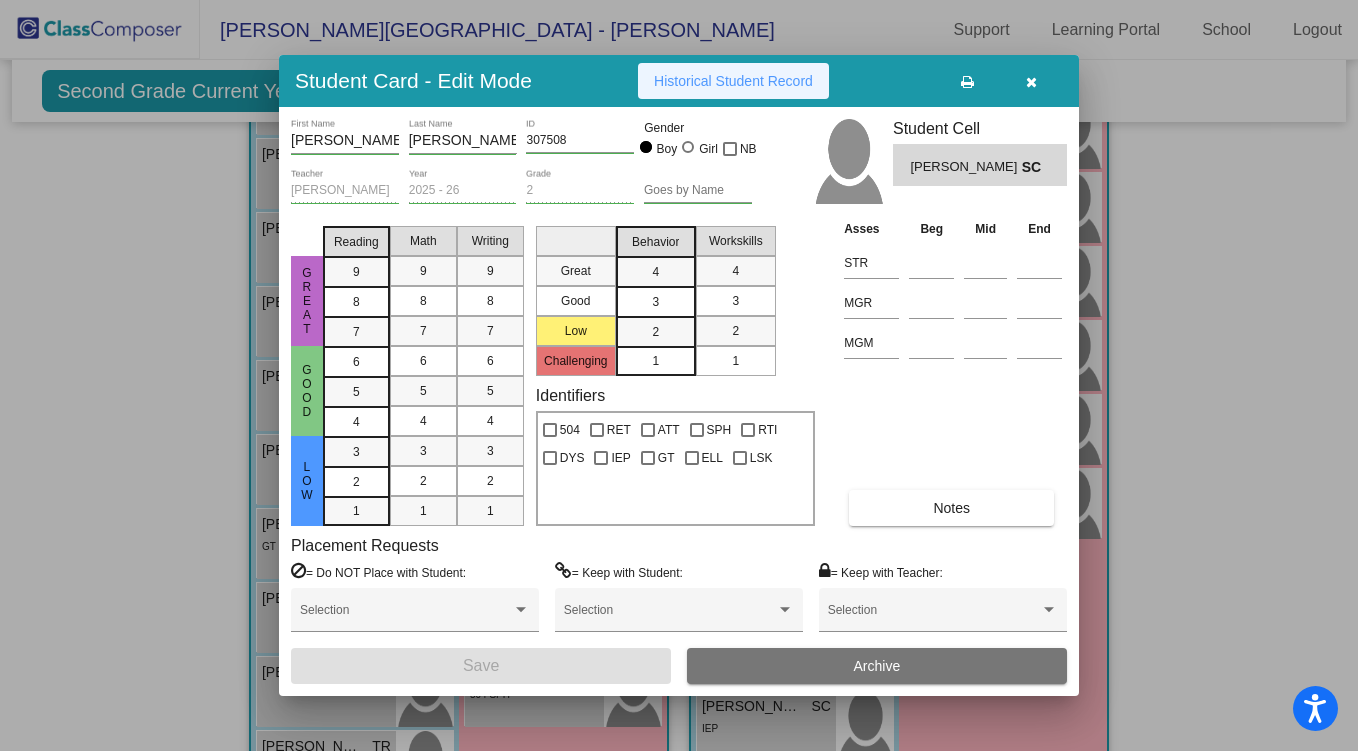 click on "Historical Student Record" at bounding box center [733, 81] 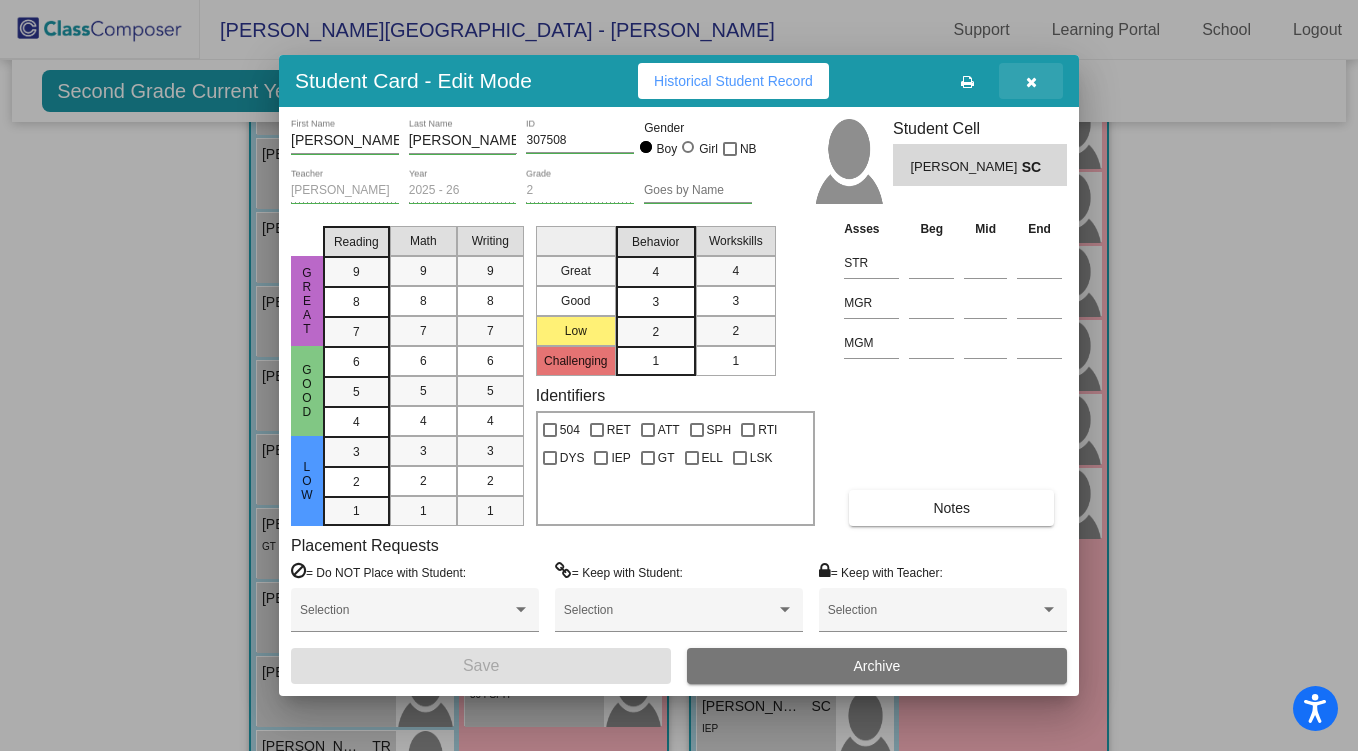 click at bounding box center (1031, 81) 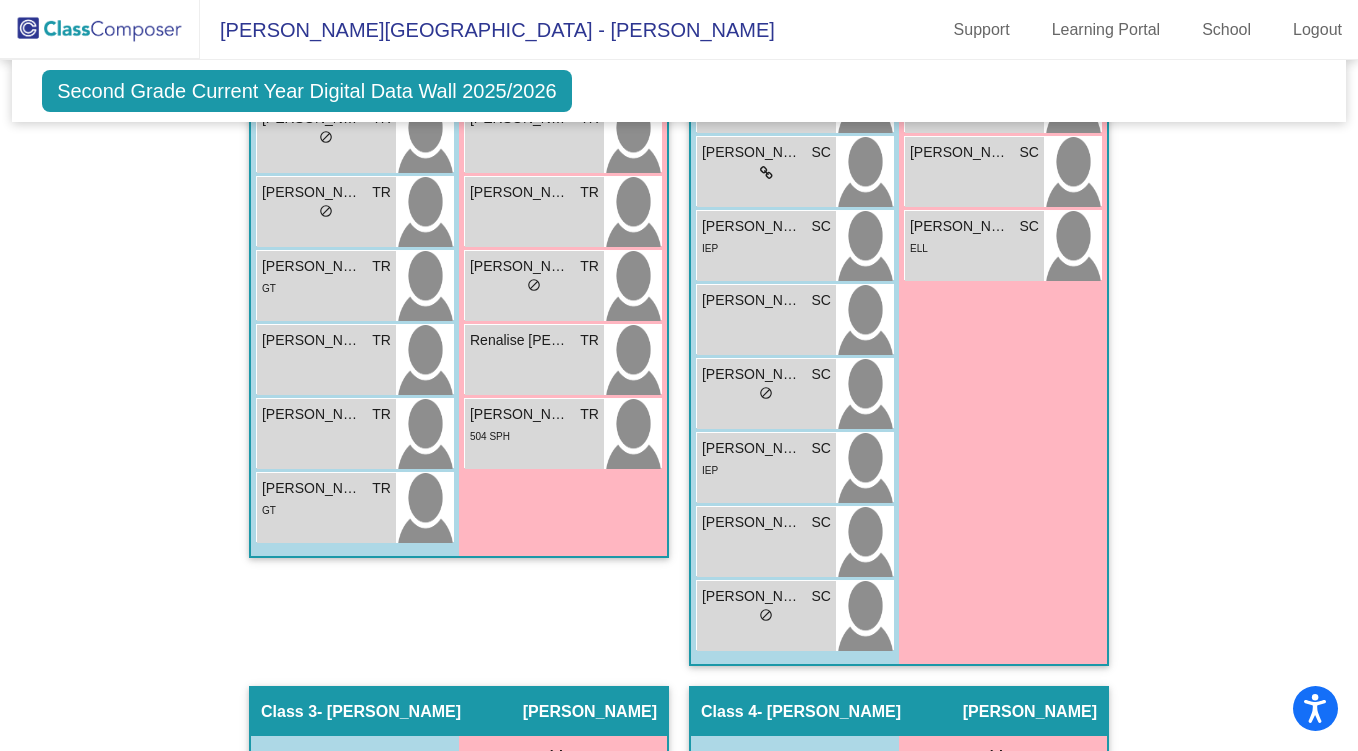 scroll, scrollTop: 932, scrollLeft: 0, axis: vertical 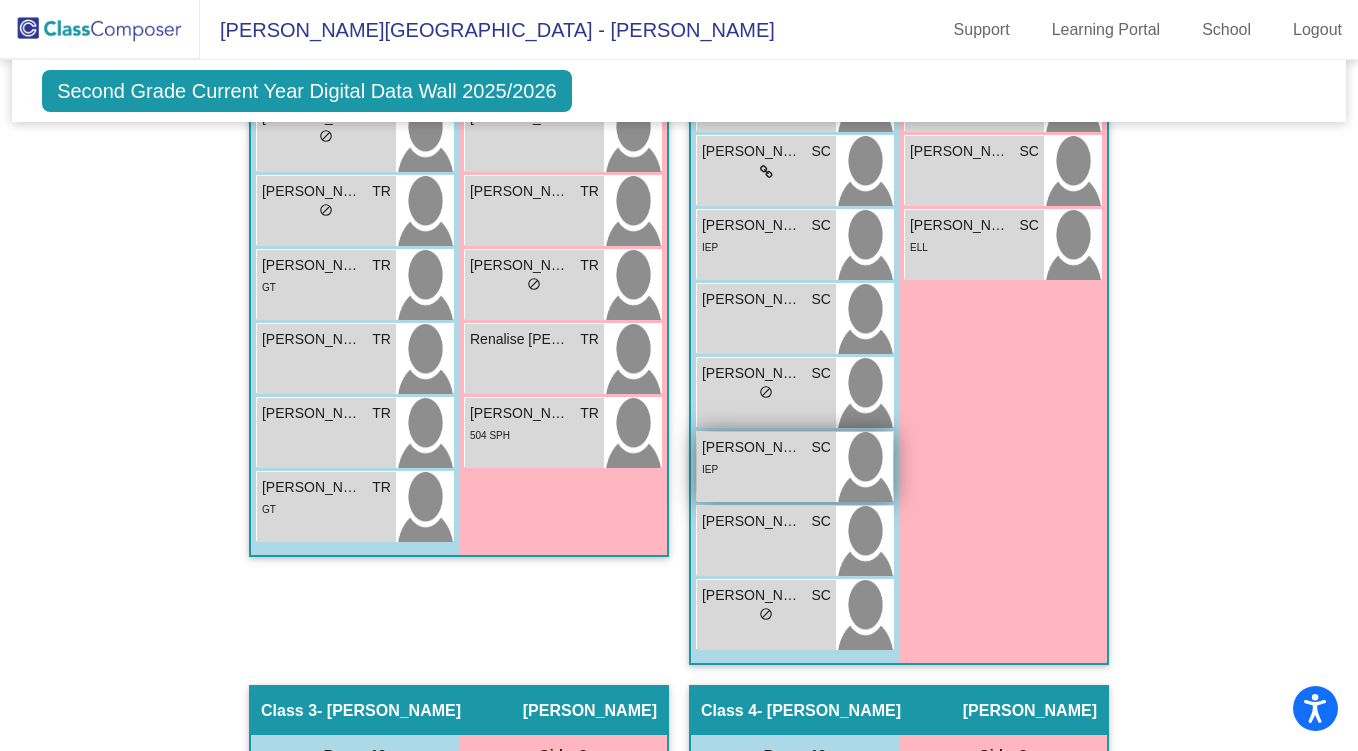 click on "IEP" at bounding box center [766, 468] 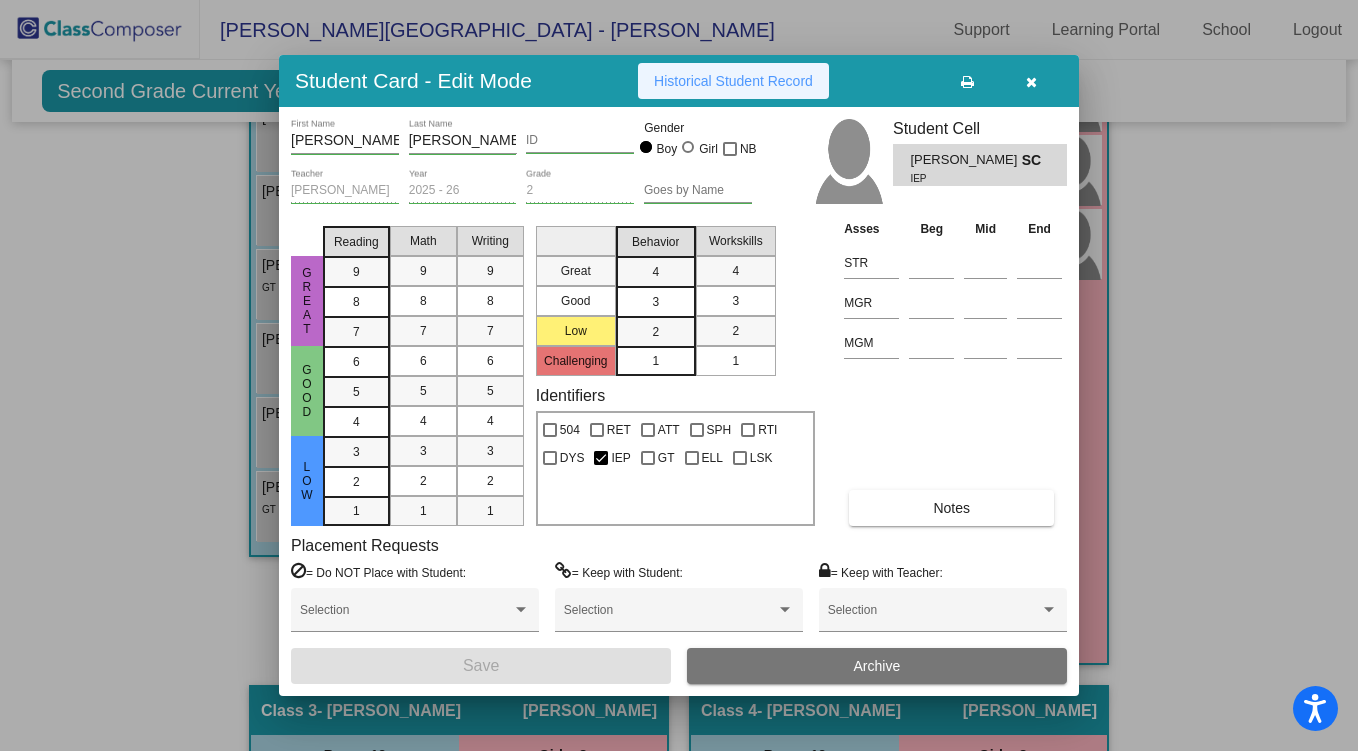 click on "Historical Student Record" at bounding box center [733, 81] 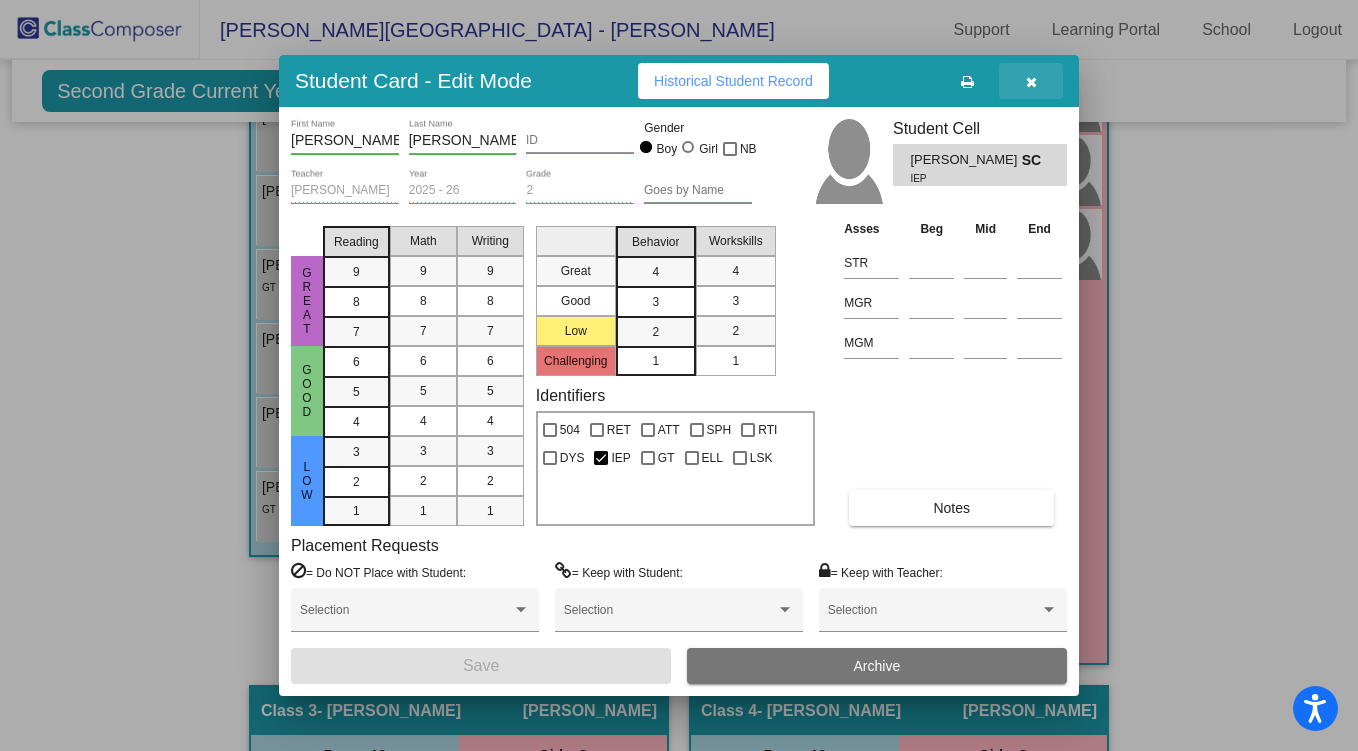 click at bounding box center [1031, 81] 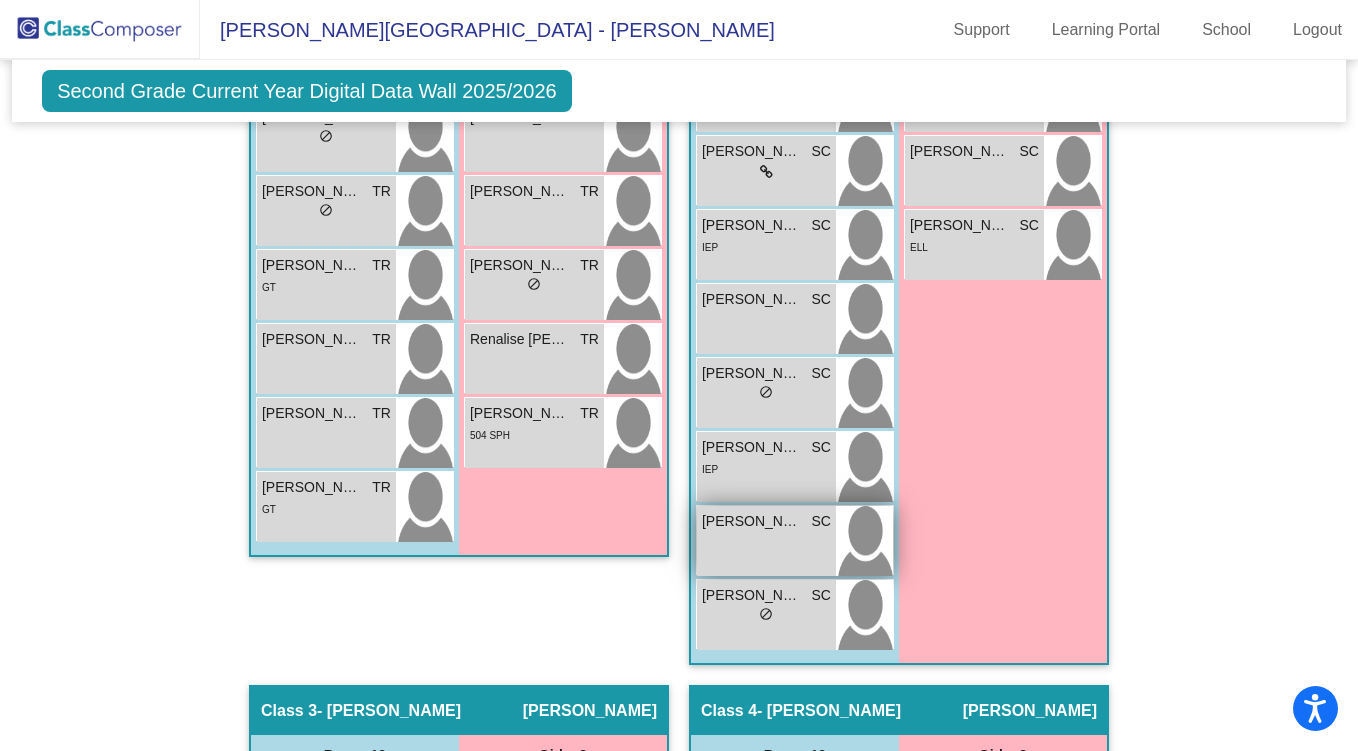 click on "Vince Lopez SC lock do_not_disturb_alt" at bounding box center (766, 541) 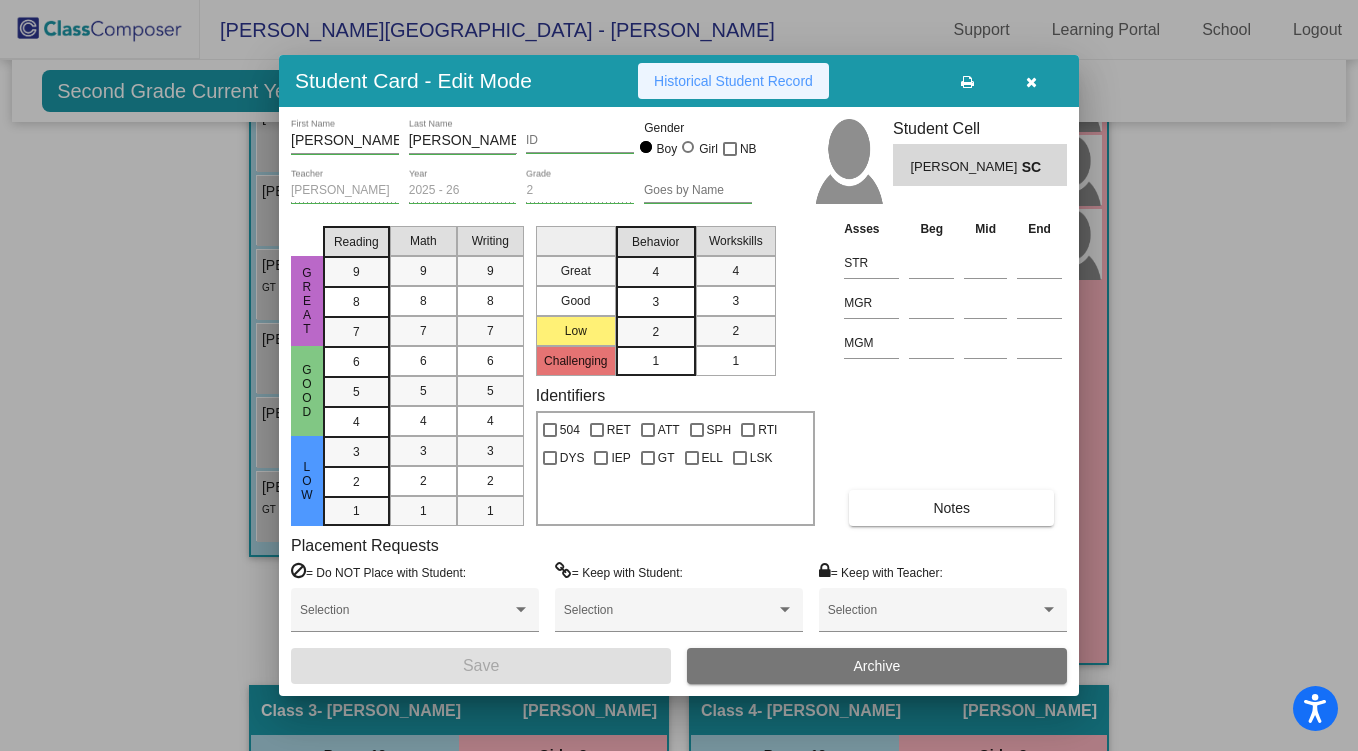 click on "Historical Student Record" at bounding box center (733, 81) 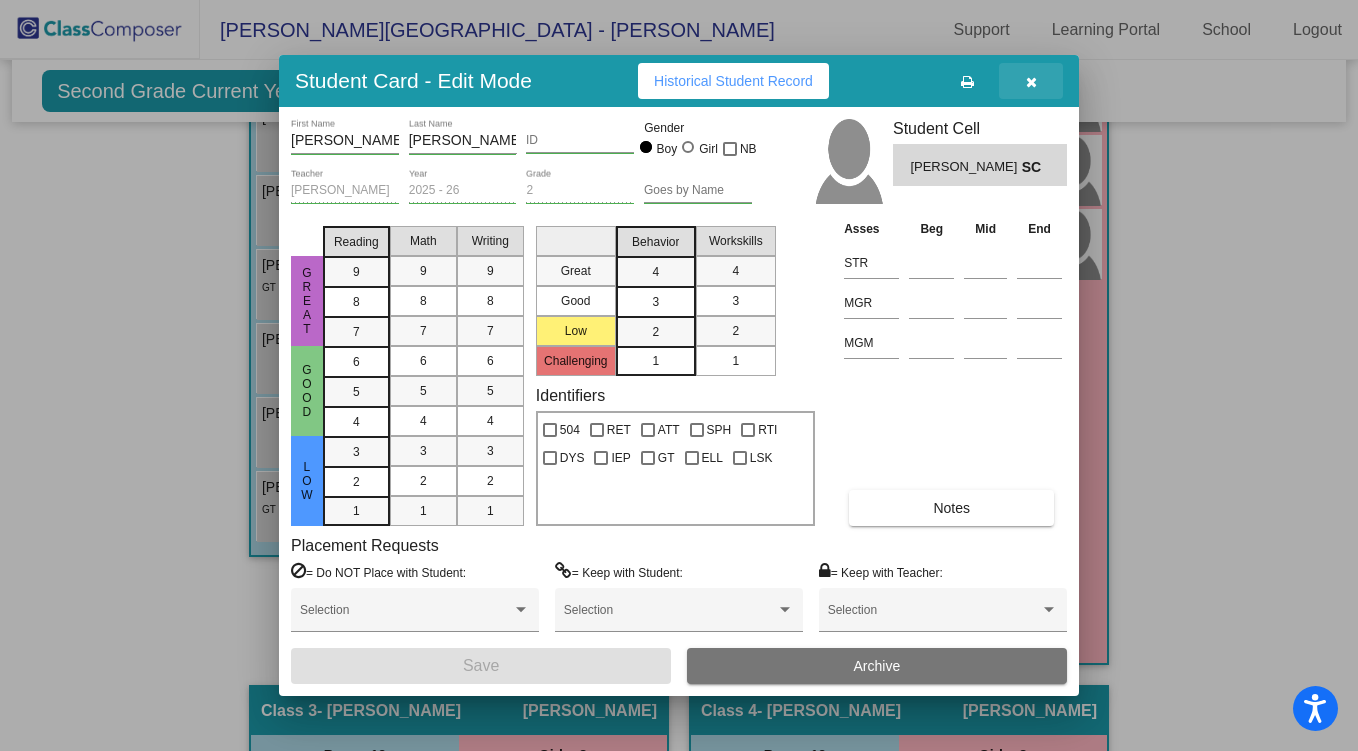 click at bounding box center [1031, 81] 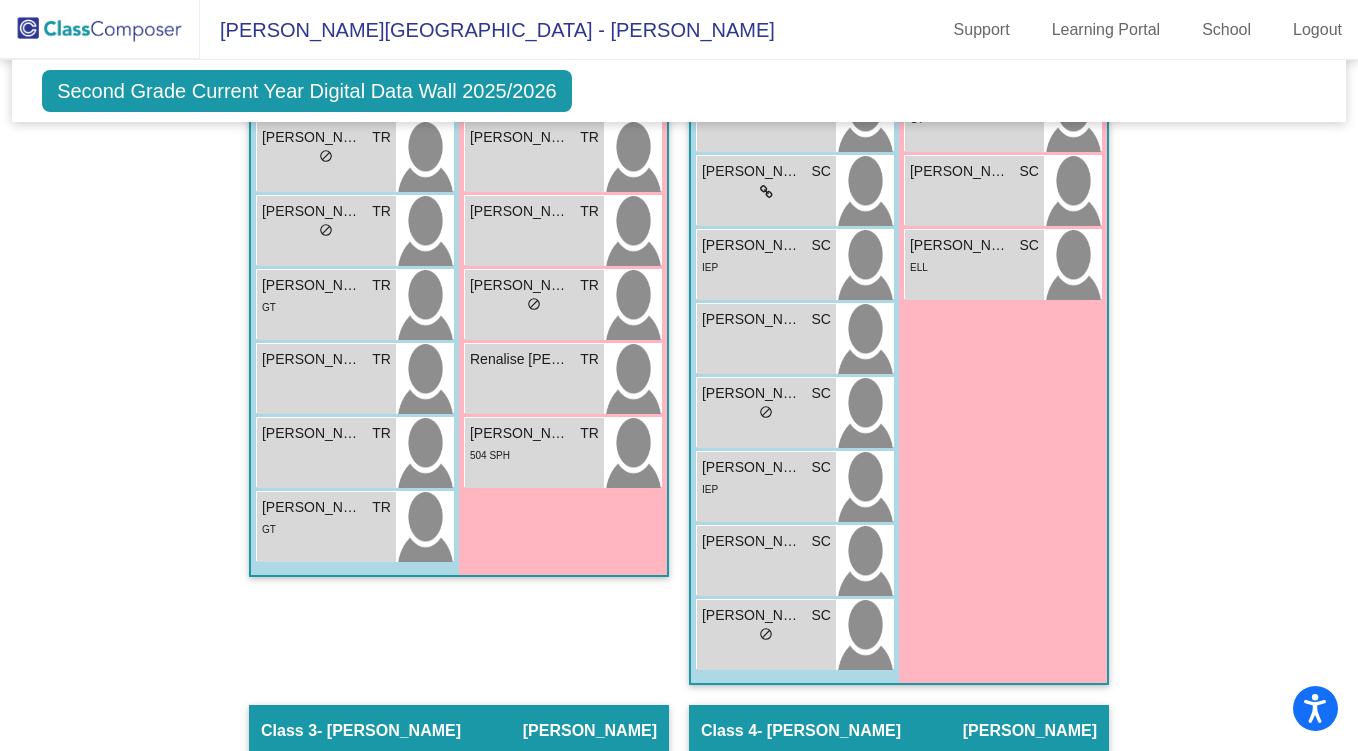 scroll, scrollTop: 913, scrollLeft: 0, axis: vertical 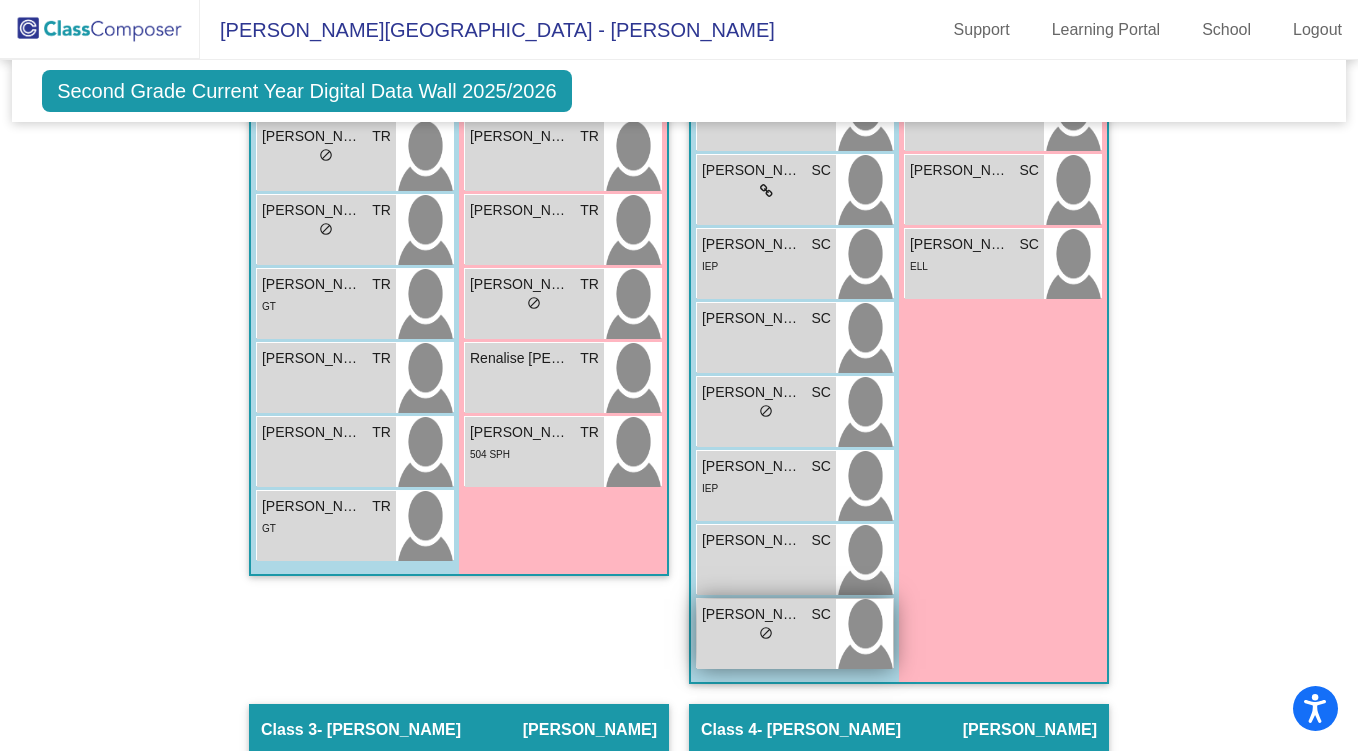 click on "lock do_not_disturb_alt" at bounding box center (766, 635) 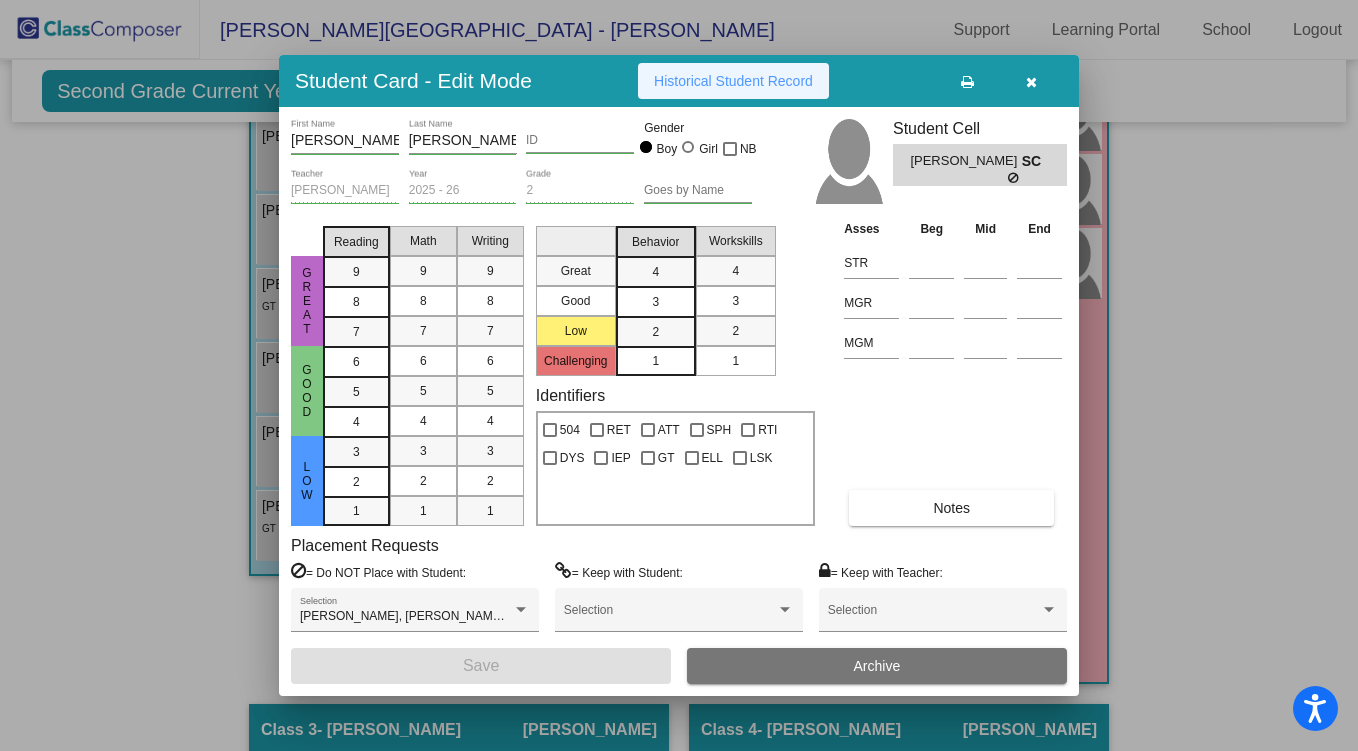 click on "Historical Student Record" at bounding box center [733, 81] 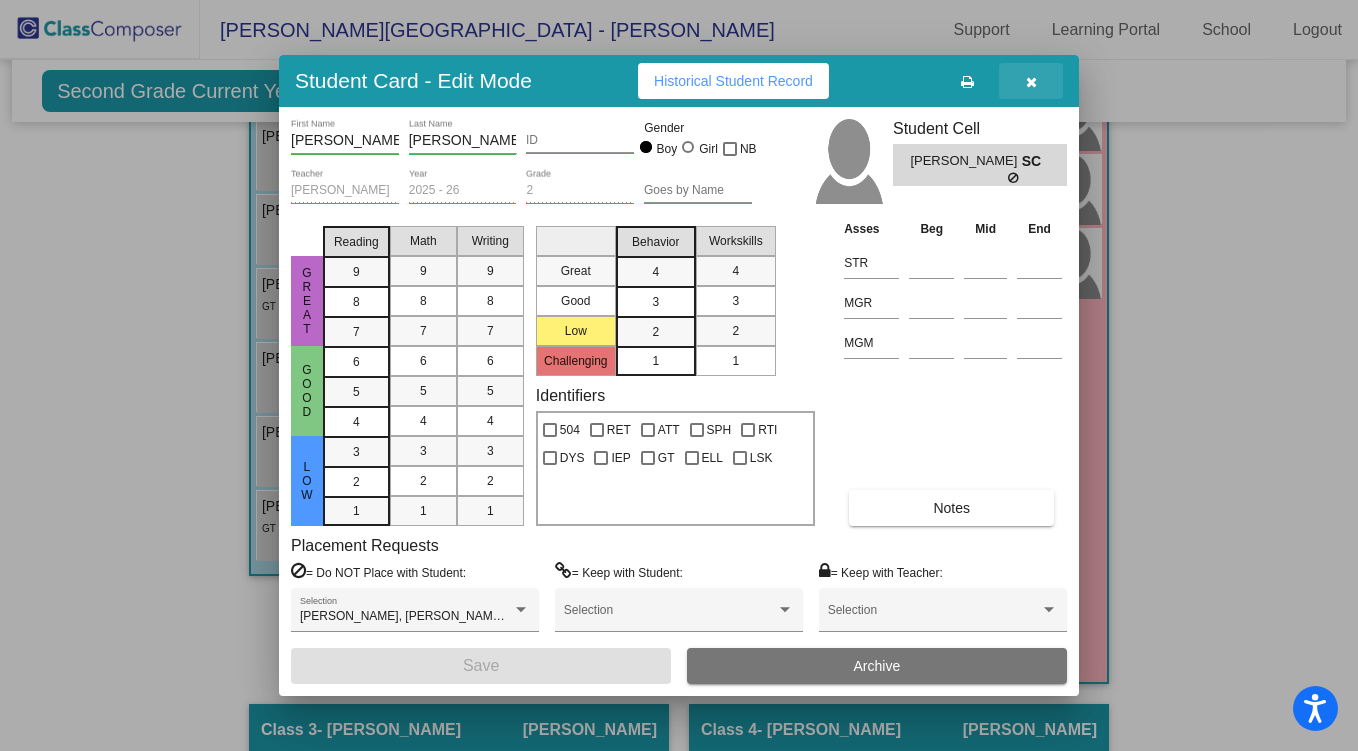 click at bounding box center [1031, 82] 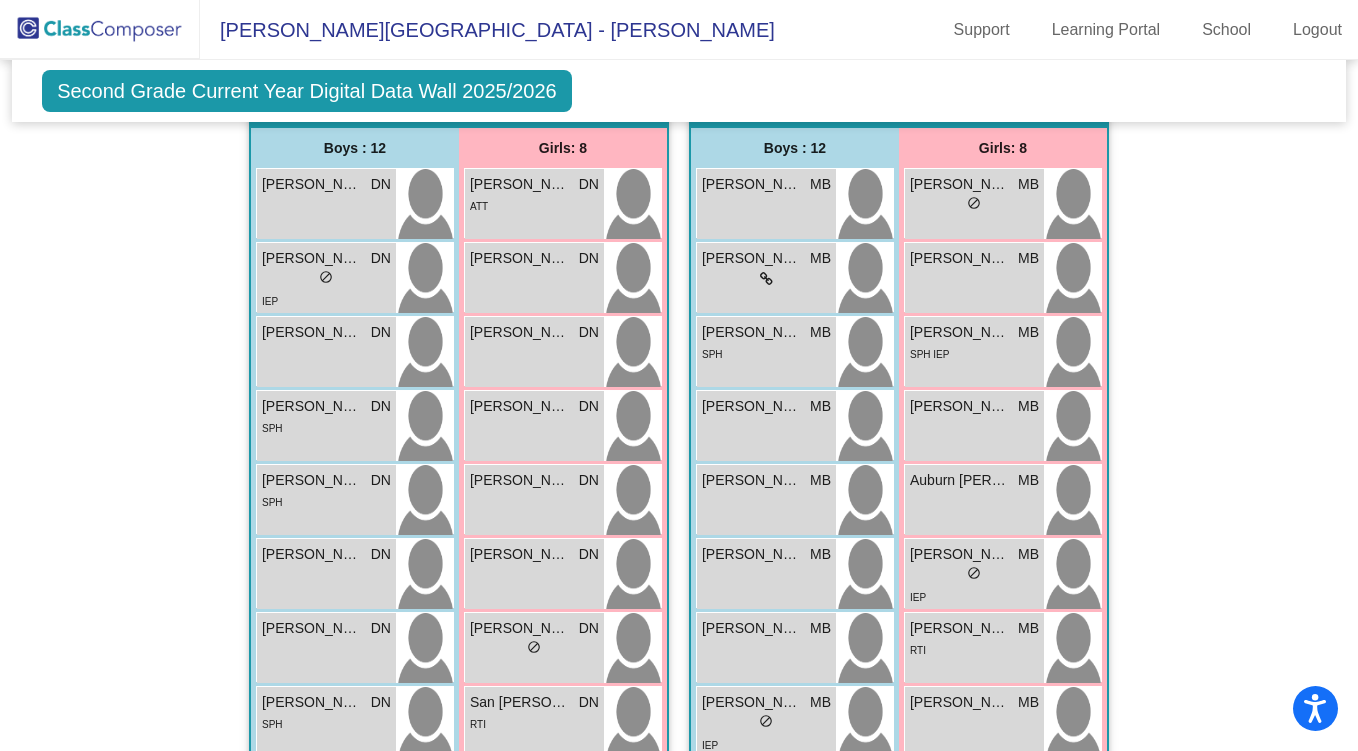 scroll, scrollTop: 1530, scrollLeft: 0, axis: vertical 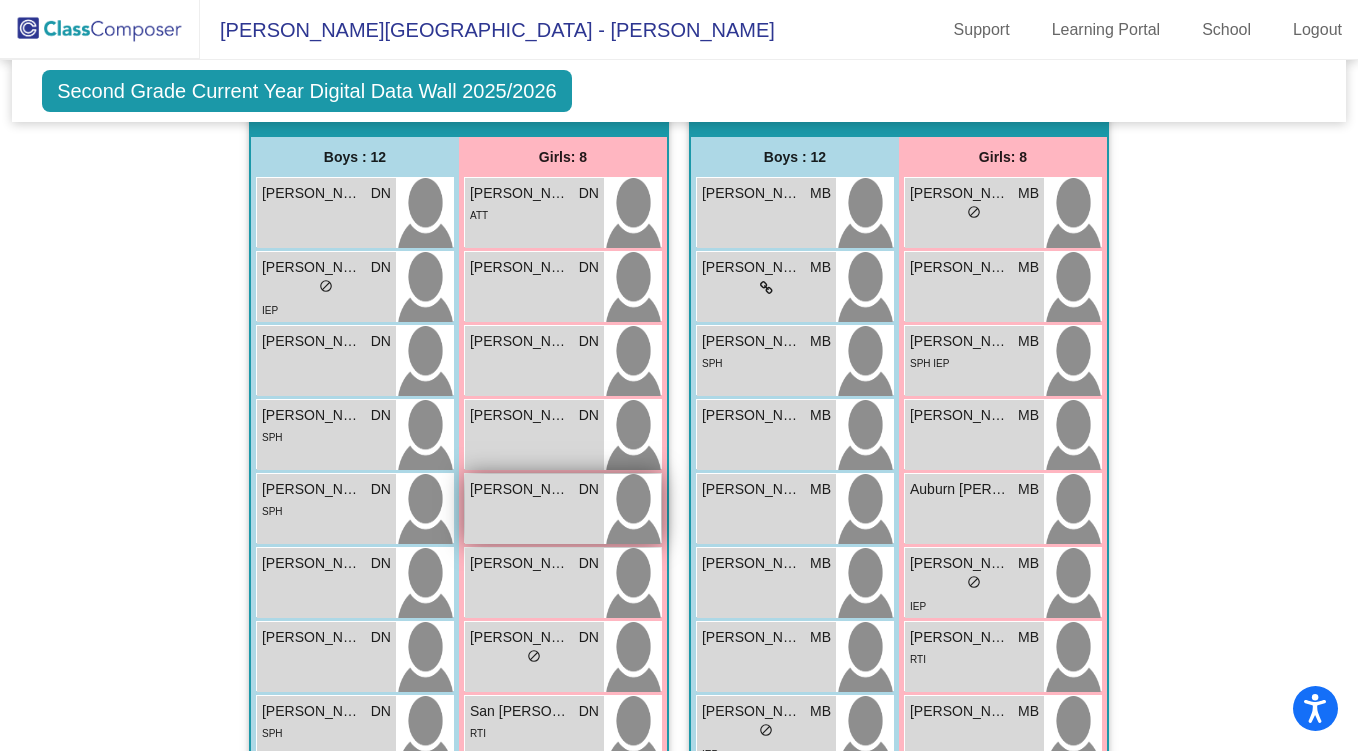 click on "Mireya Ruvalcaba DN lock do_not_disturb_alt" at bounding box center [534, 509] 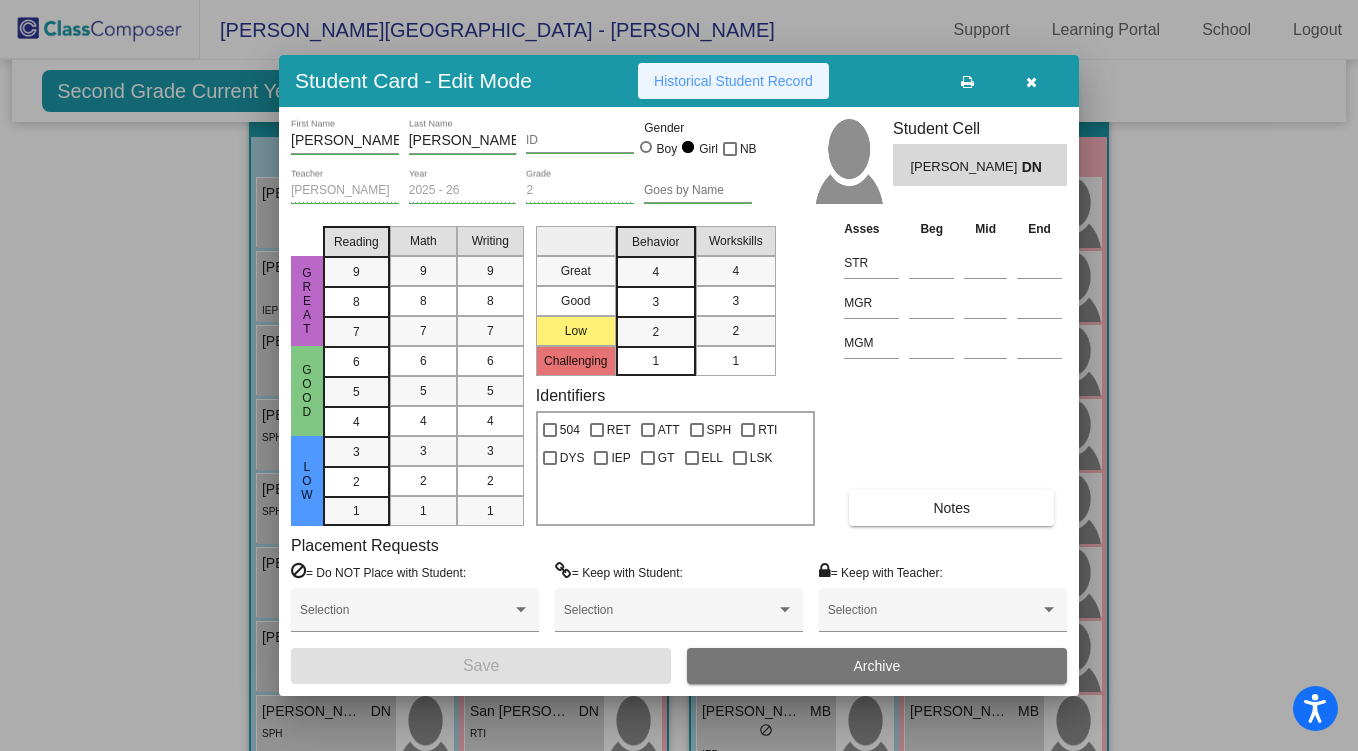 click on "Historical Student Record" at bounding box center (733, 81) 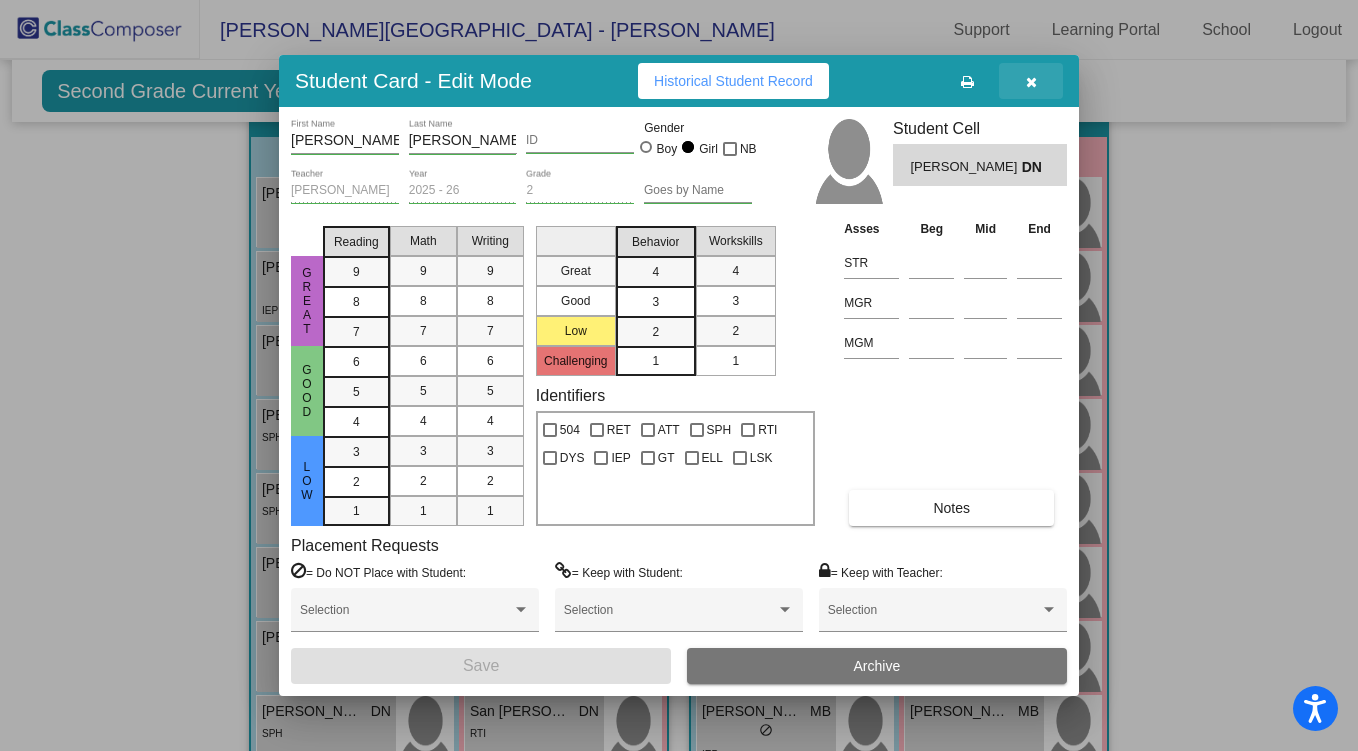 click at bounding box center (1031, 82) 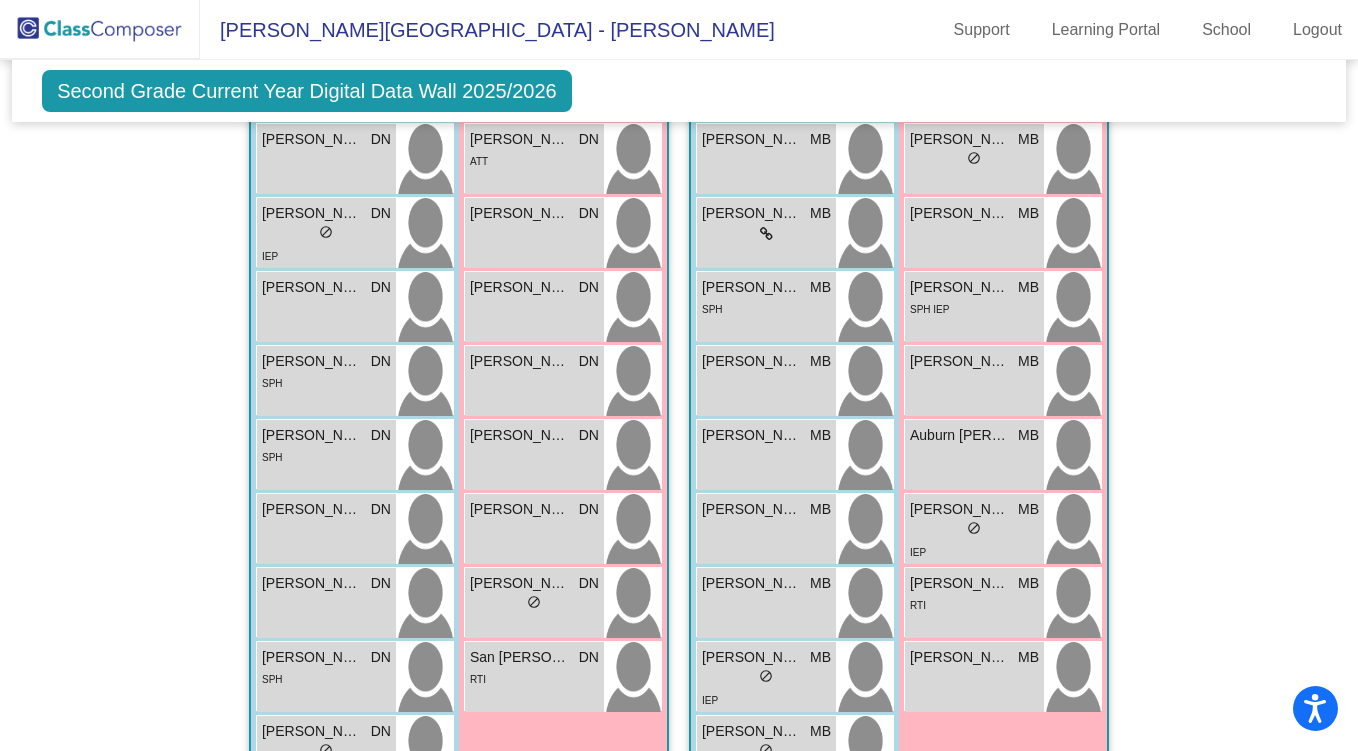 scroll, scrollTop: 1585, scrollLeft: 0, axis: vertical 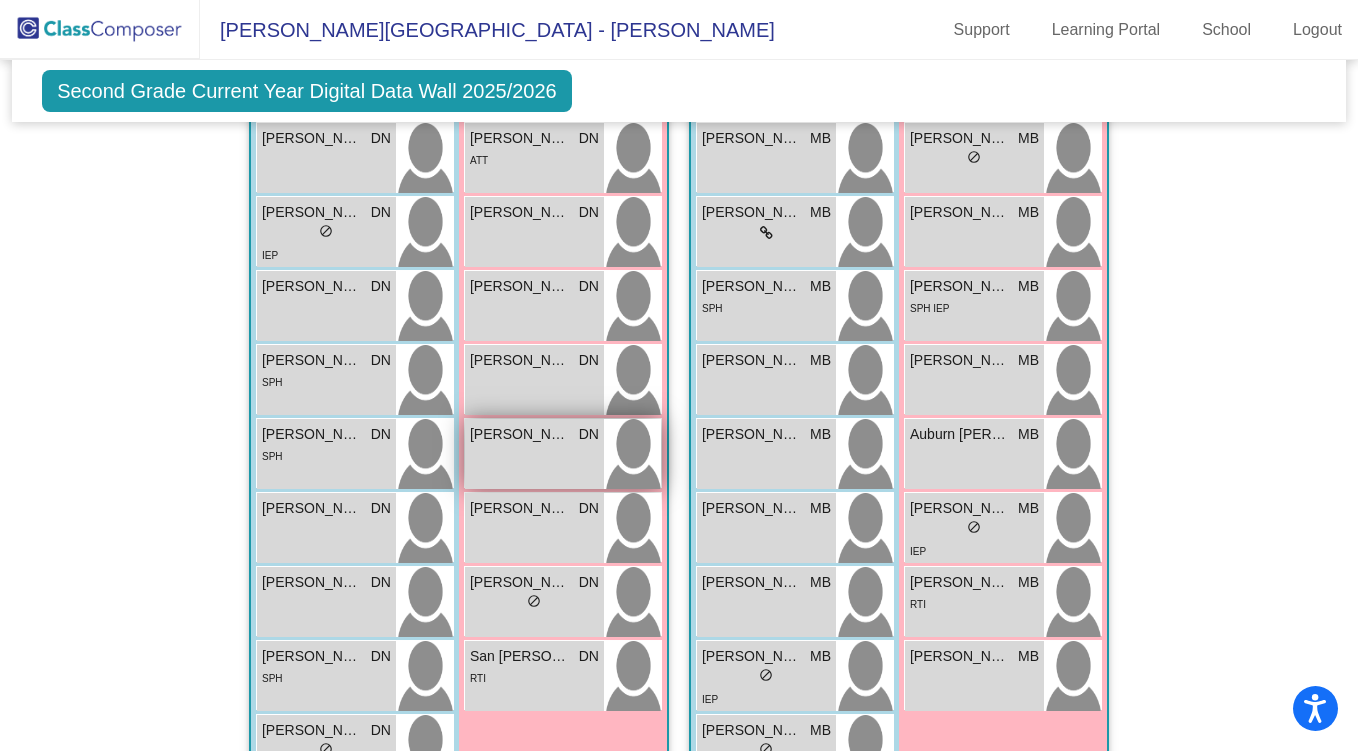 click on "Mireya Ruvalcaba DN lock do_not_disturb_alt" at bounding box center (534, 454) 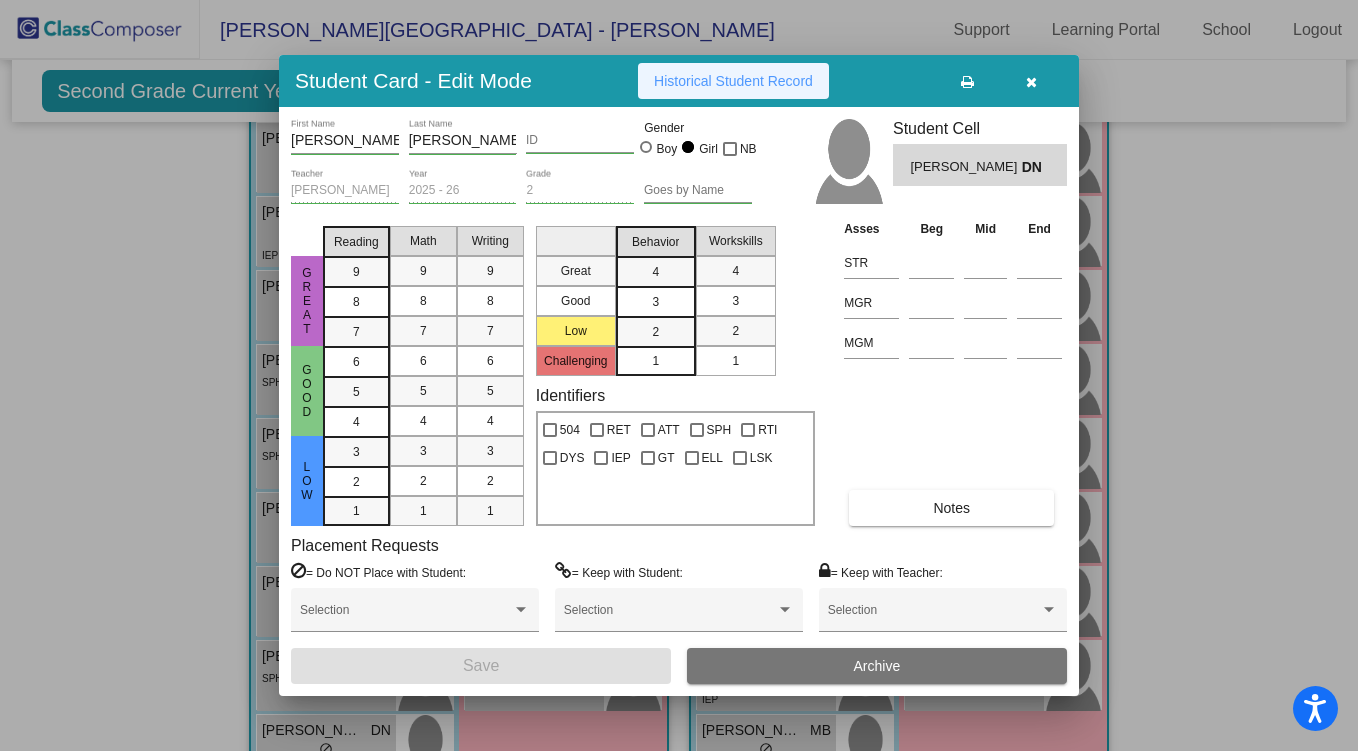 click on "Historical Student Record" at bounding box center (733, 81) 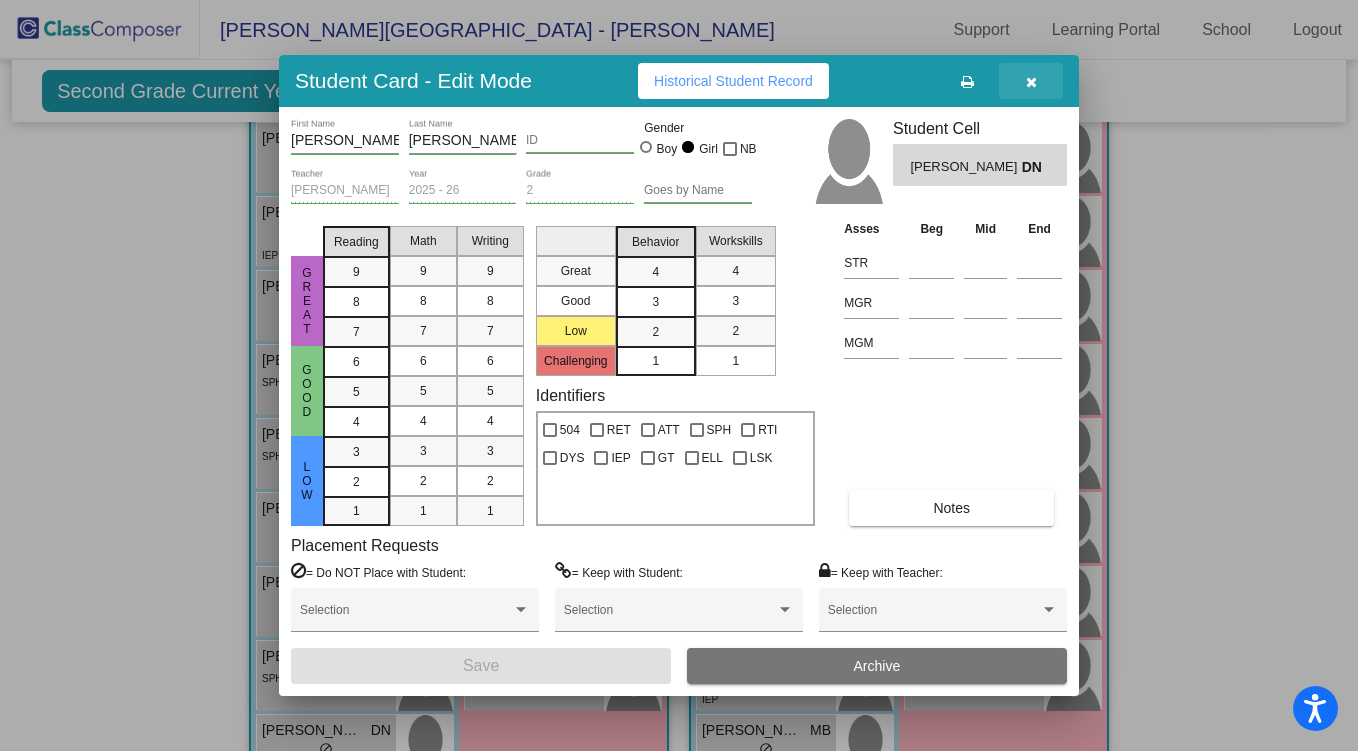 click at bounding box center (1031, 82) 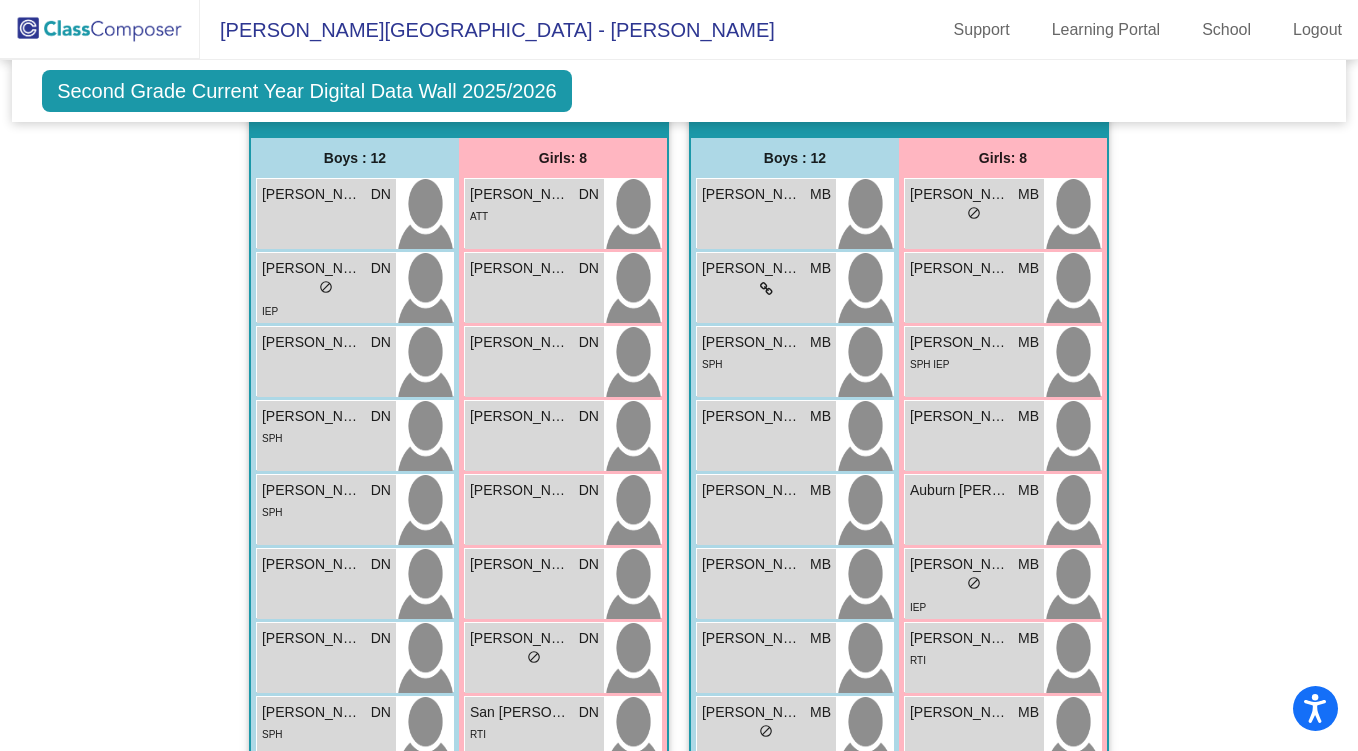 scroll, scrollTop: 1527, scrollLeft: 0, axis: vertical 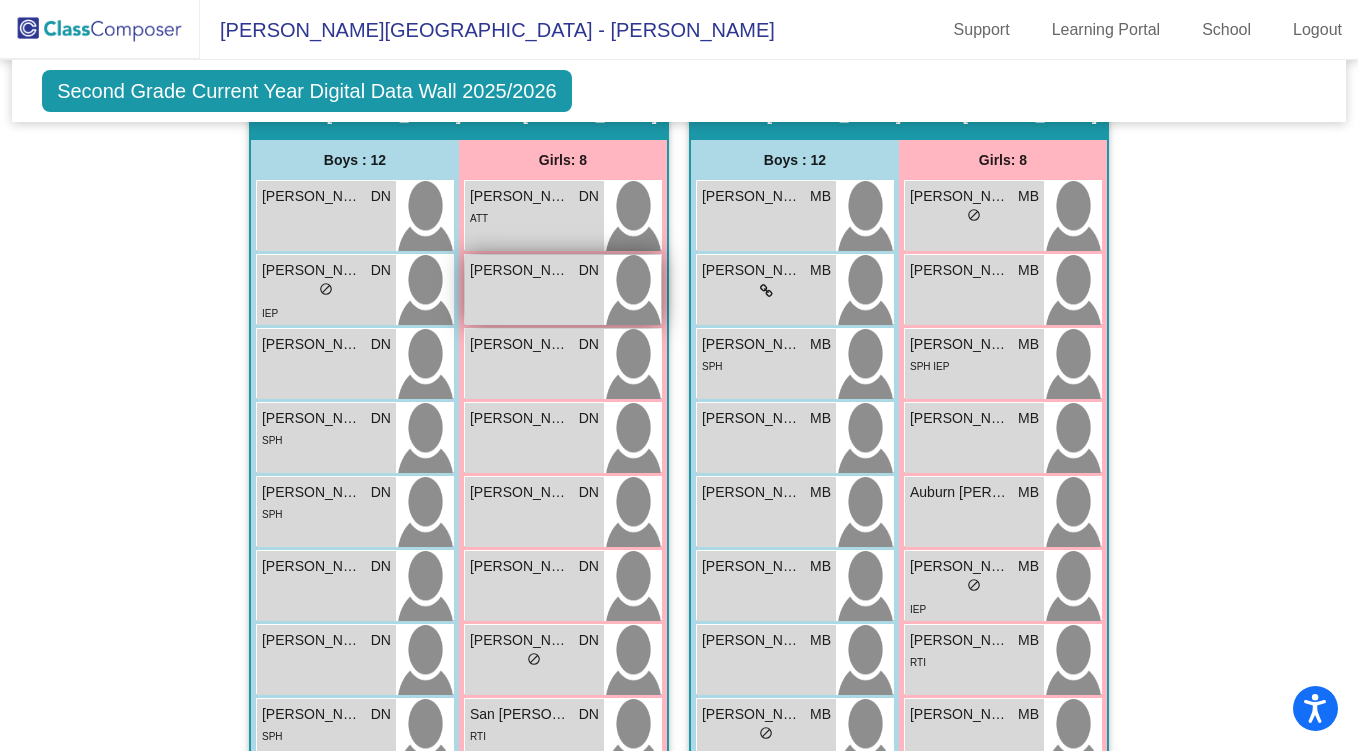 click on "Kallie Gomez DN lock do_not_disturb_alt" at bounding box center (534, 290) 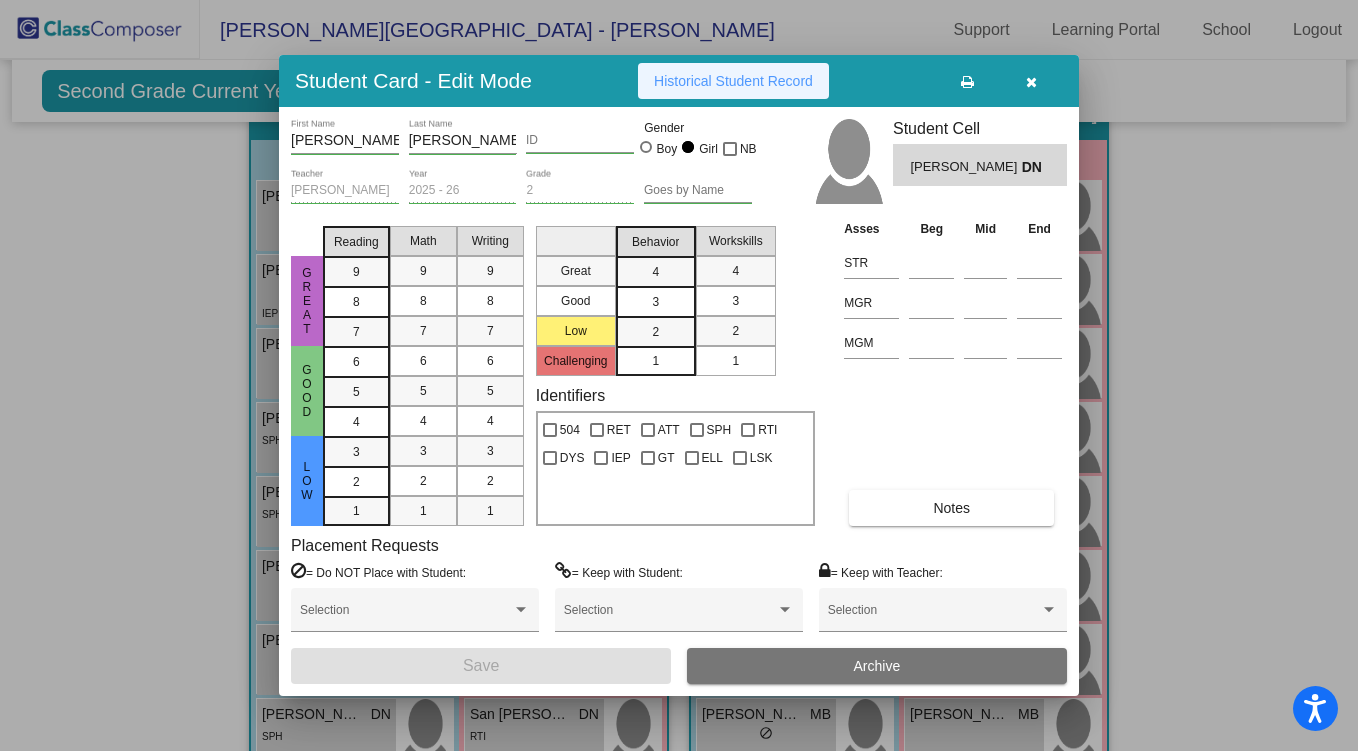 click on "Historical Student Record" at bounding box center (733, 81) 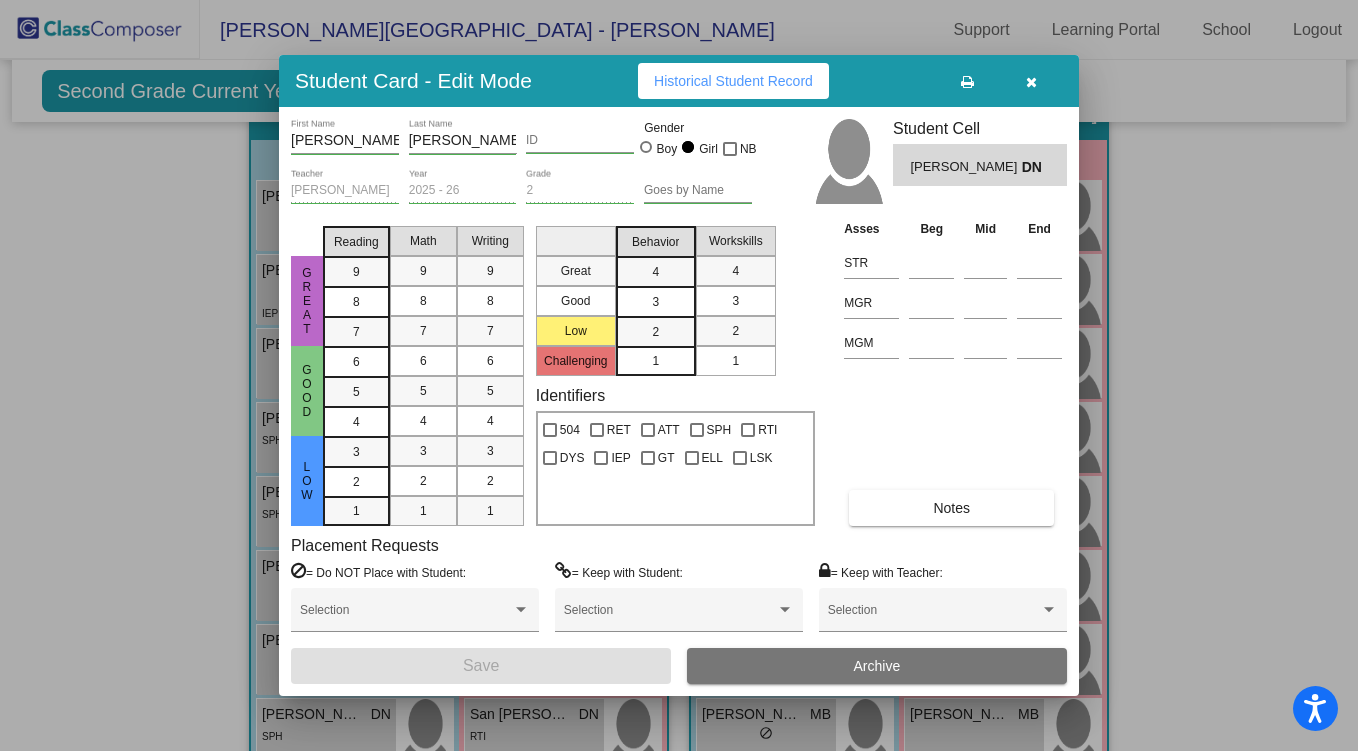 click at bounding box center (1031, 81) 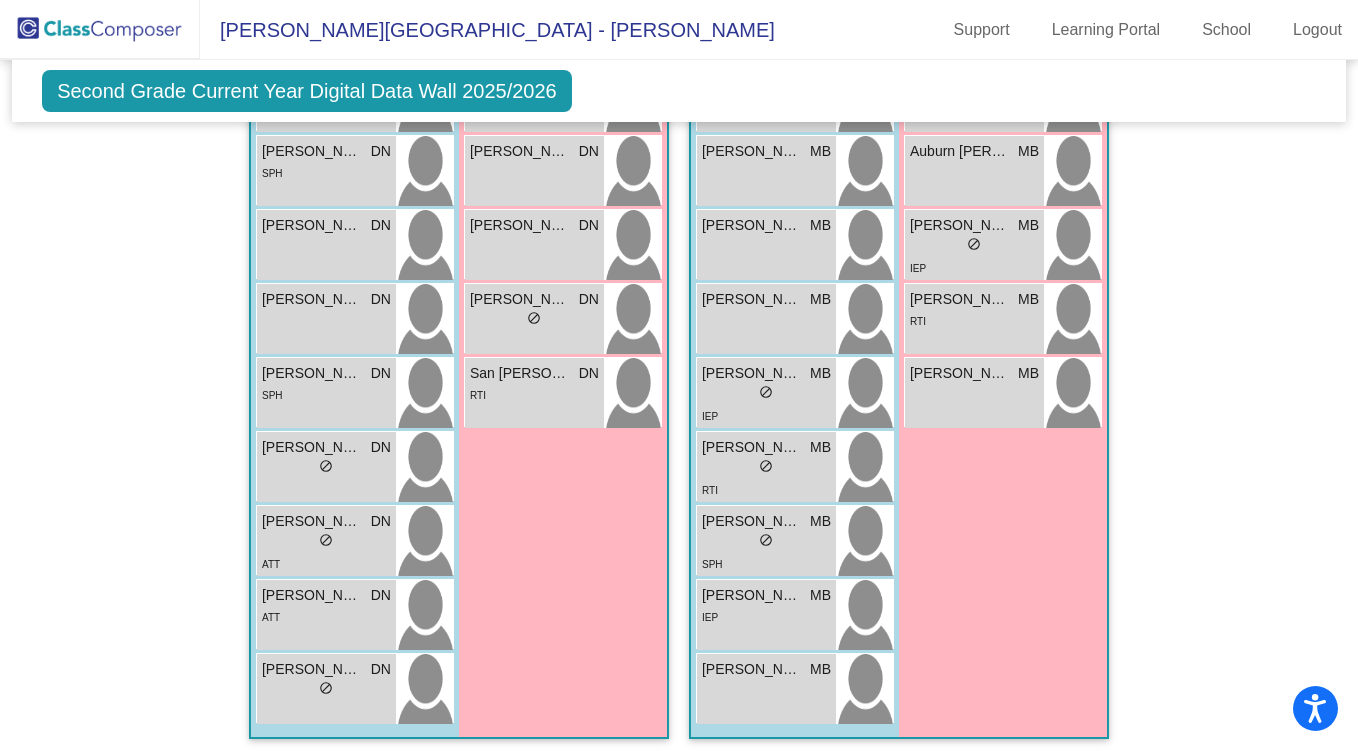 scroll, scrollTop: 1875, scrollLeft: 0, axis: vertical 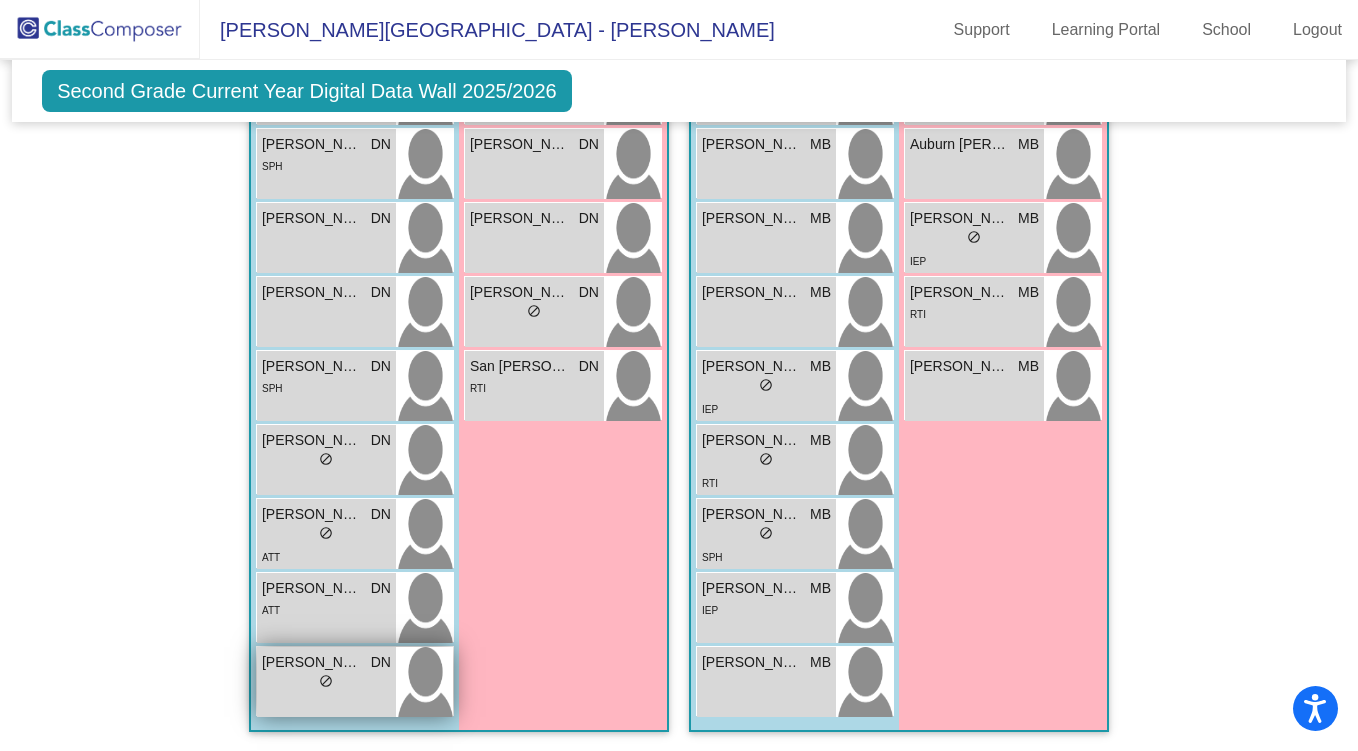 click at bounding box center (424, 682) 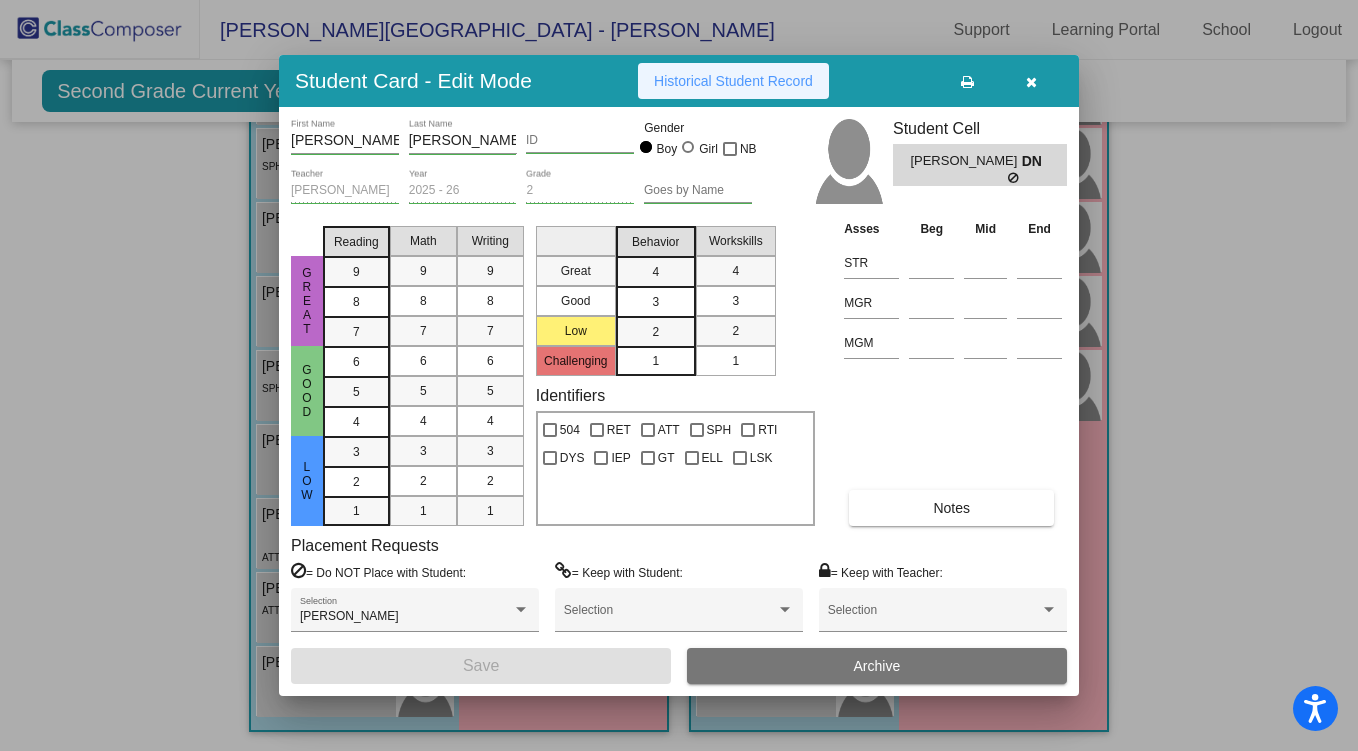 click on "Historical Student Record" at bounding box center [733, 81] 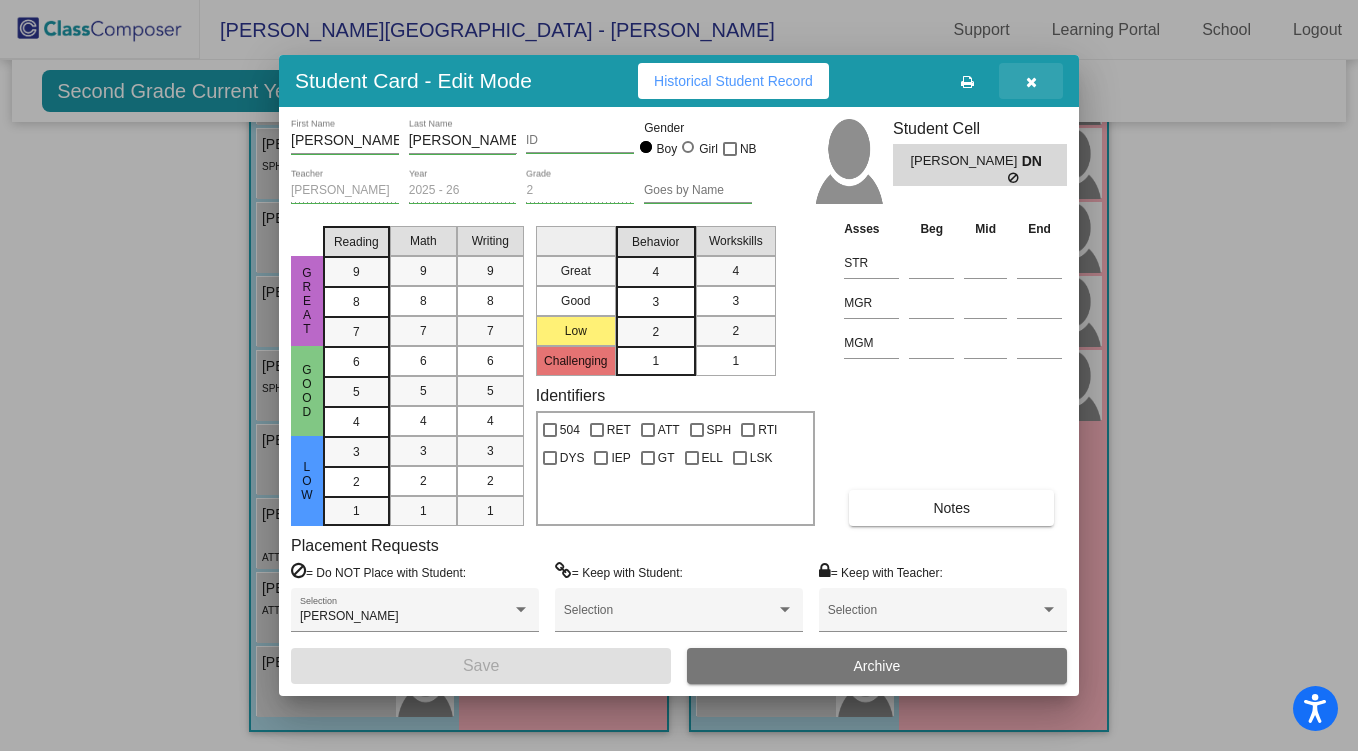 click at bounding box center [1031, 81] 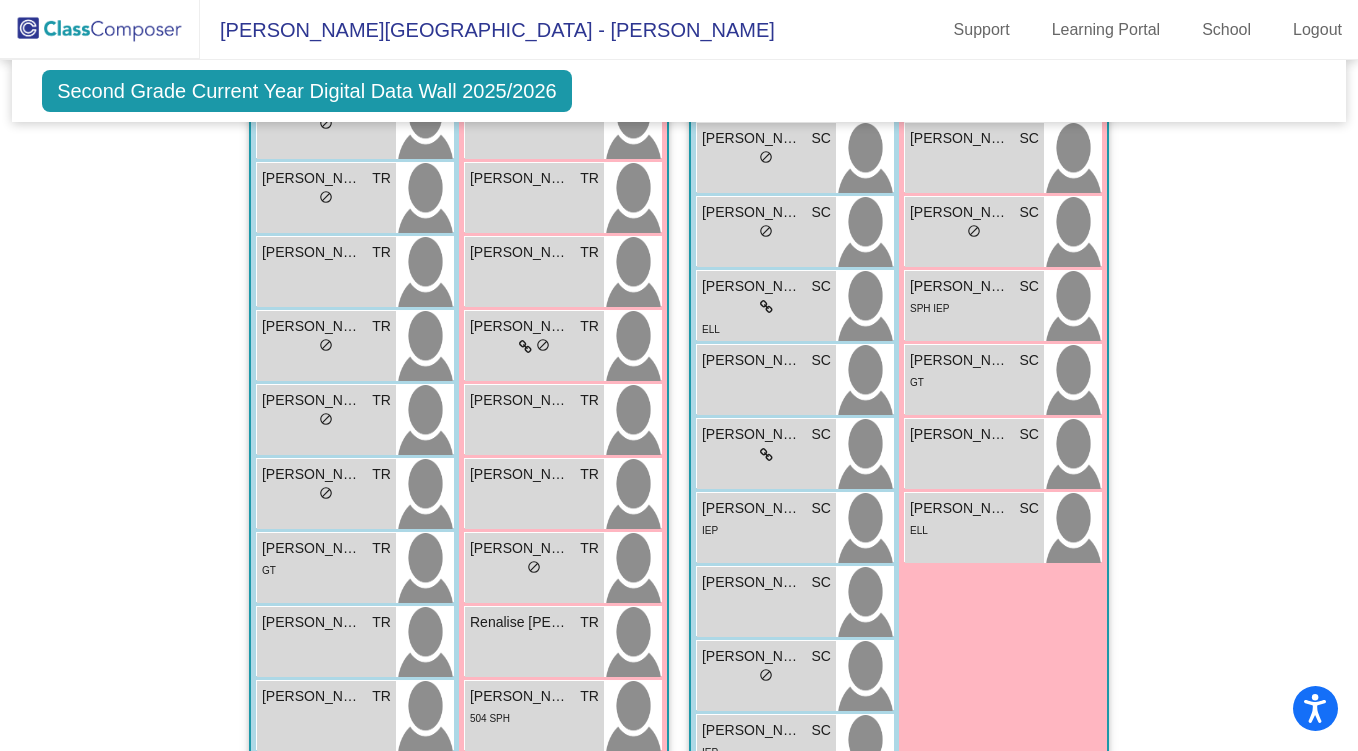 scroll, scrollTop: 648, scrollLeft: 0, axis: vertical 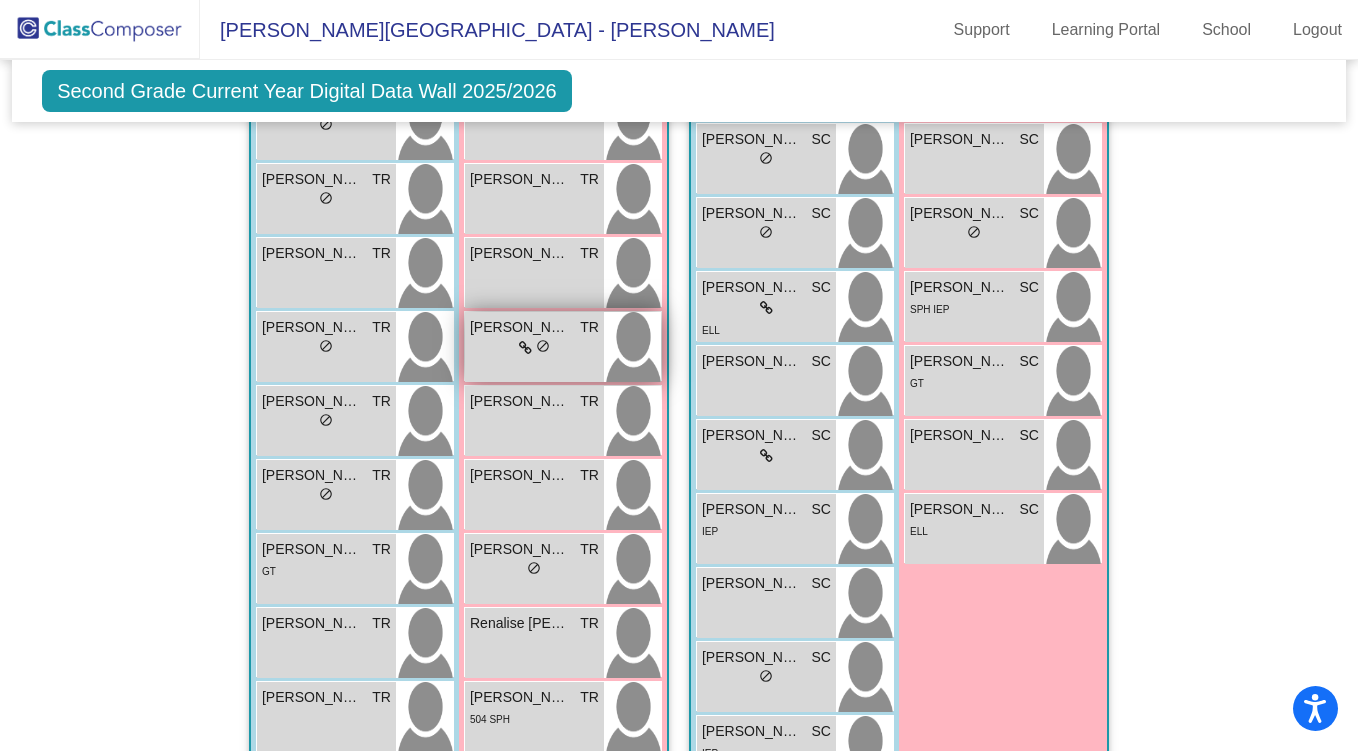 click on "lock do_not_disturb_alt" at bounding box center (534, 348) 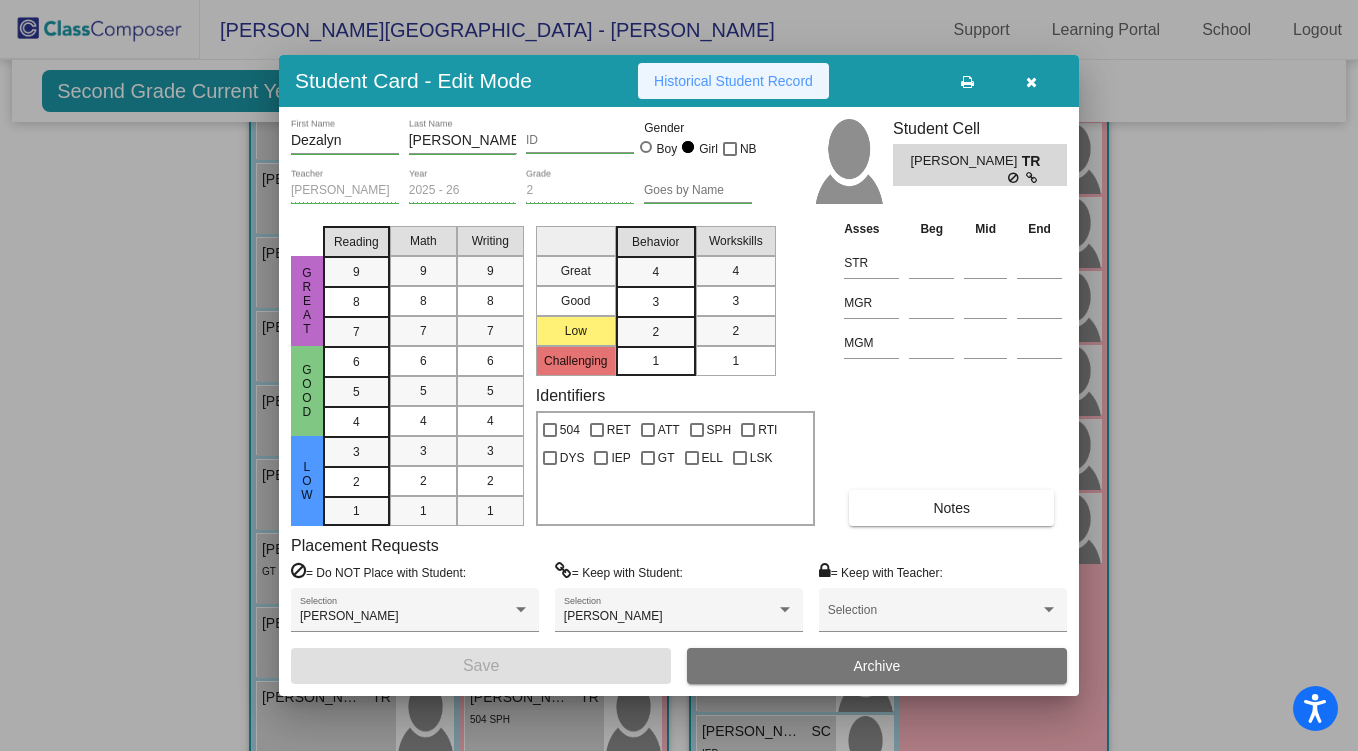 click on "Historical Student Record" at bounding box center (733, 81) 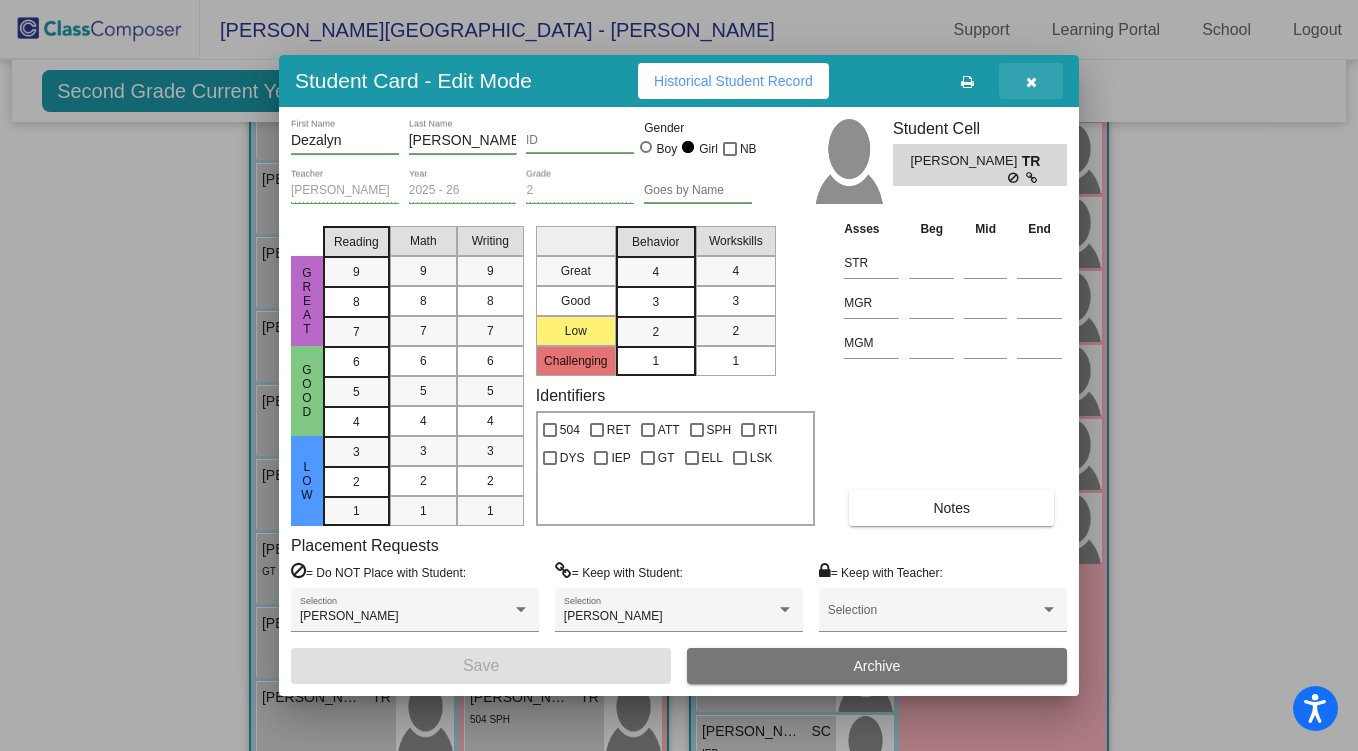 click at bounding box center [1031, 81] 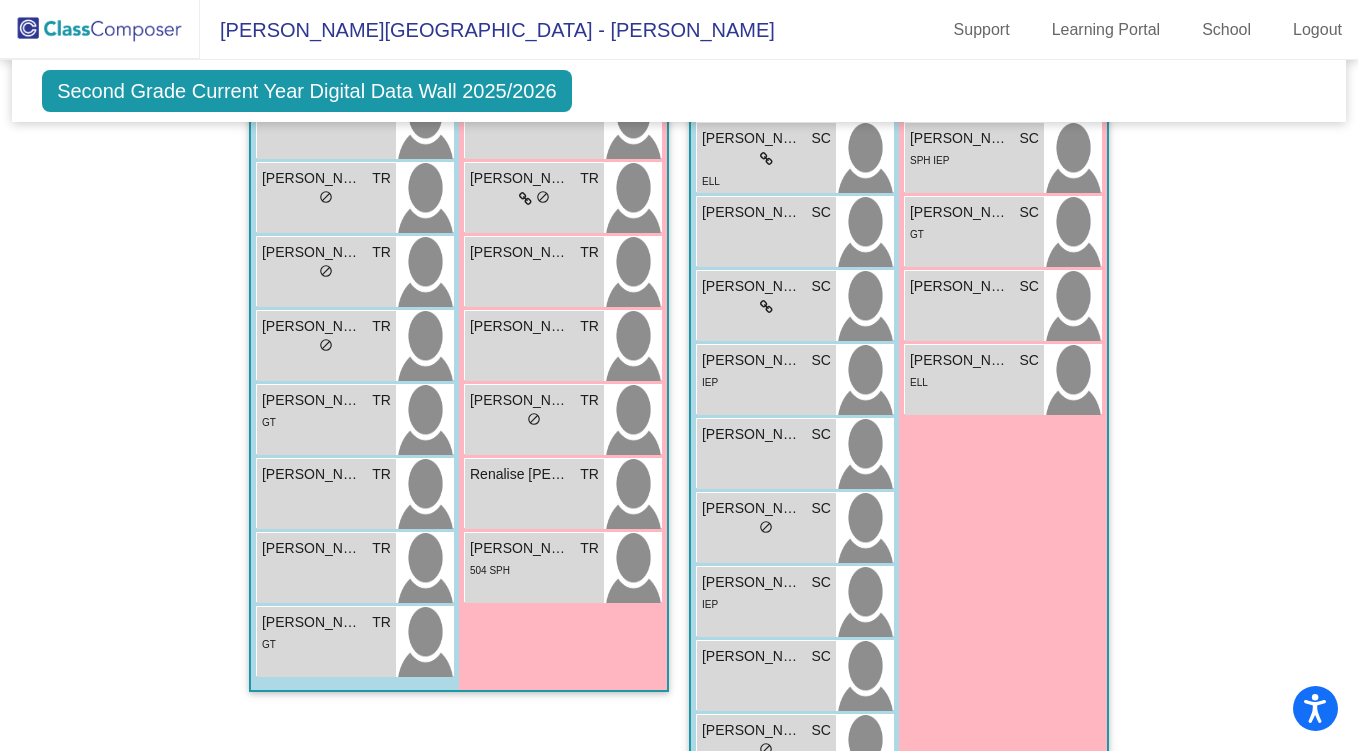 scroll, scrollTop: 0, scrollLeft: 0, axis: both 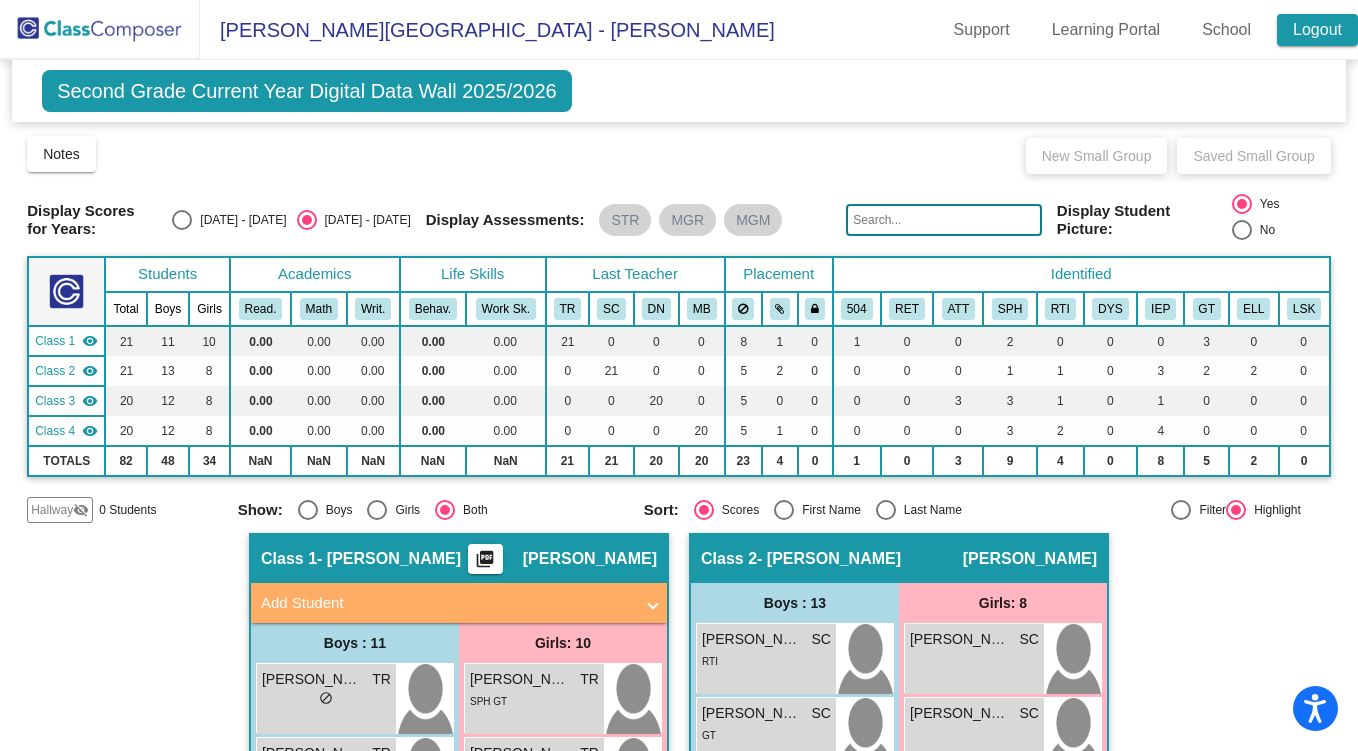 click on "Logout" 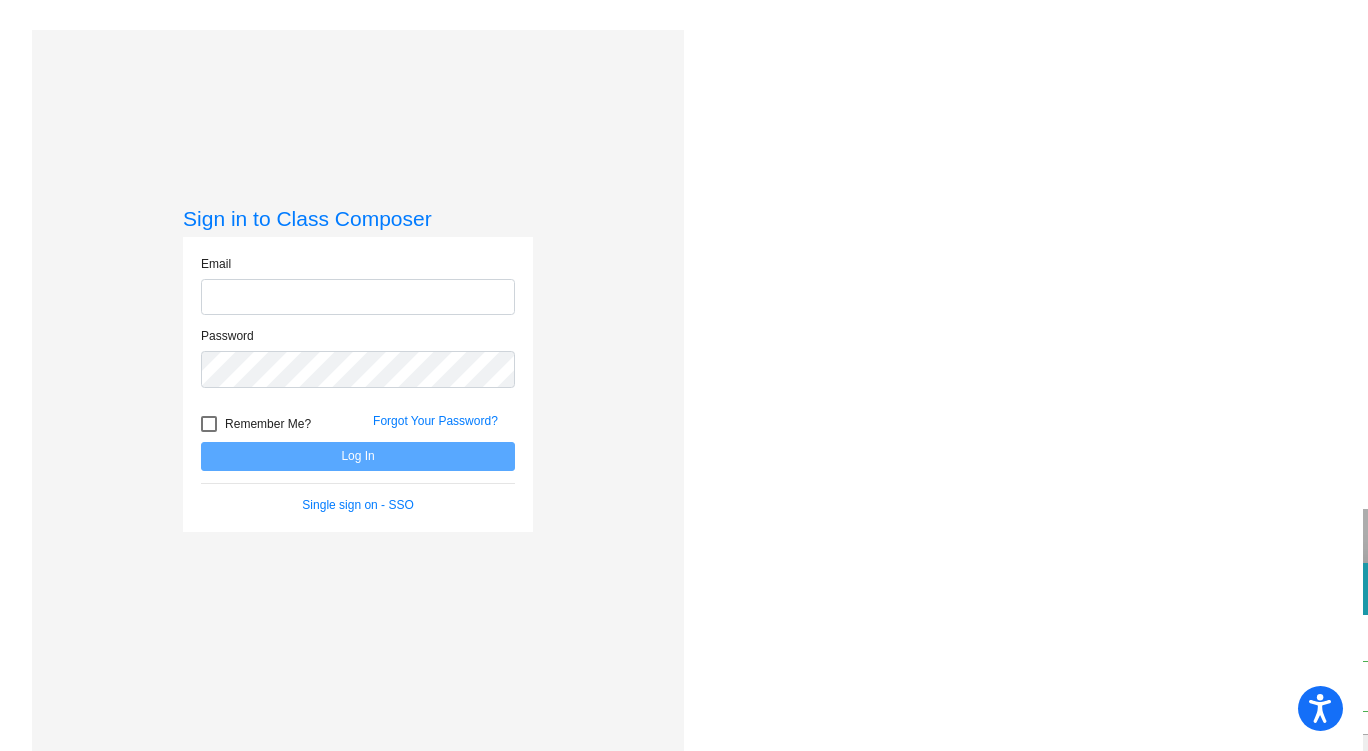 scroll, scrollTop: 0, scrollLeft: 0, axis: both 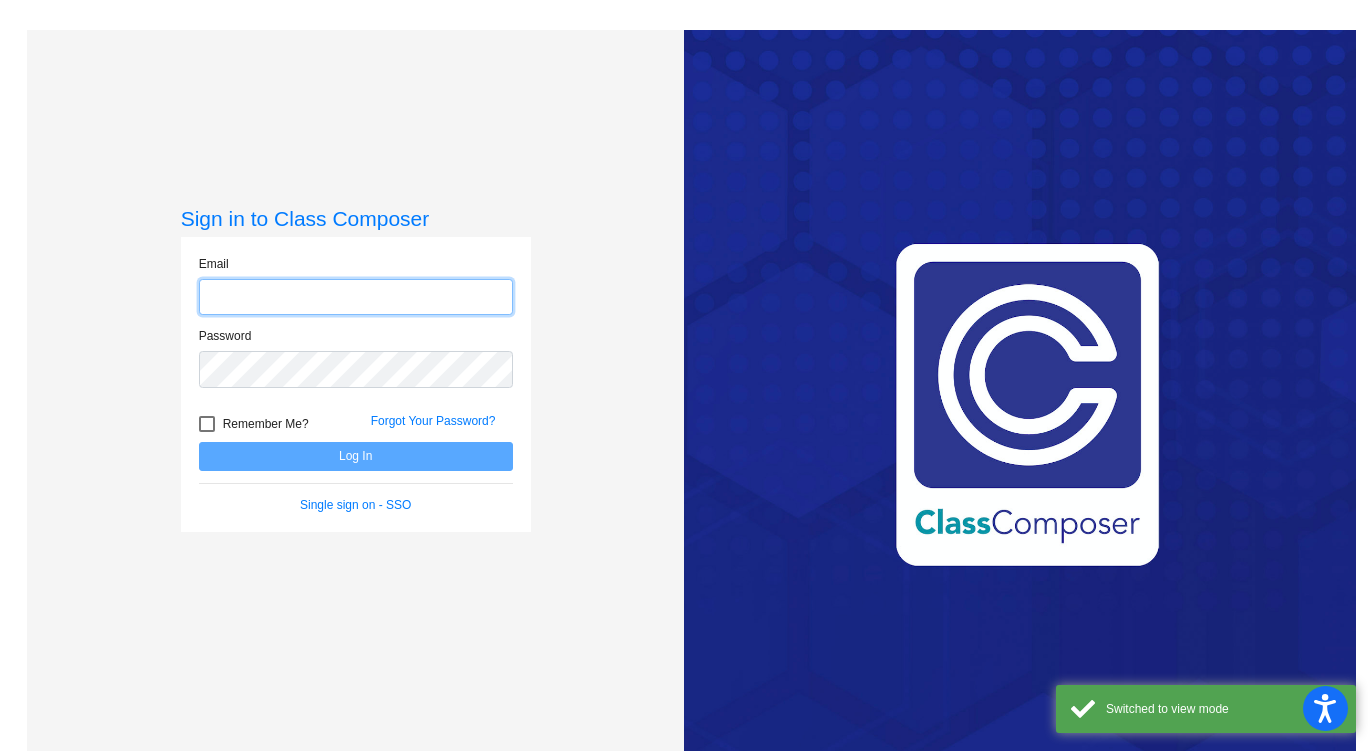 type on "tramon@sdisd.us" 